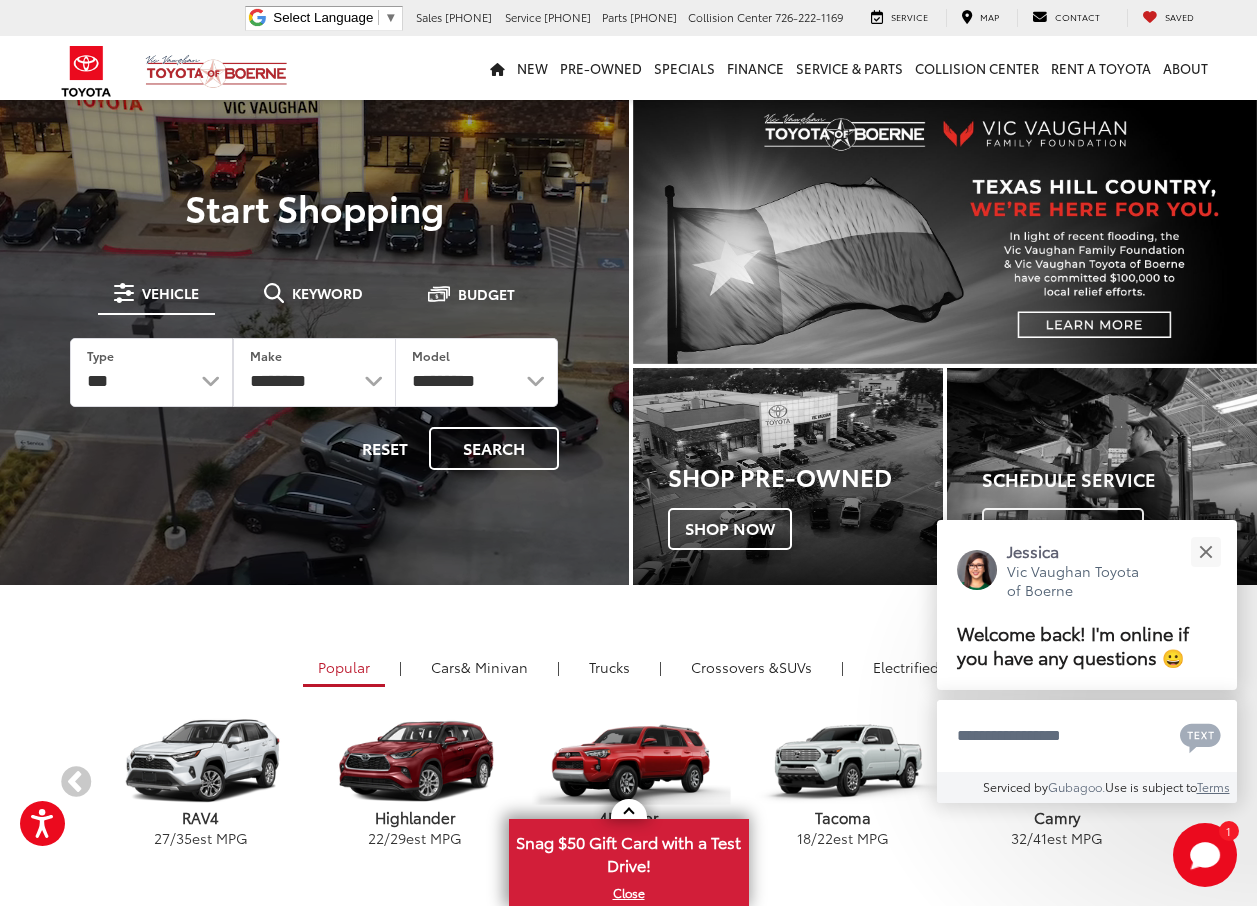 scroll, scrollTop: 0, scrollLeft: 0, axis: both 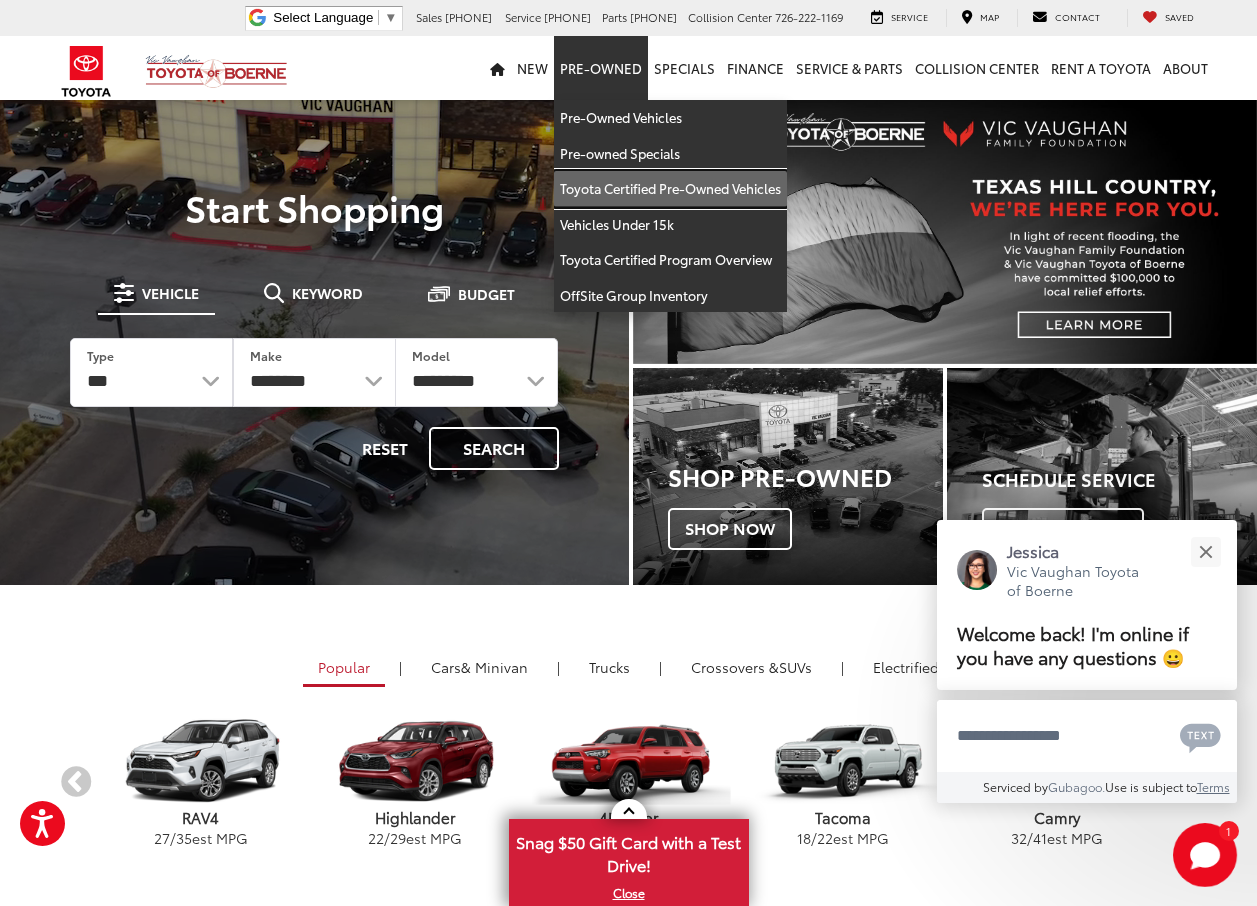 click on "Toyota Certified Pre-Owned Vehicles" at bounding box center (670, 189) 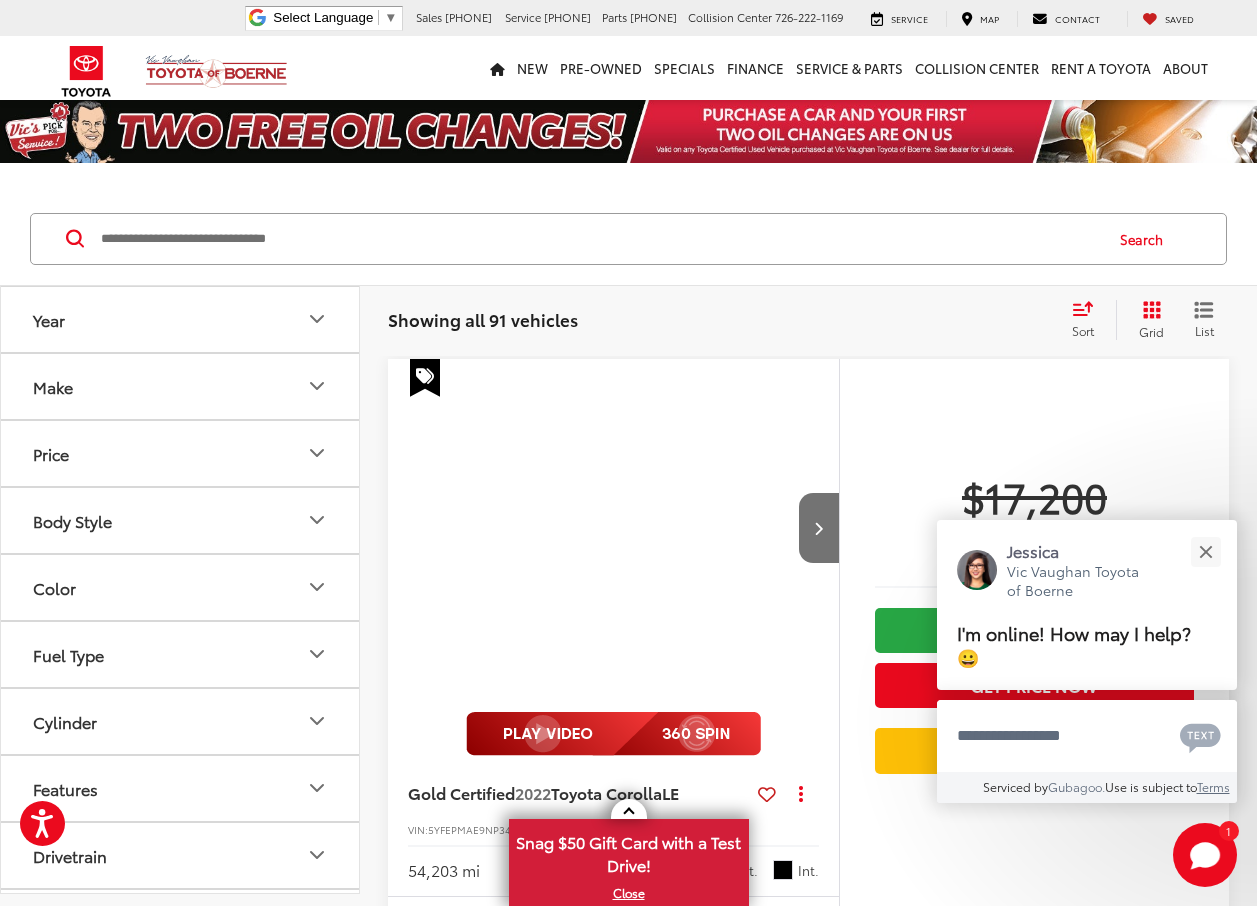 scroll, scrollTop: 0, scrollLeft: 0, axis: both 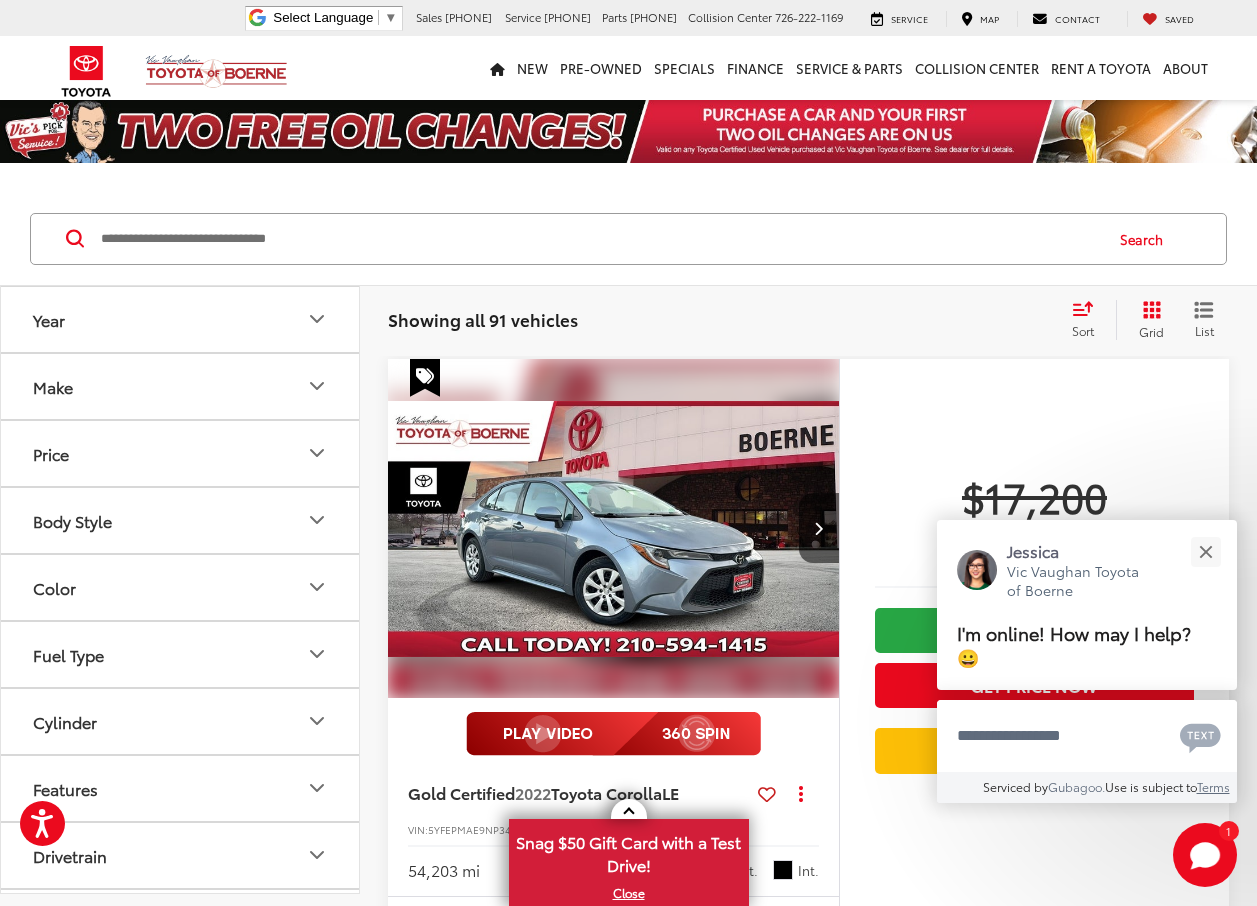 click on "Price" at bounding box center [181, 453] 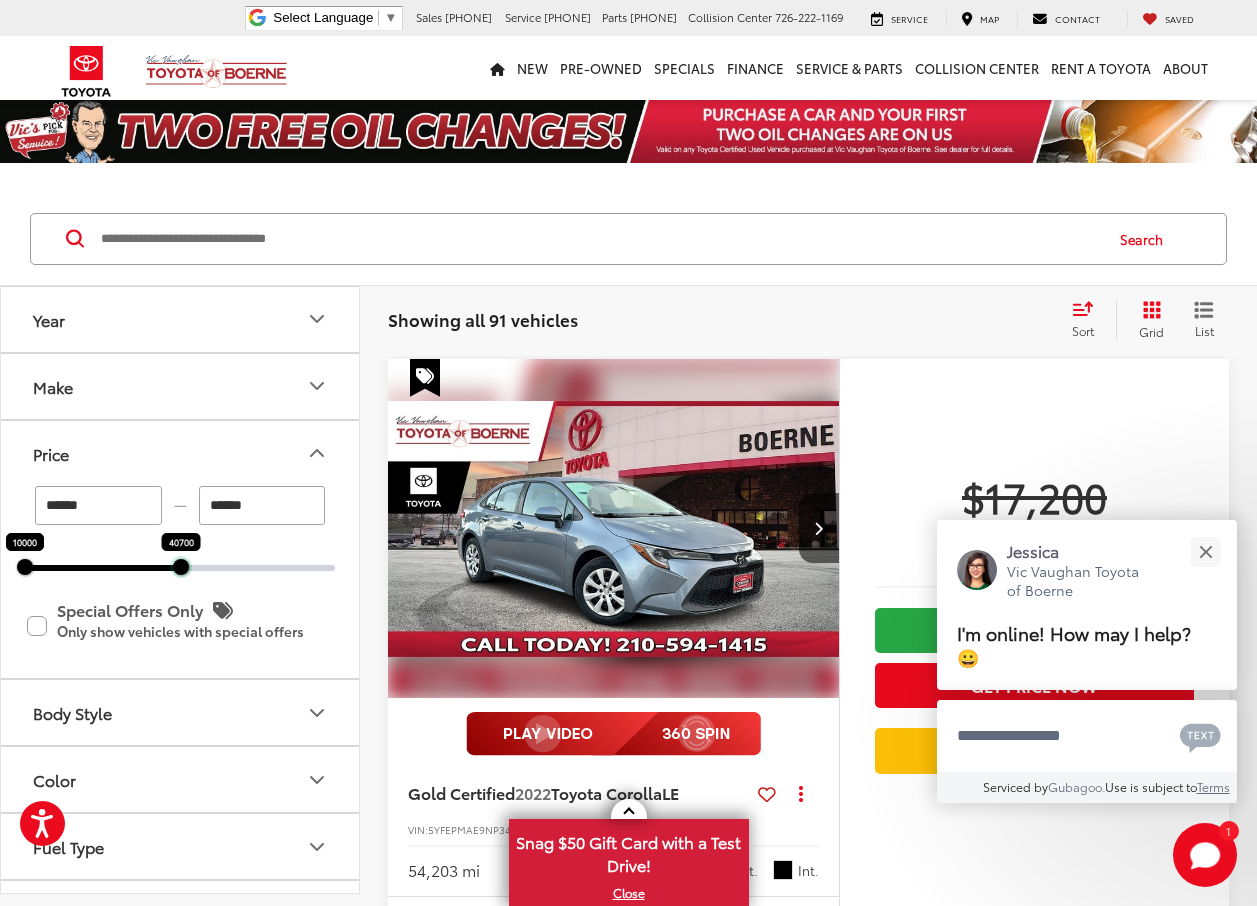 drag, startPoint x: 336, startPoint y: 574, endPoint x: 182, endPoint y: 576, distance: 154.01299 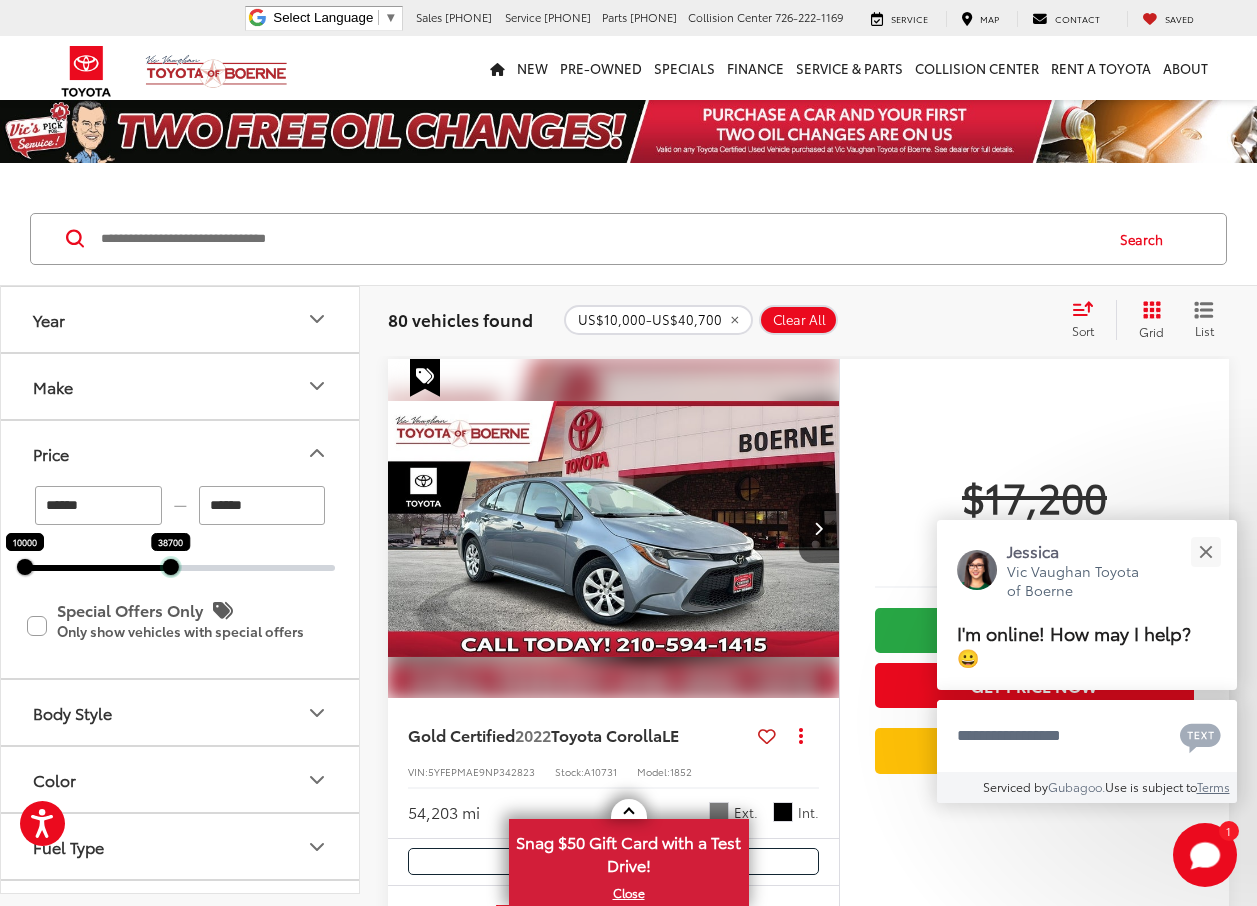 drag, startPoint x: 179, startPoint y: 568, endPoint x: 169, endPoint y: 570, distance: 10.198039 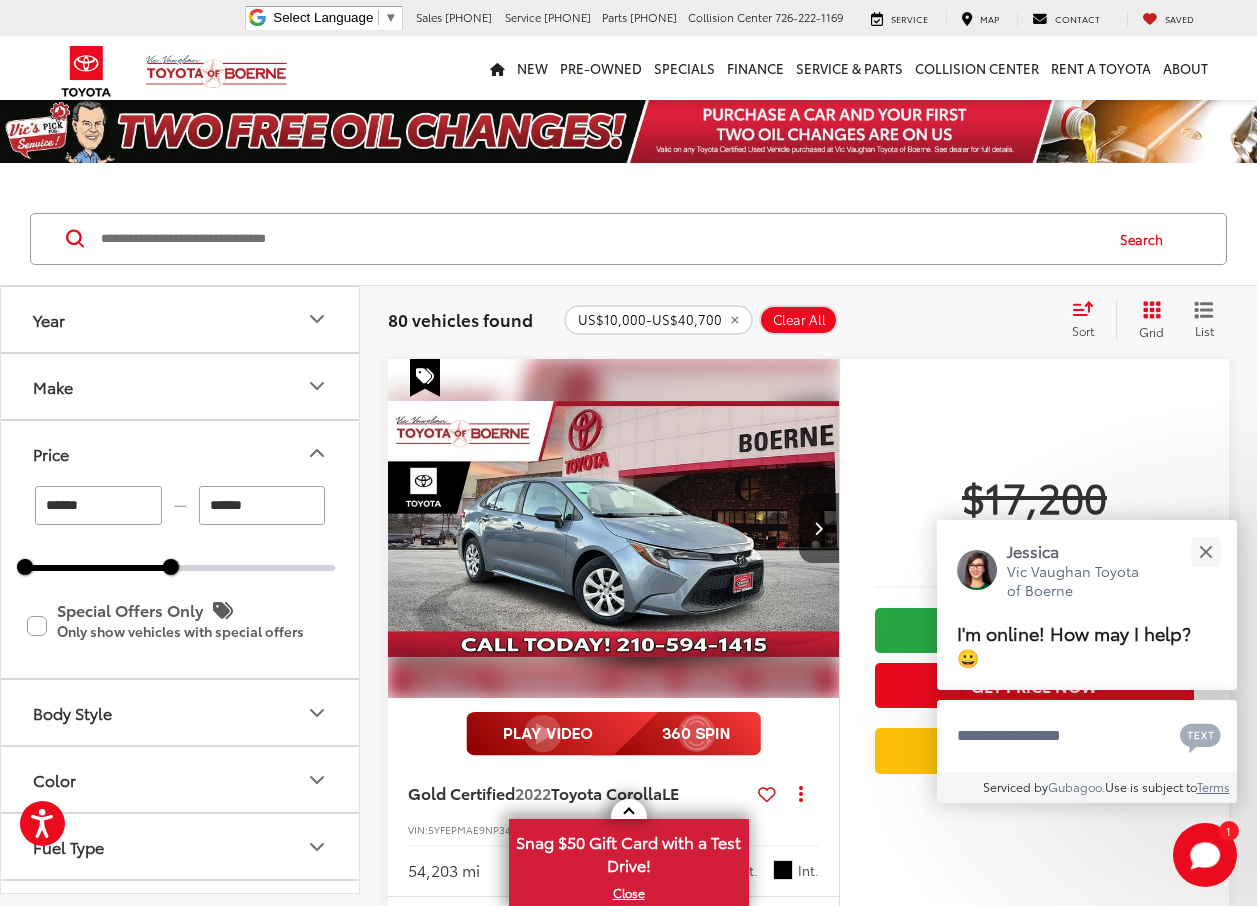 click on "10000 38700" at bounding box center (180, 568) 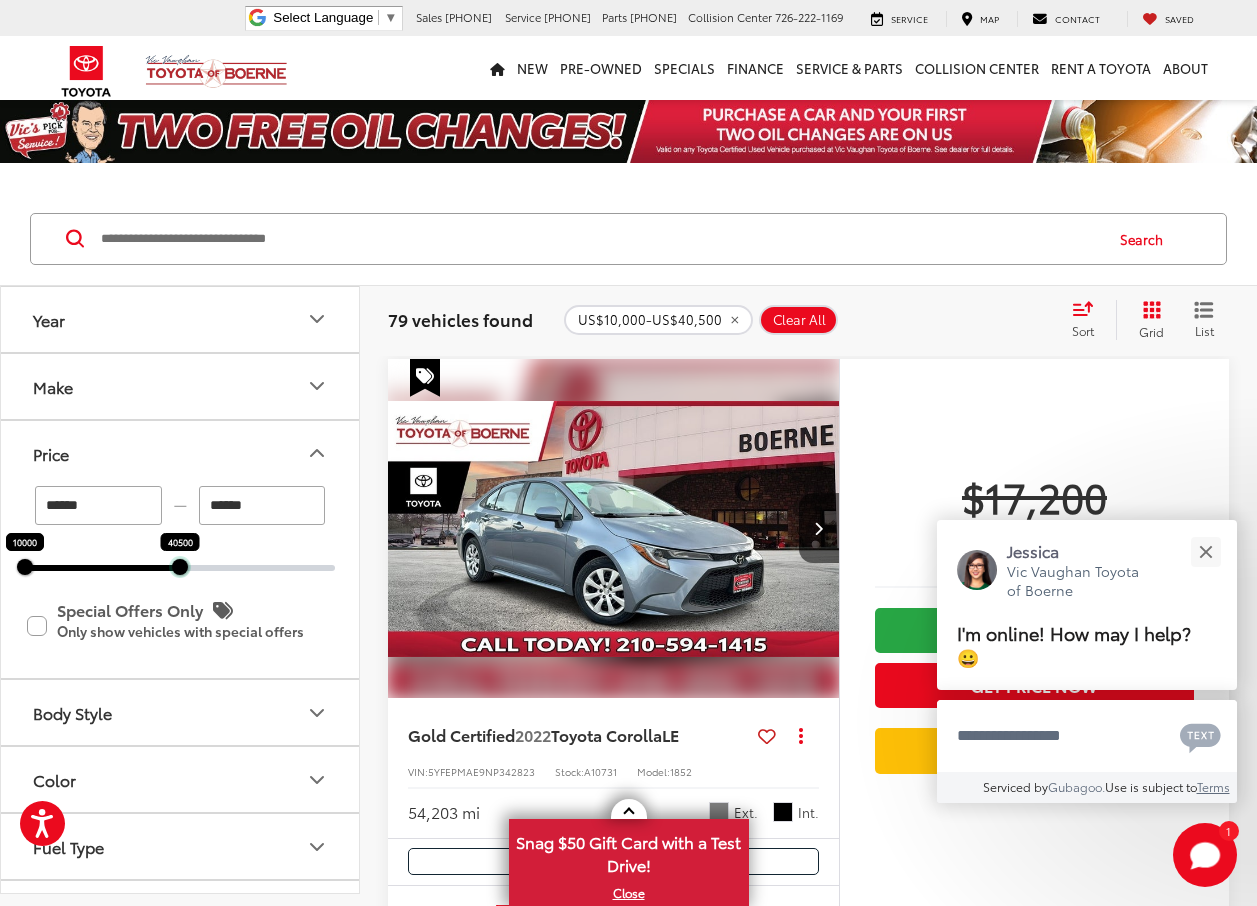 click at bounding box center [180, 567] 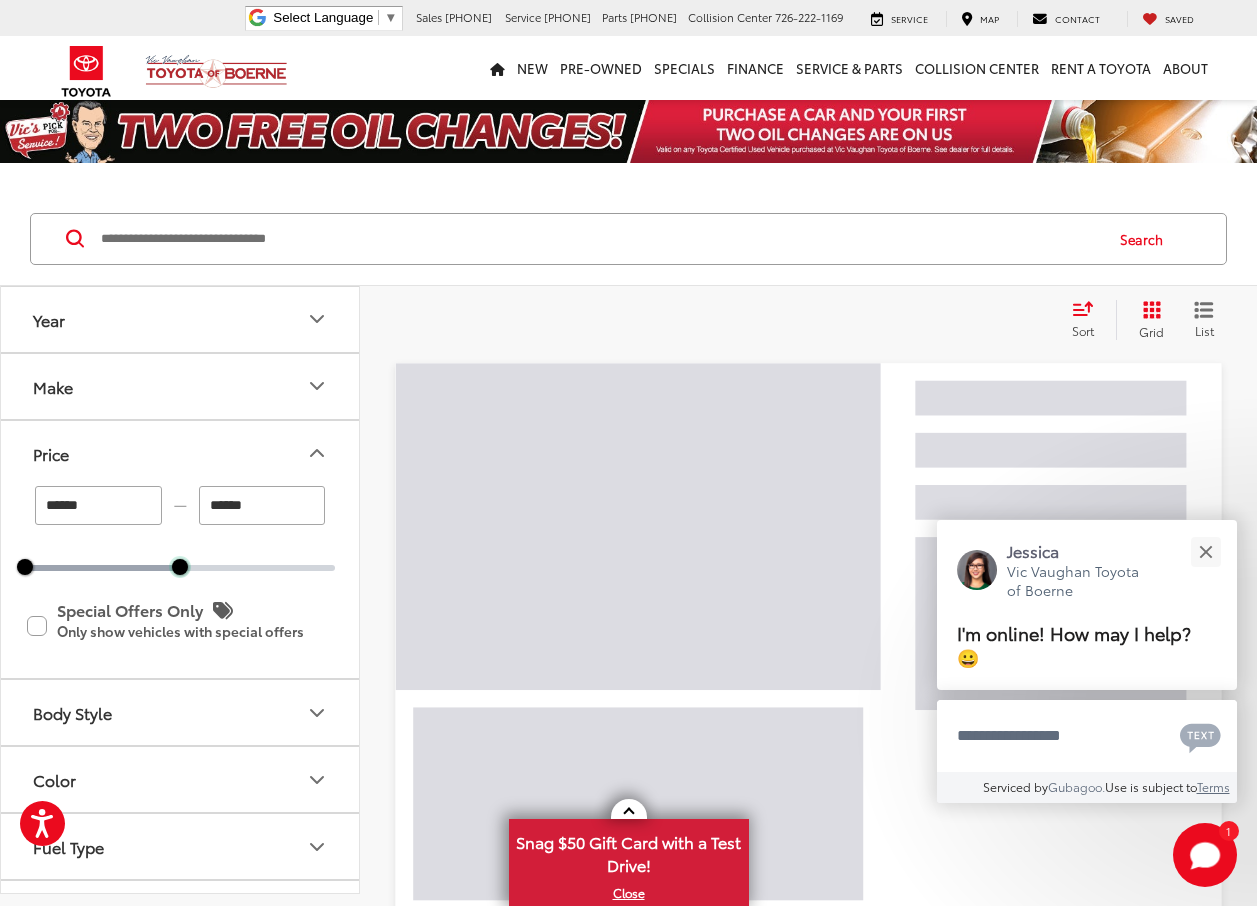 click at bounding box center (180, 567) 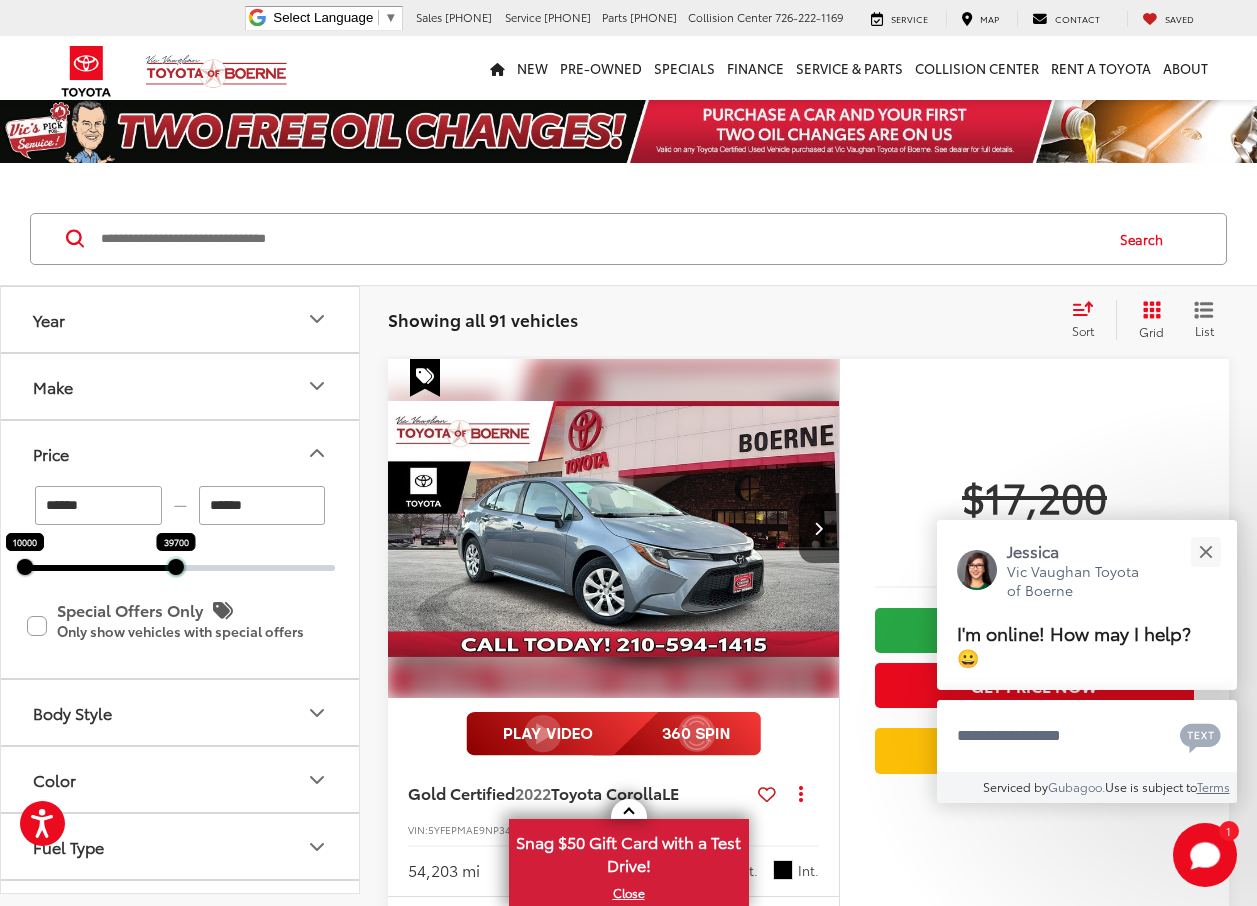 click on "****** — ****** 10000 39700 Special Offers Only  Only show vehicles with special offers" at bounding box center [180, 582] 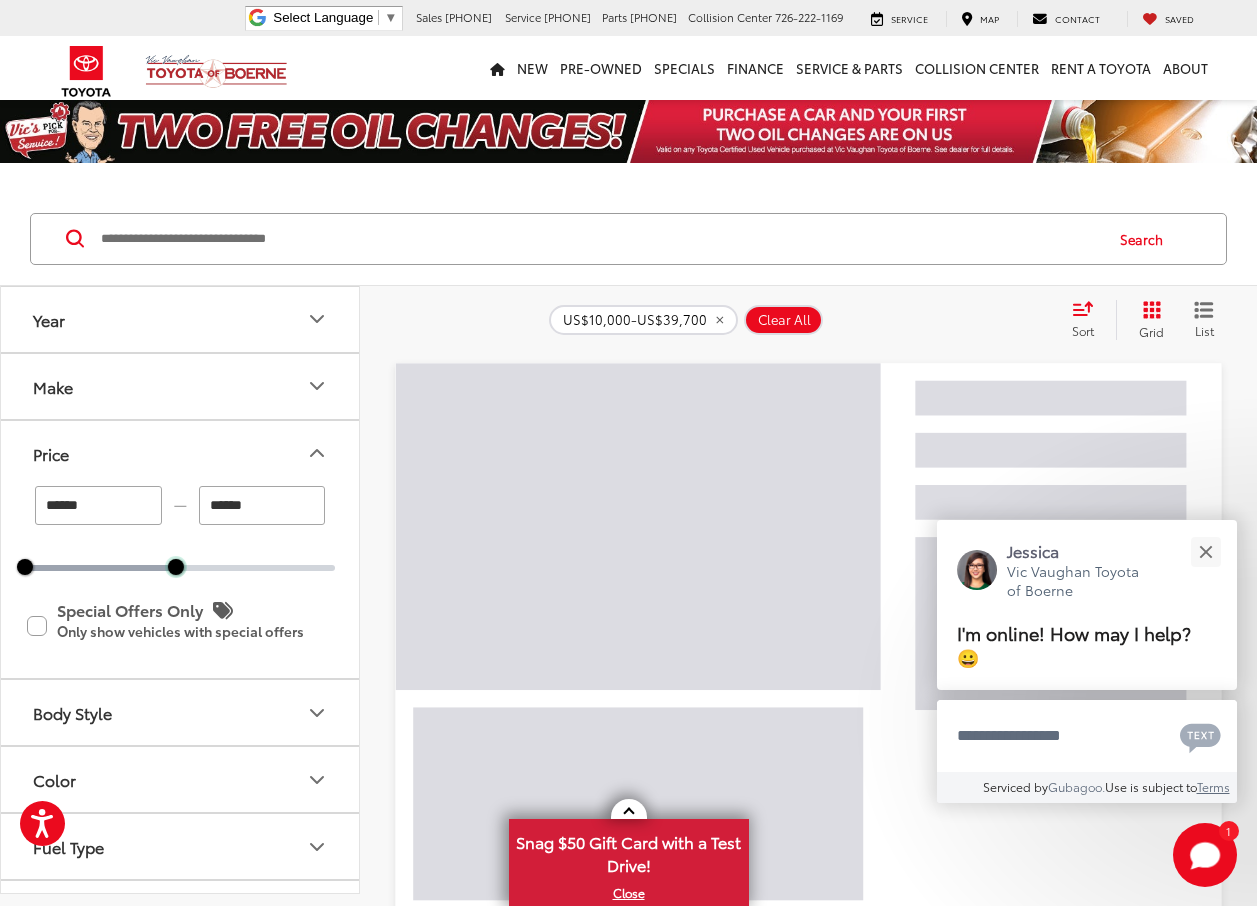 click at bounding box center [176, 567] 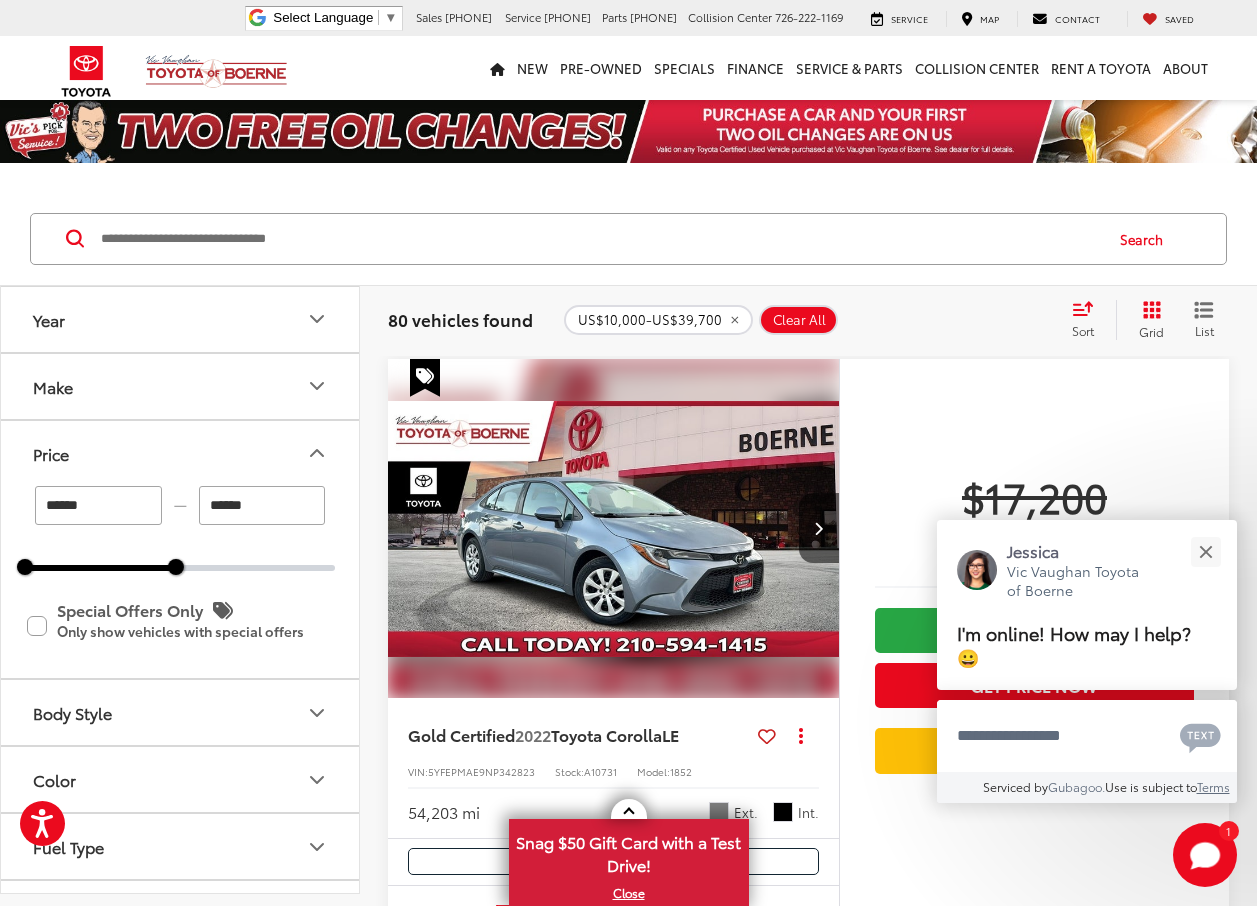 click on "****** — ****** 10000 39700 Special Offers Only  Only show vehicles with special offers" at bounding box center [180, 582] 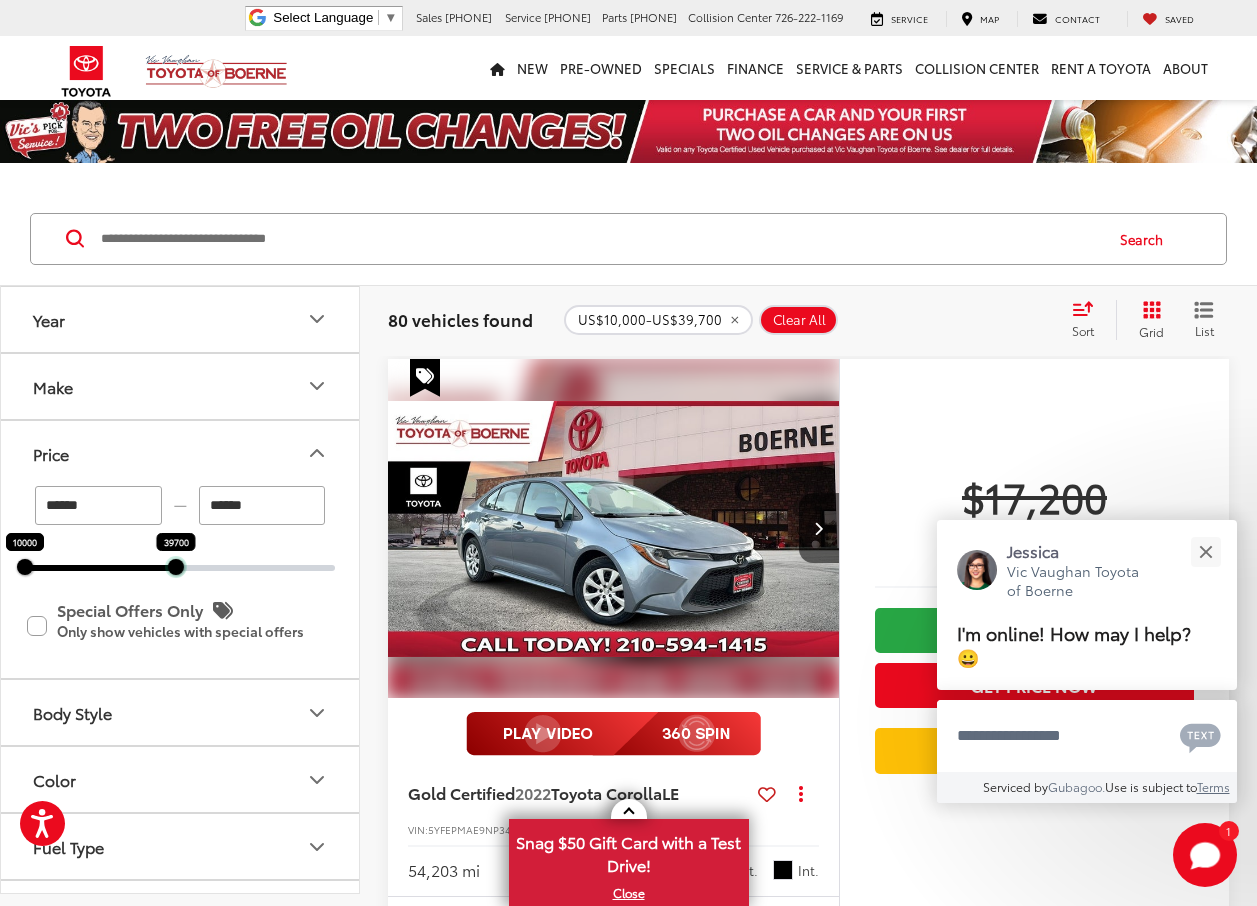 click at bounding box center [176, 567] 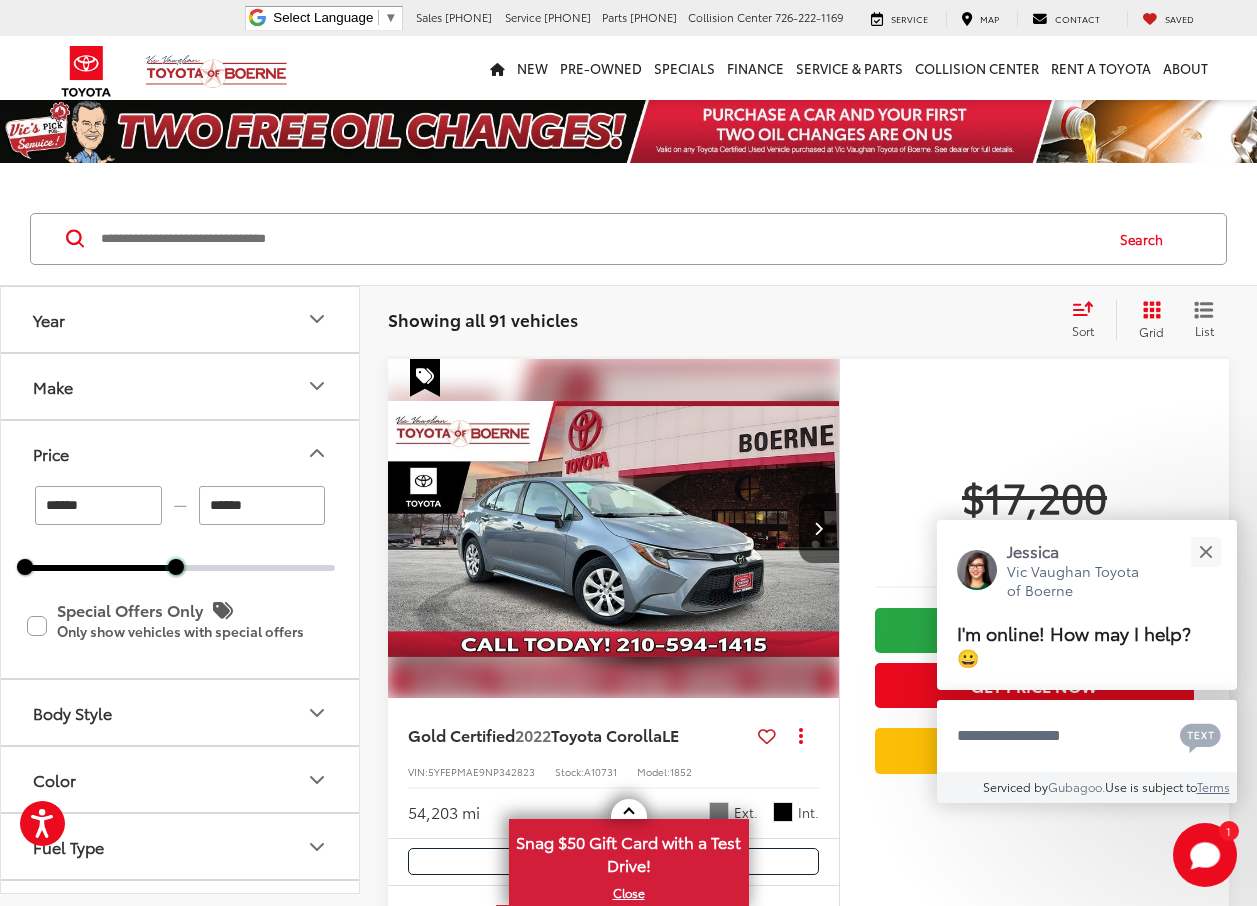 click at bounding box center (176, 567) 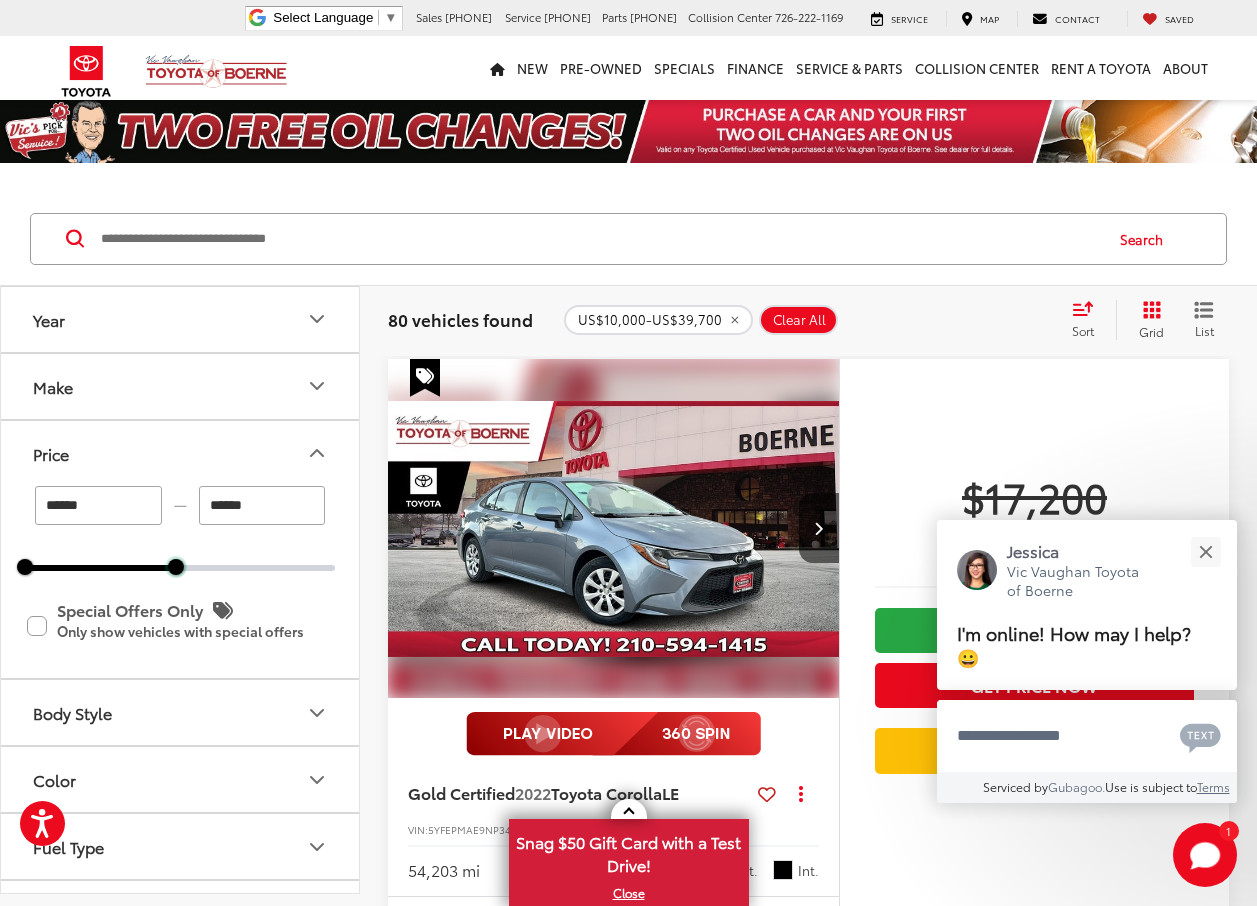 click at bounding box center (176, 567) 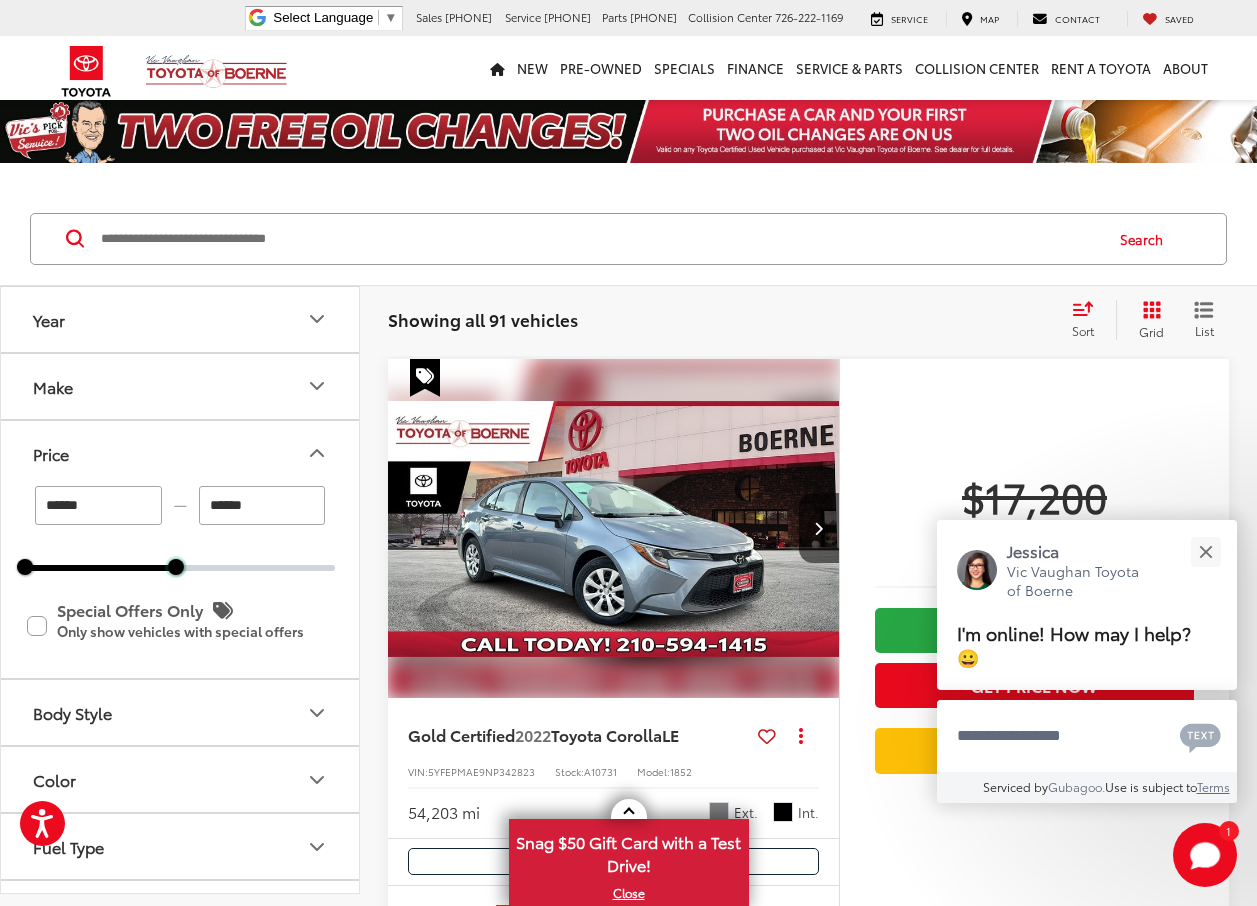 click at bounding box center [176, 567] 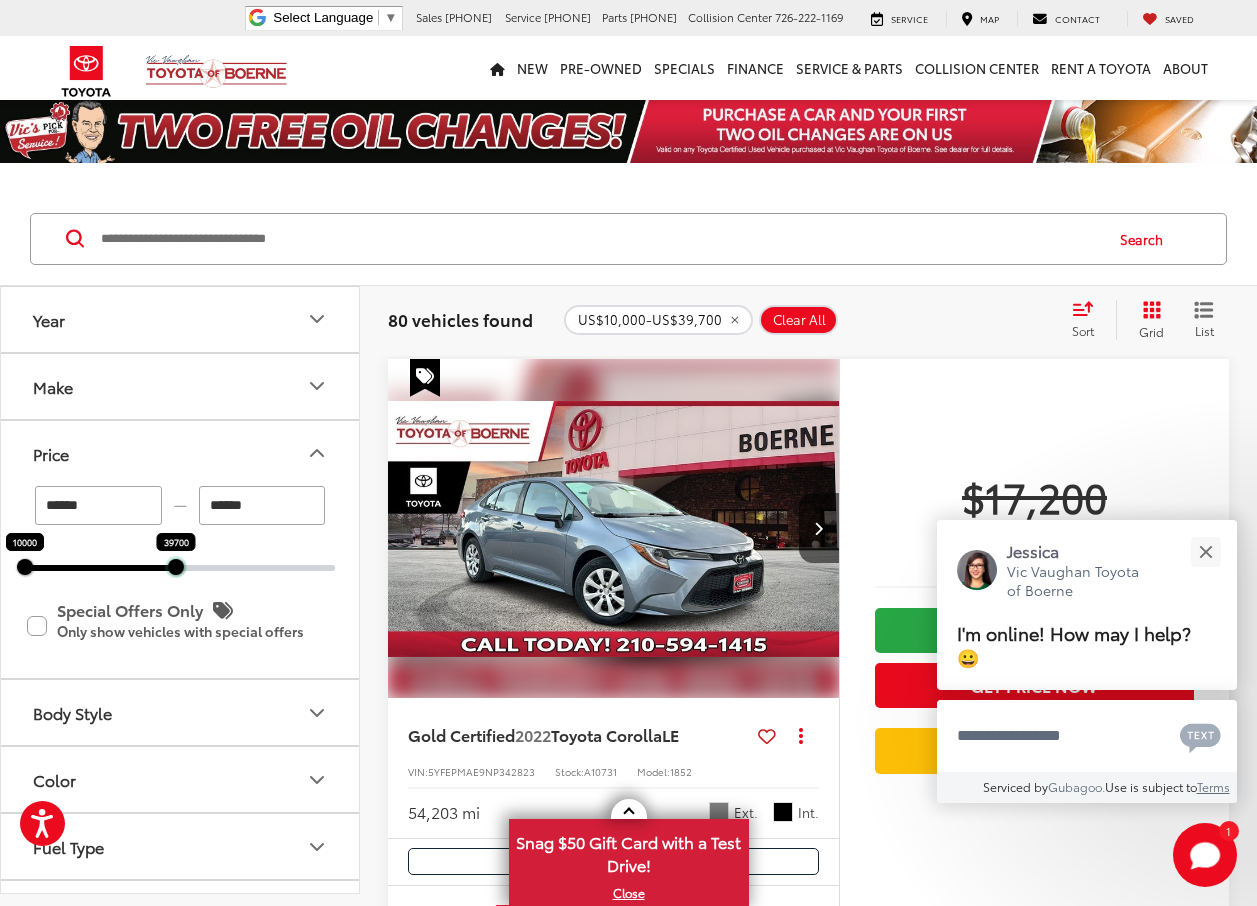 click at bounding box center (176, 567) 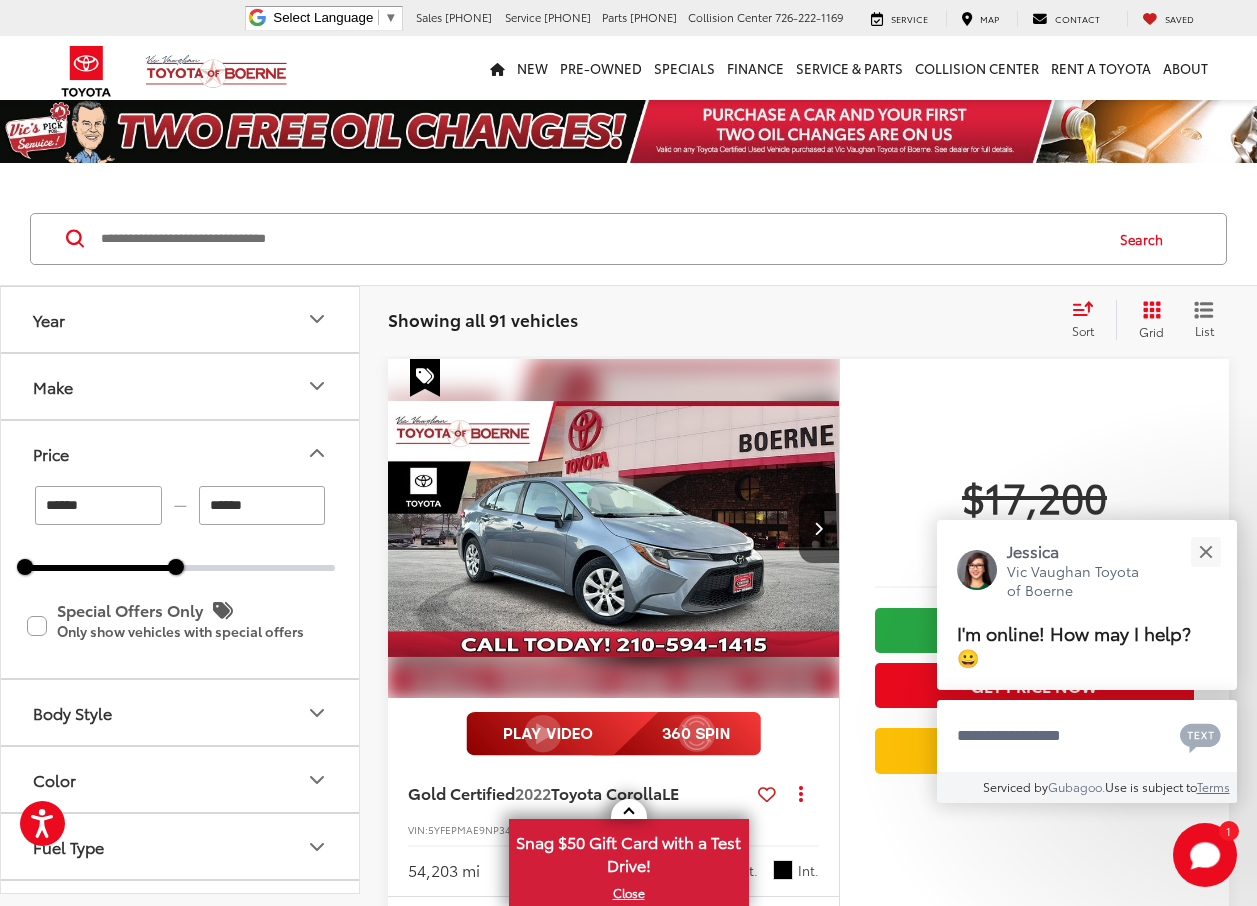 type on "******" 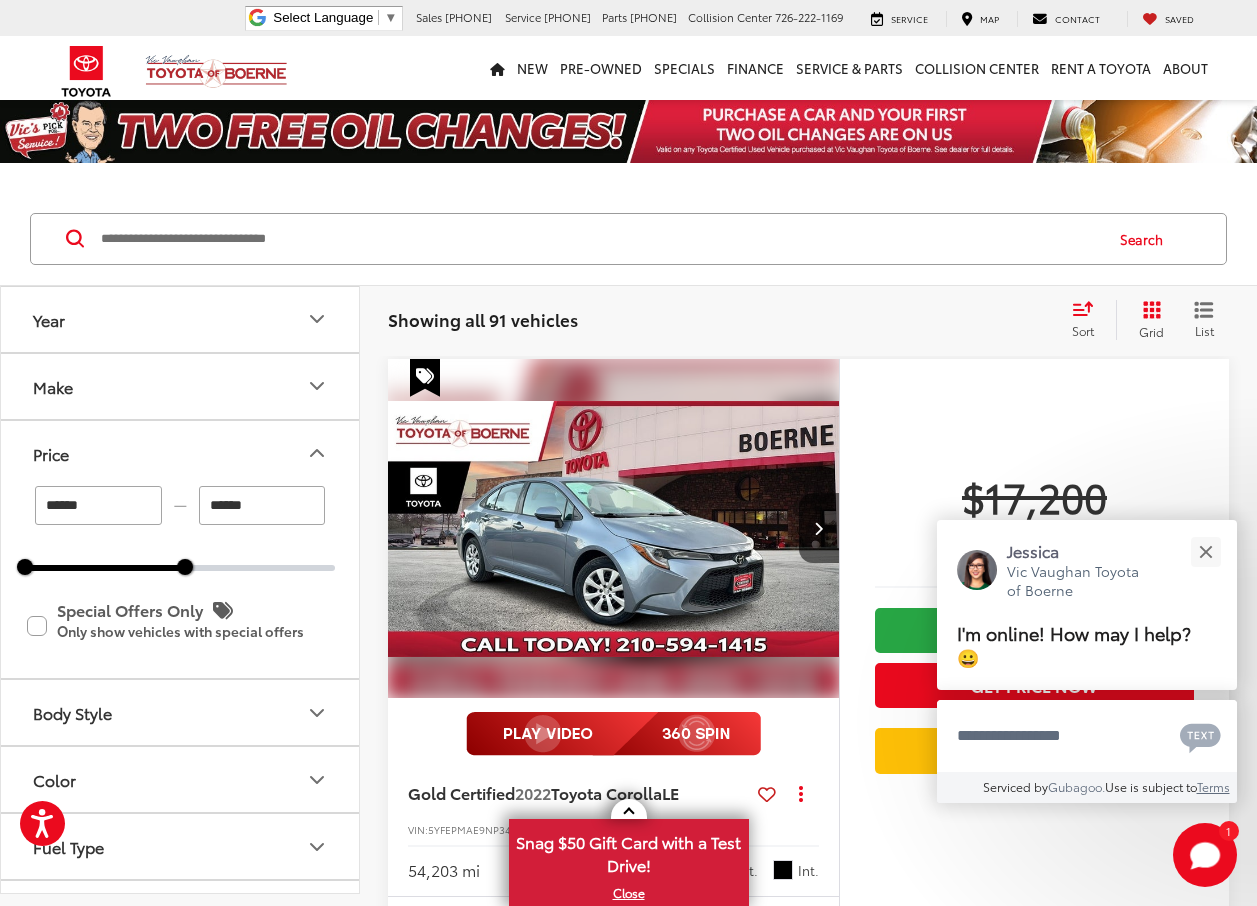 click on "10000 41500" at bounding box center [180, 568] 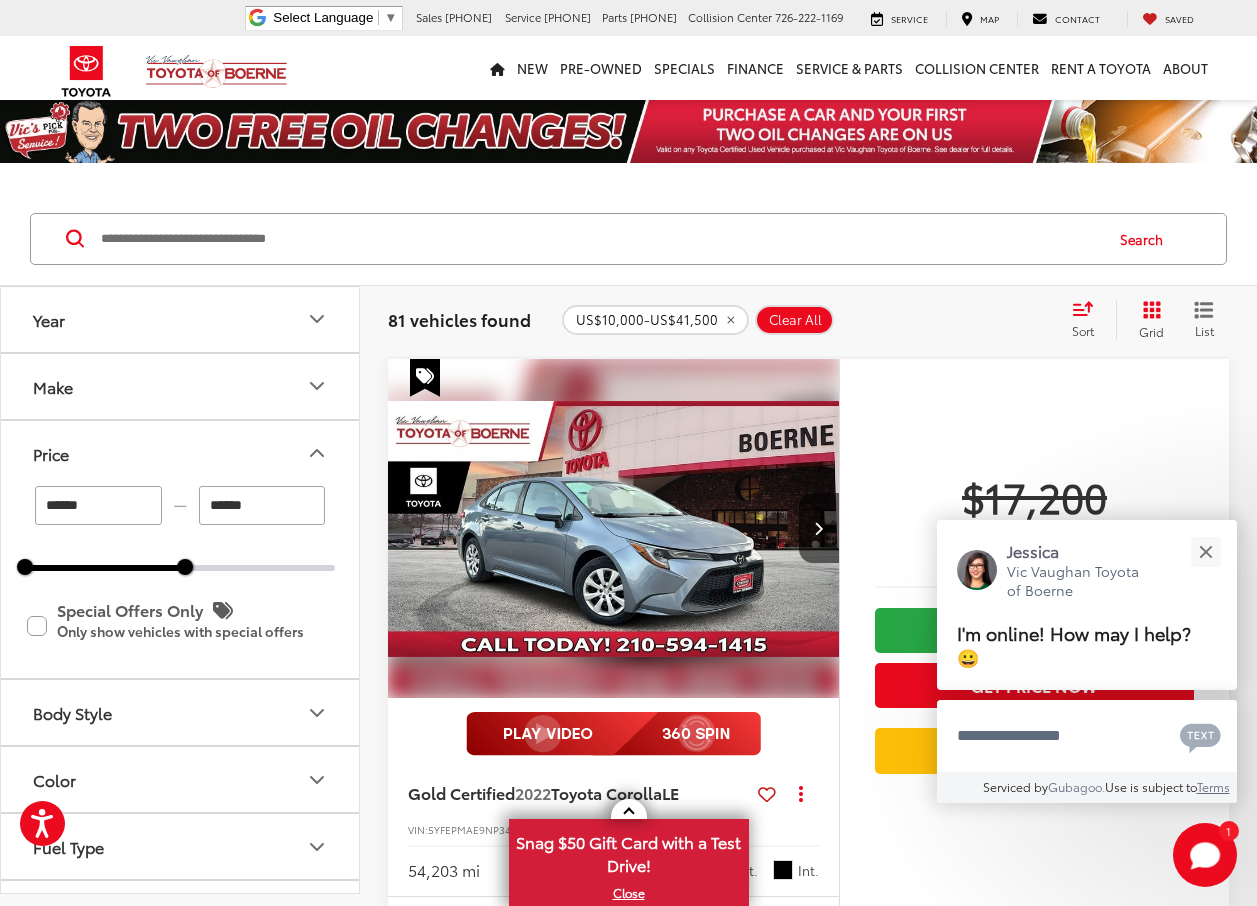 click on "Year" at bounding box center (181, 319) 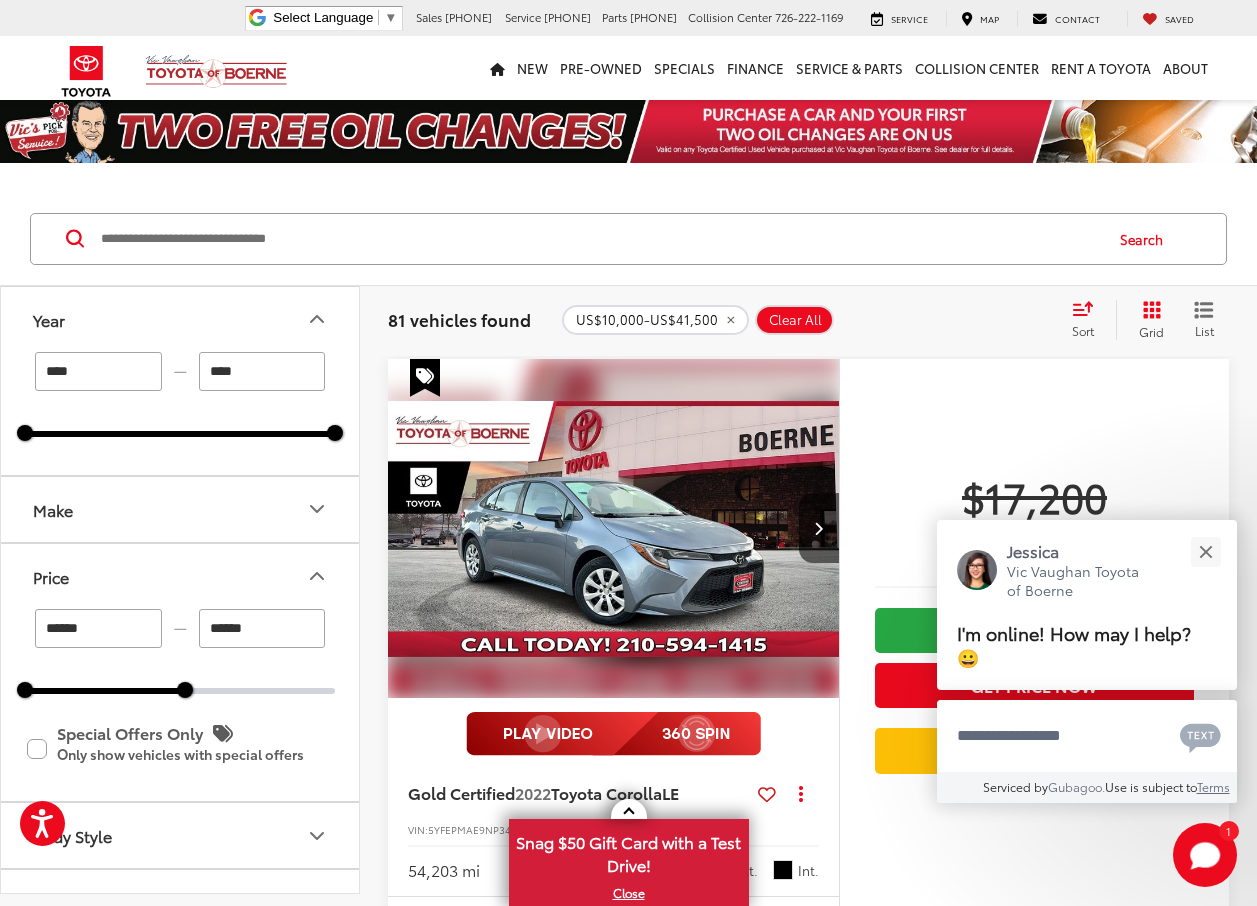 click on "Year" at bounding box center (181, 319) 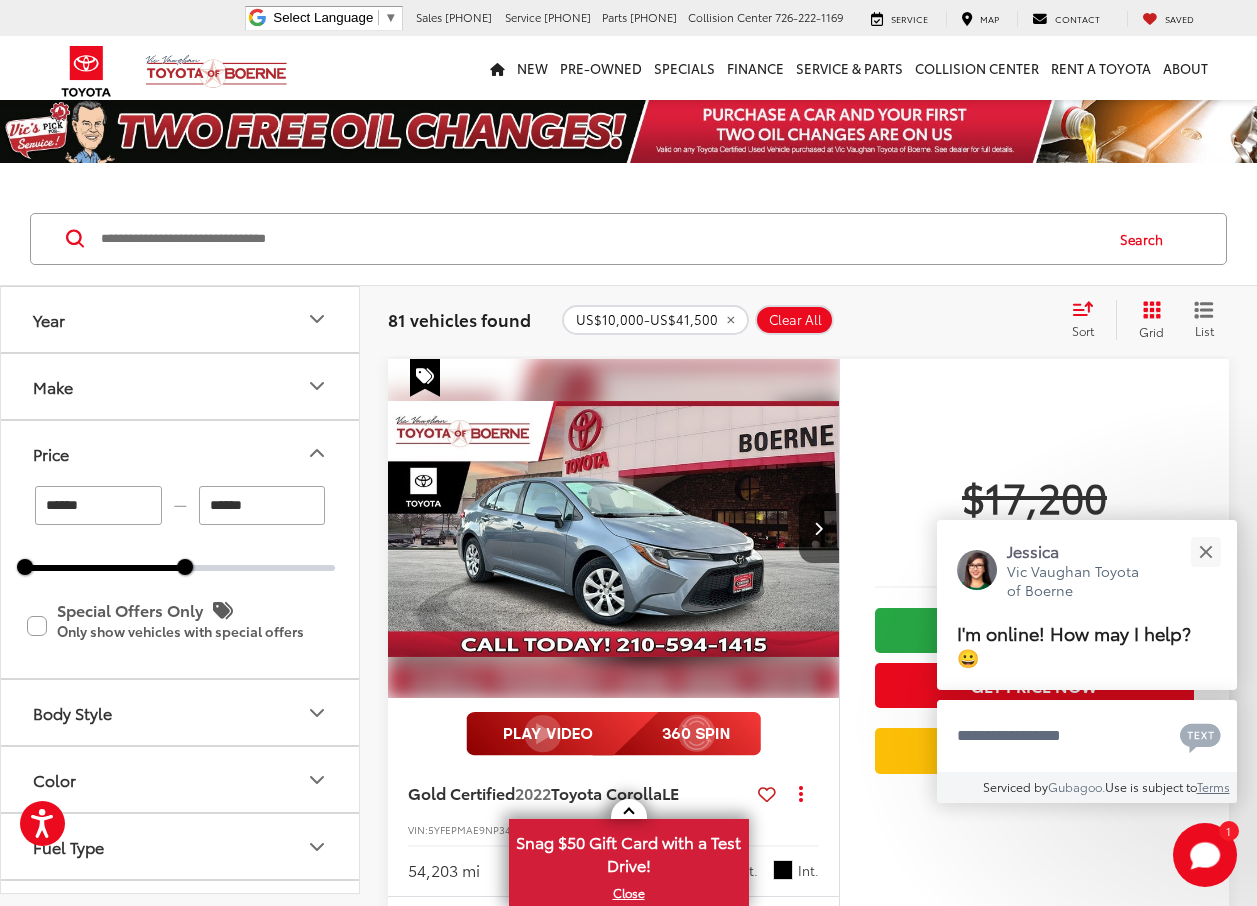 click on "Year" at bounding box center (181, 319) 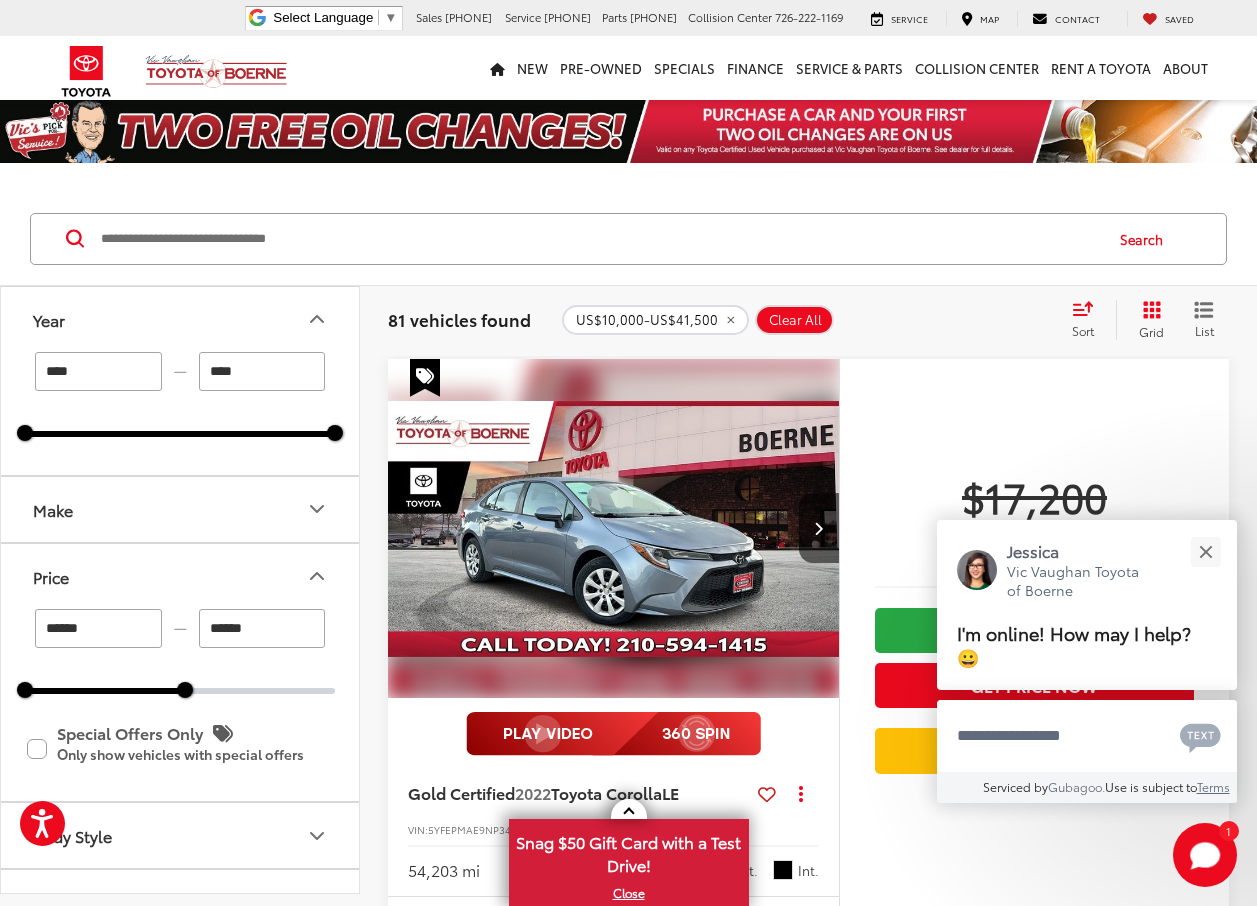 click on "****" at bounding box center [98, 371] 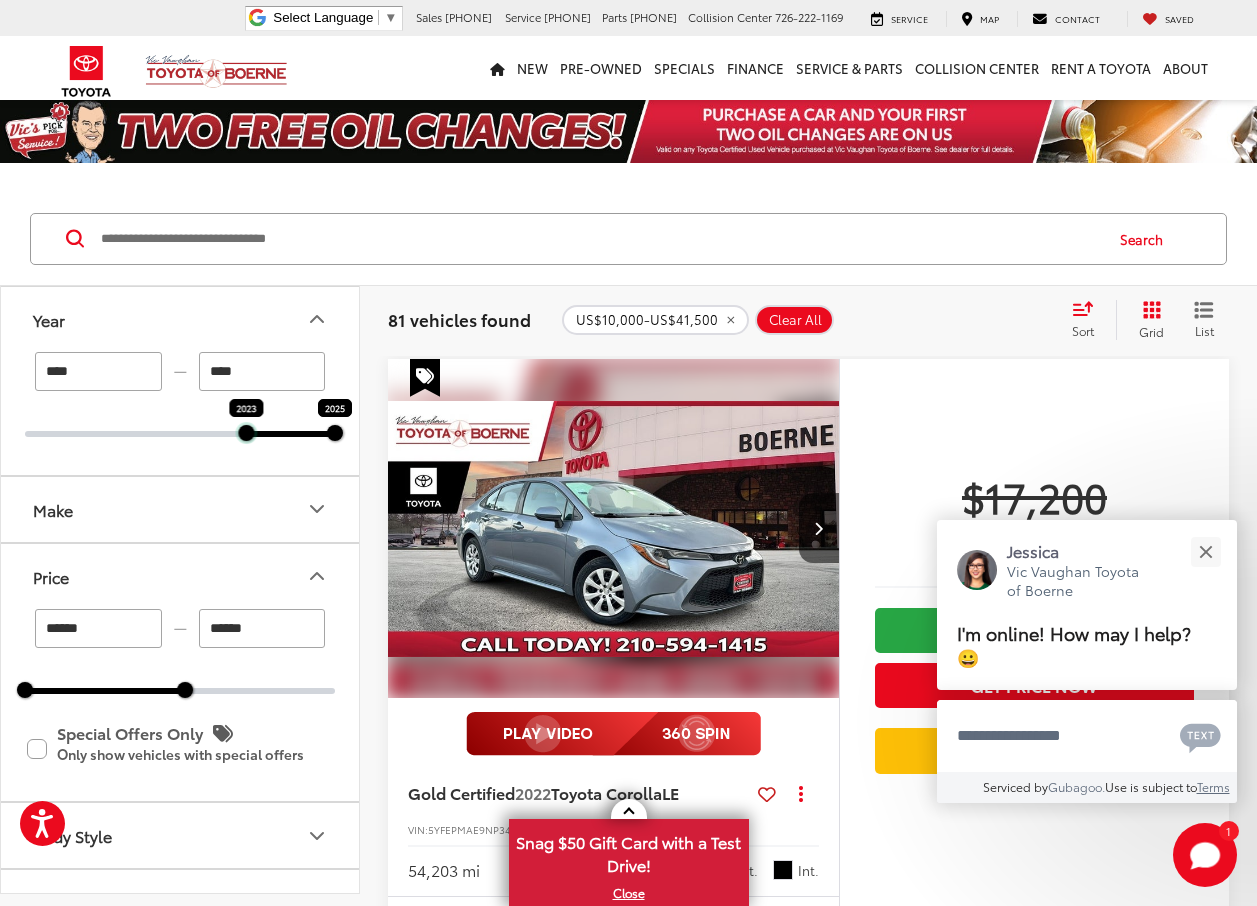 drag, startPoint x: 17, startPoint y: 435, endPoint x: 223, endPoint y: 422, distance: 206.40979 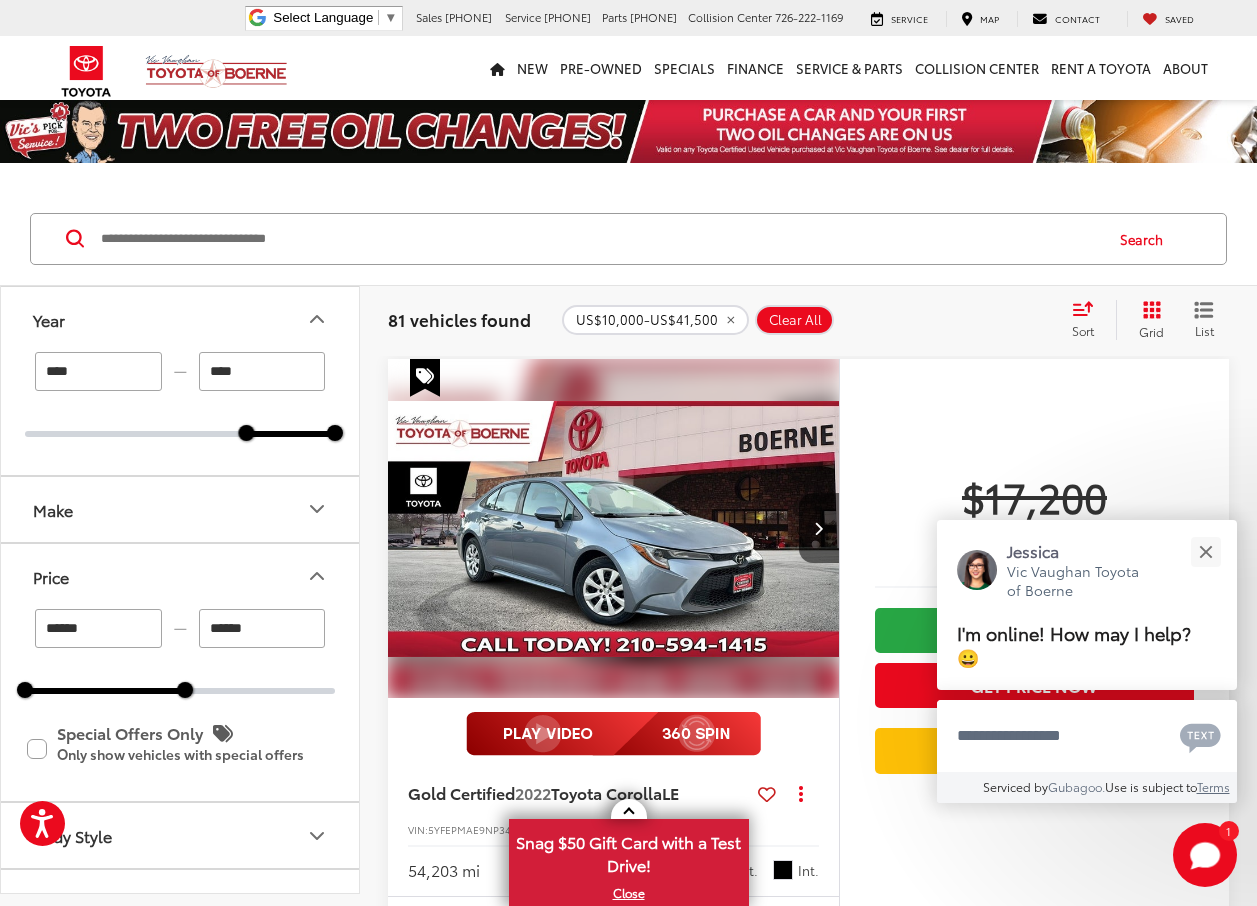 click on "Make" at bounding box center [181, 509] 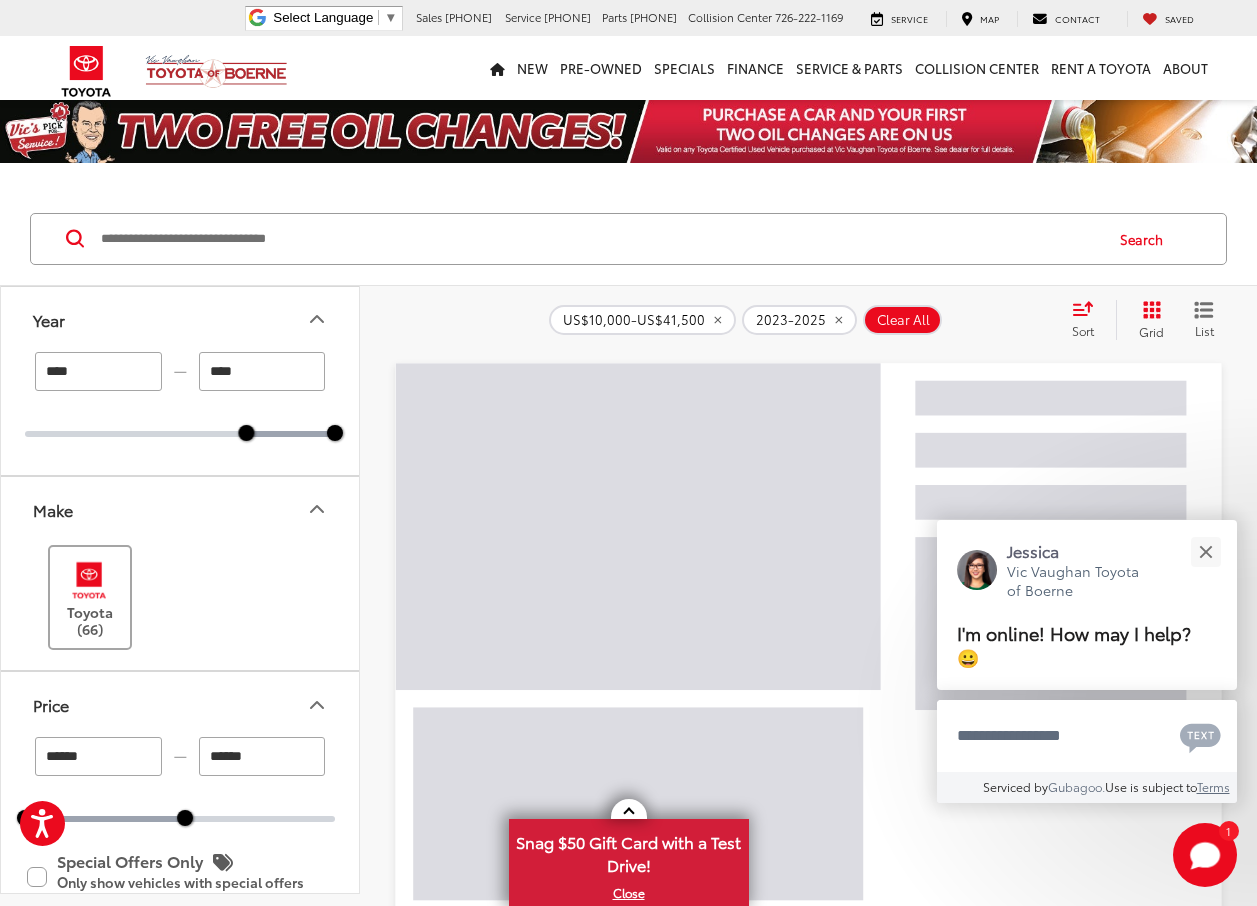 click at bounding box center (89, 580) 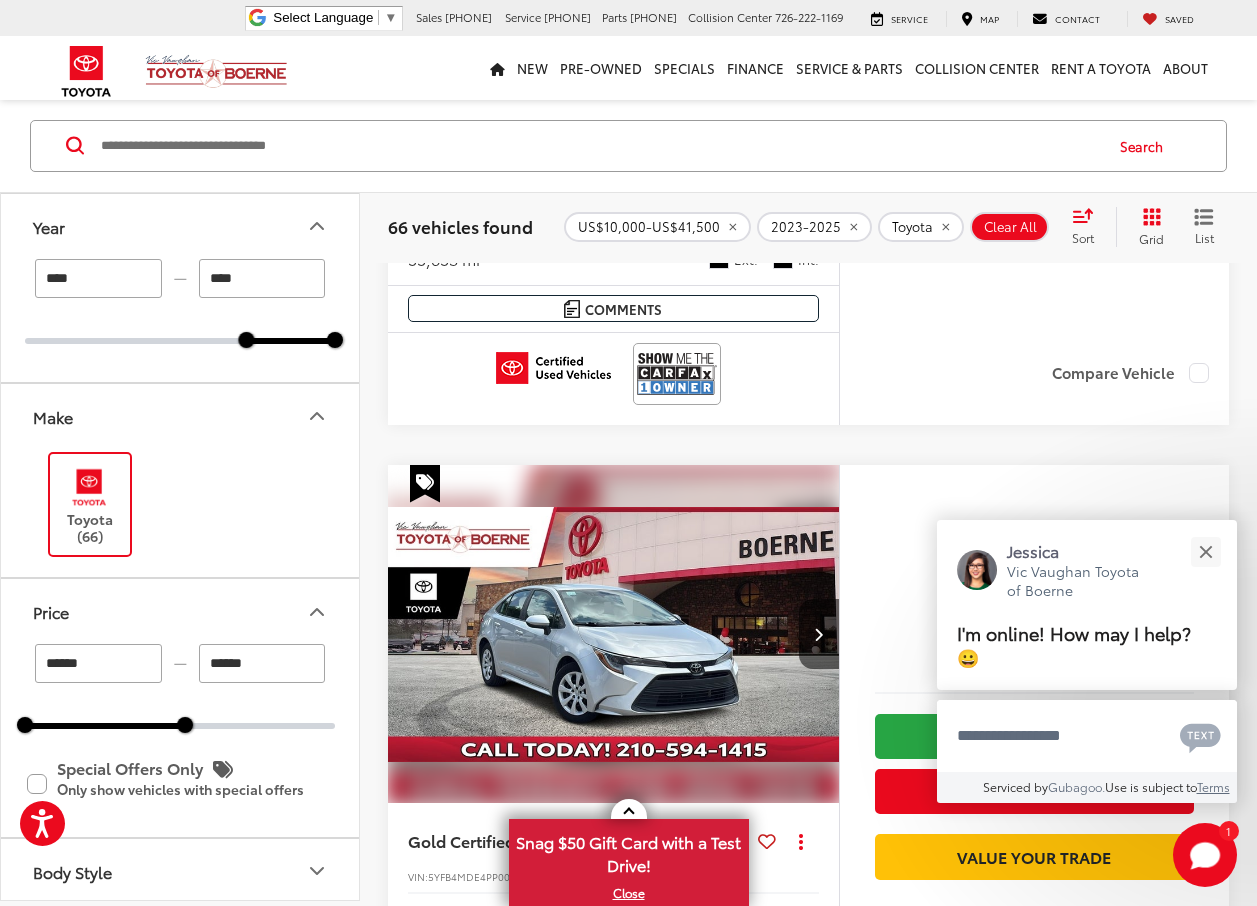 scroll, scrollTop: 600, scrollLeft: 0, axis: vertical 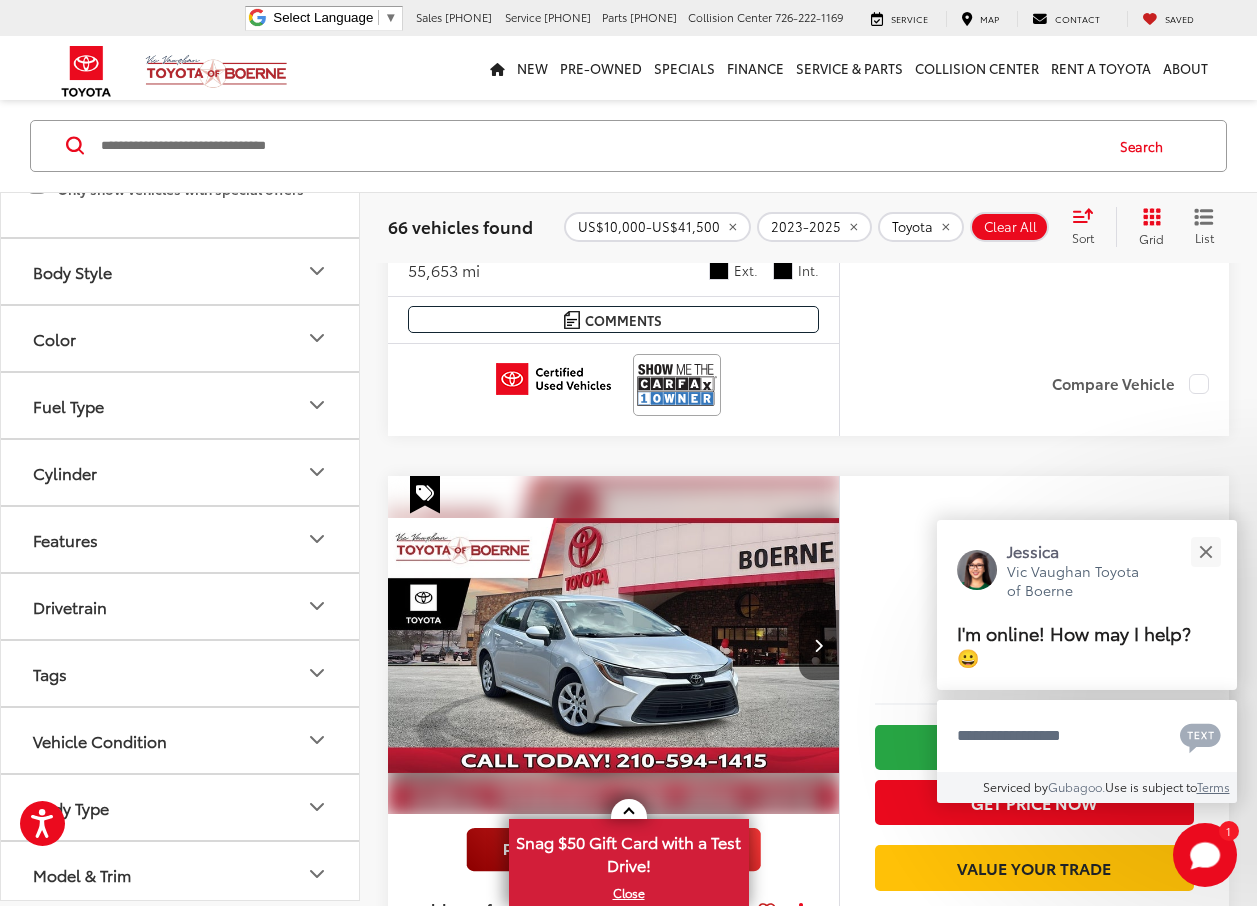 click on "Body Style" at bounding box center (181, 271) 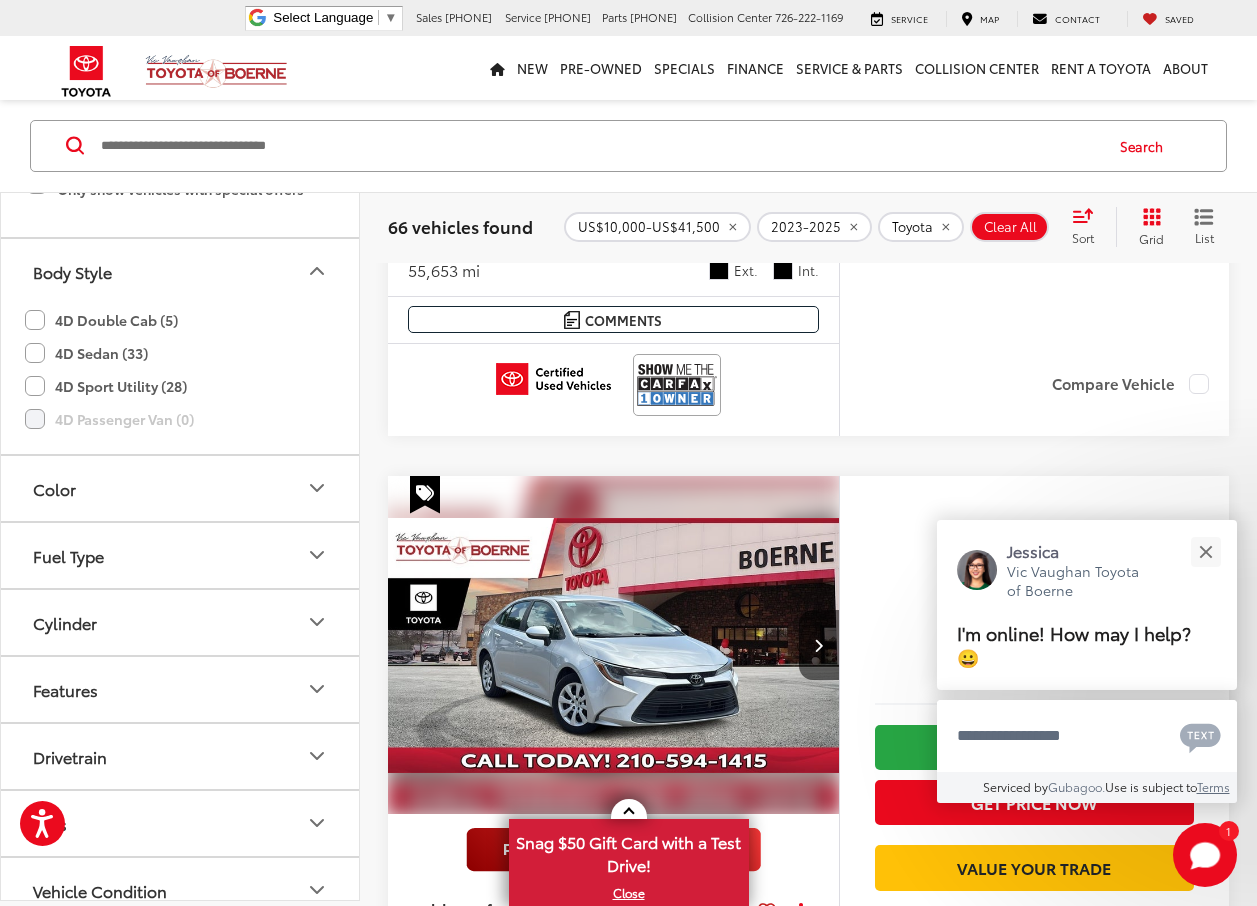 click on "4D Sport Utility (28)" 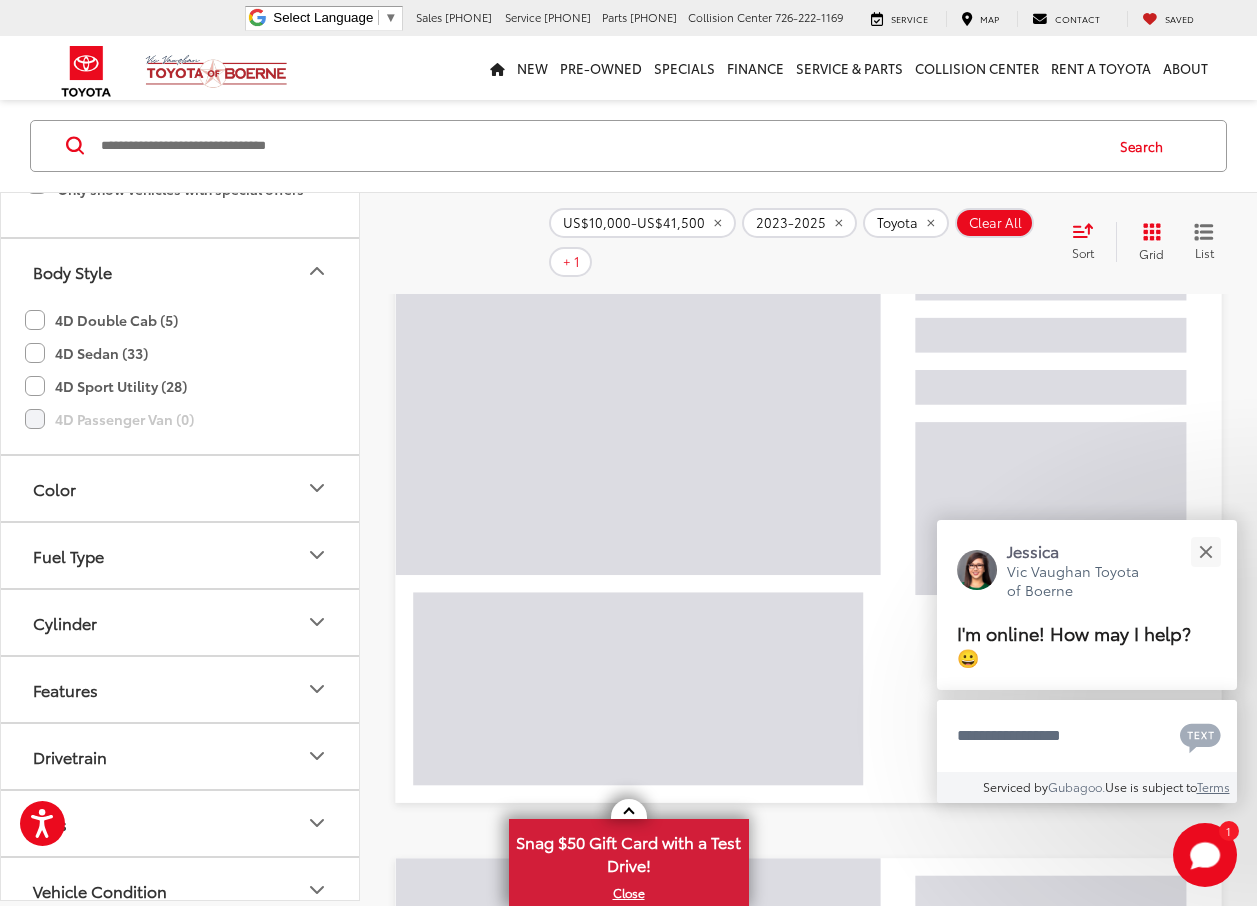 scroll, scrollTop: 93, scrollLeft: 0, axis: vertical 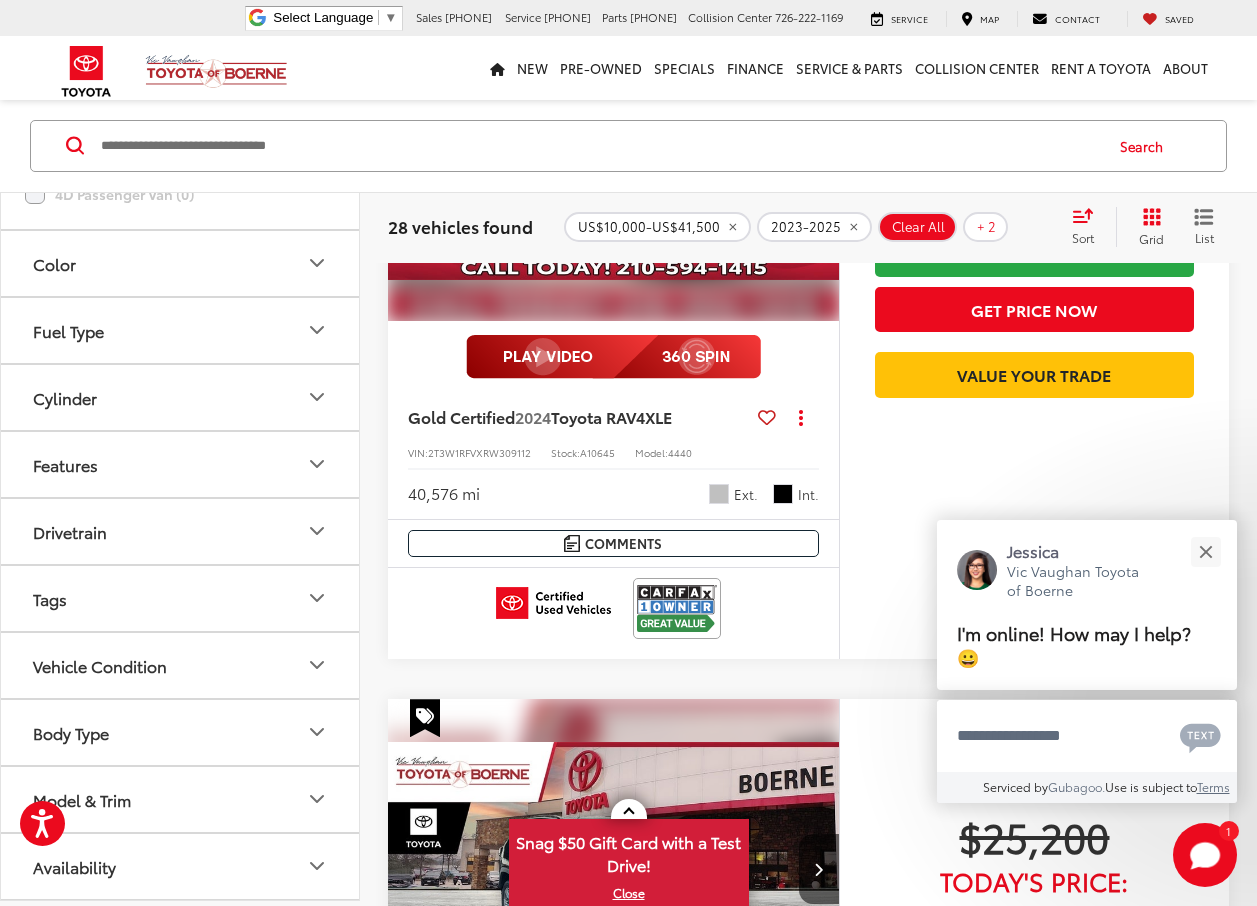 click on "Model & Trim" at bounding box center [181, 799] 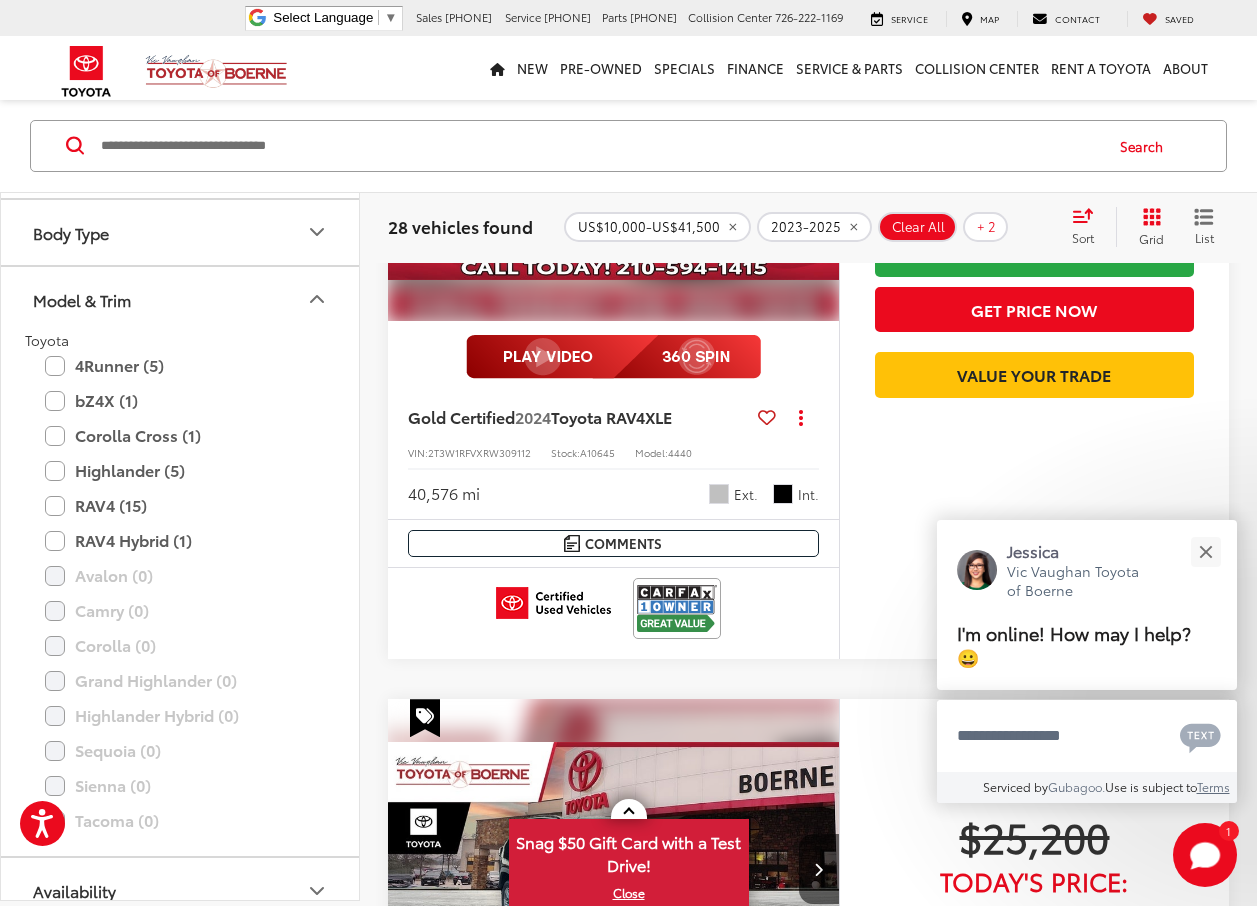 scroll, scrollTop: 1350, scrollLeft: 0, axis: vertical 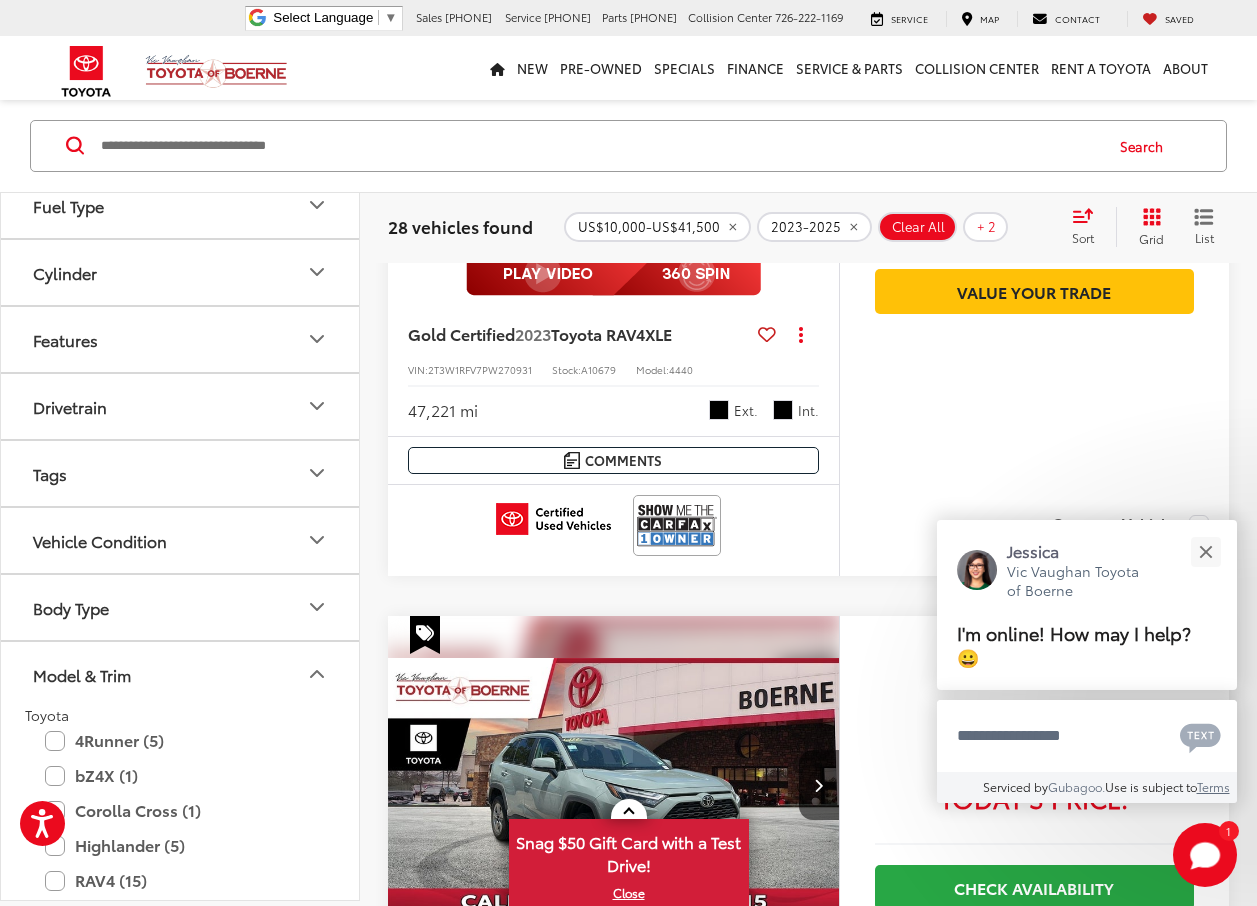 click on "Model & Trim" at bounding box center [82, 674] 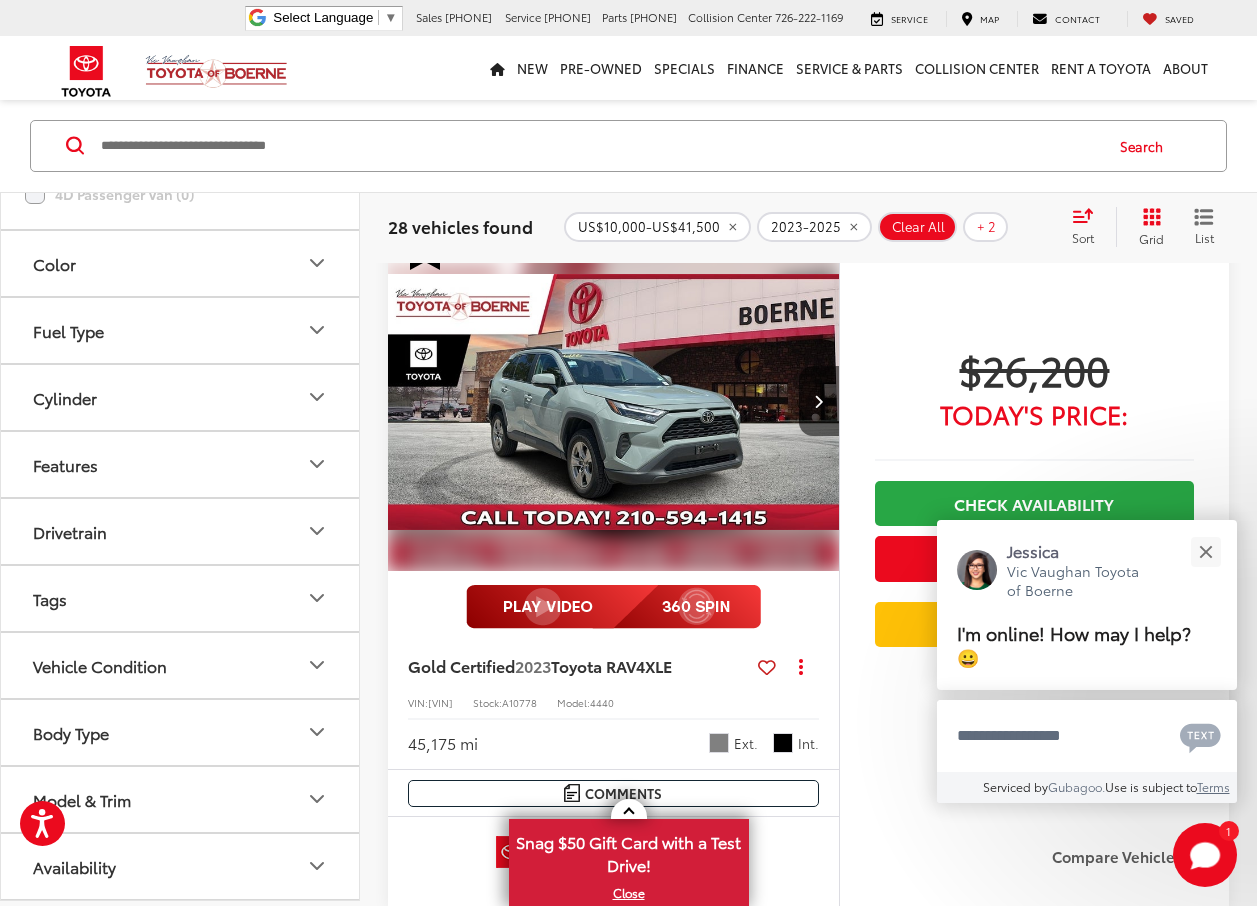scroll, scrollTop: 2293, scrollLeft: 0, axis: vertical 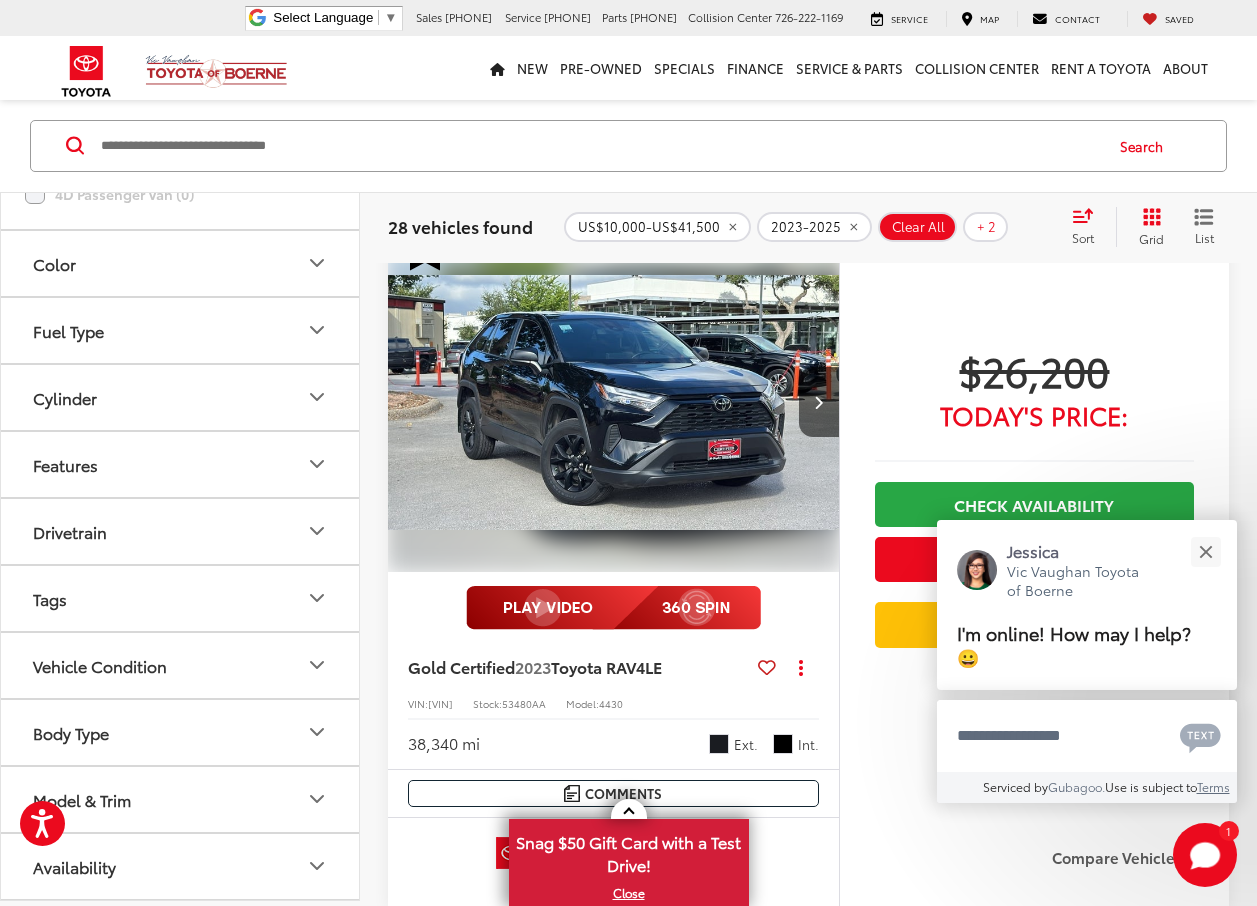 click on "Availability" at bounding box center [181, 866] 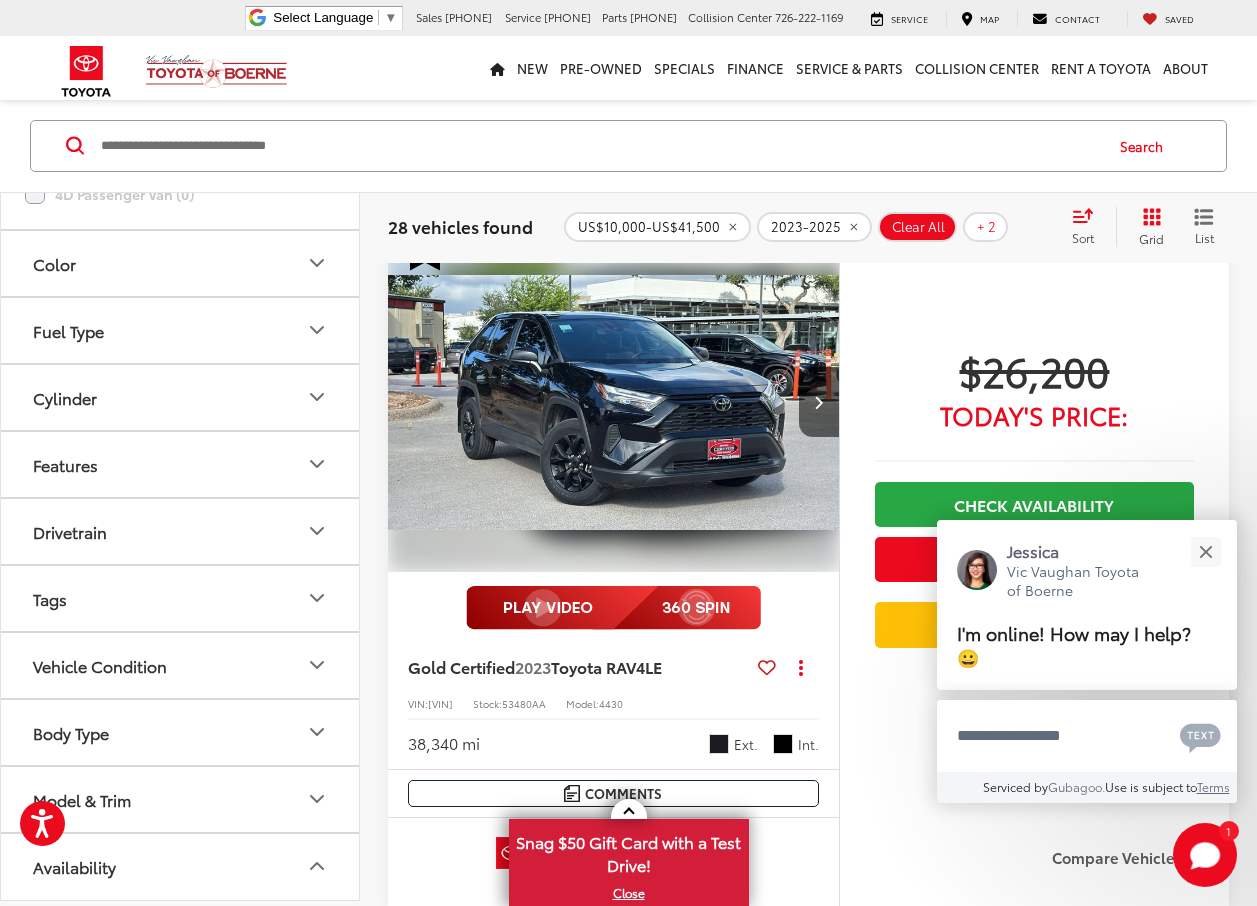 click on "Availability" at bounding box center [181, 866] 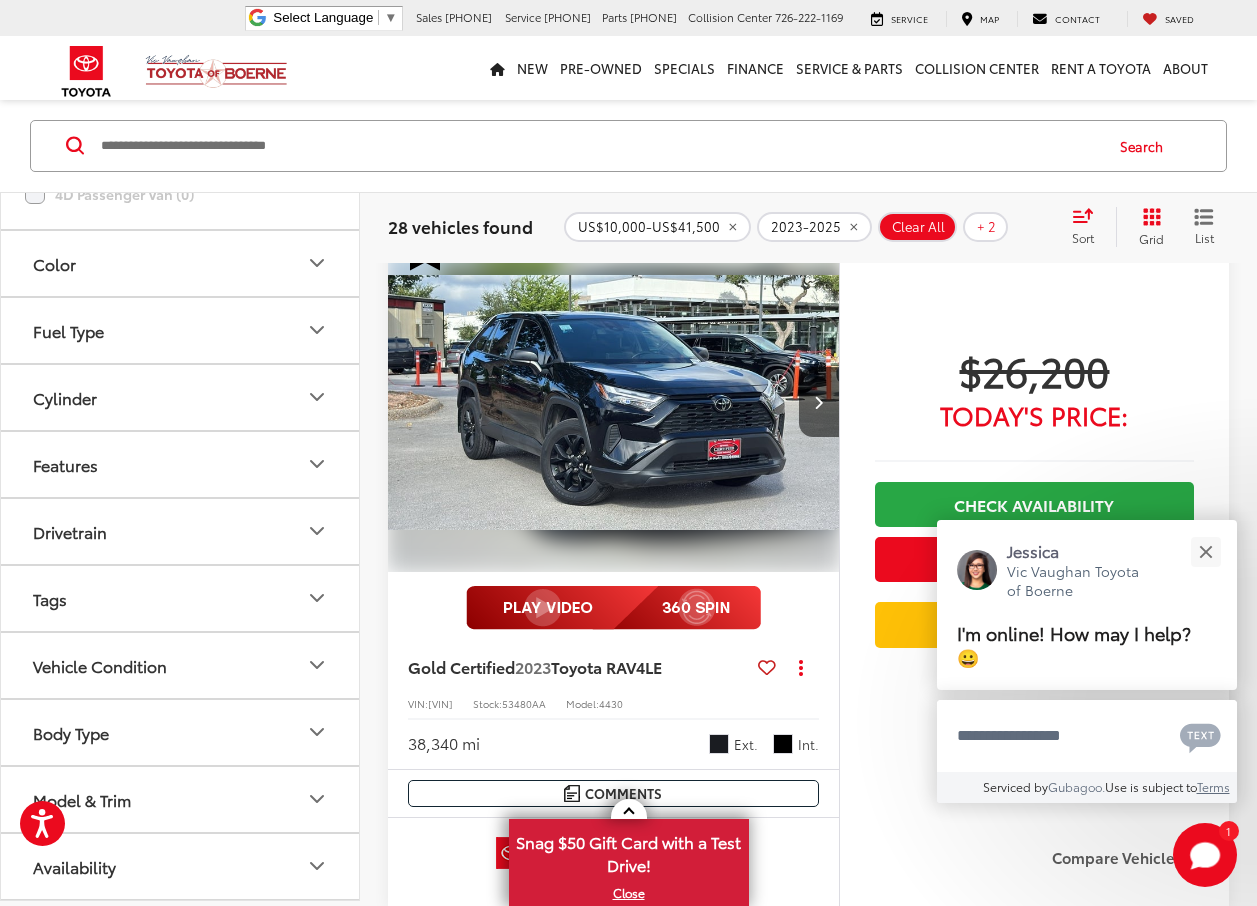 click on "Availability" at bounding box center [181, 866] 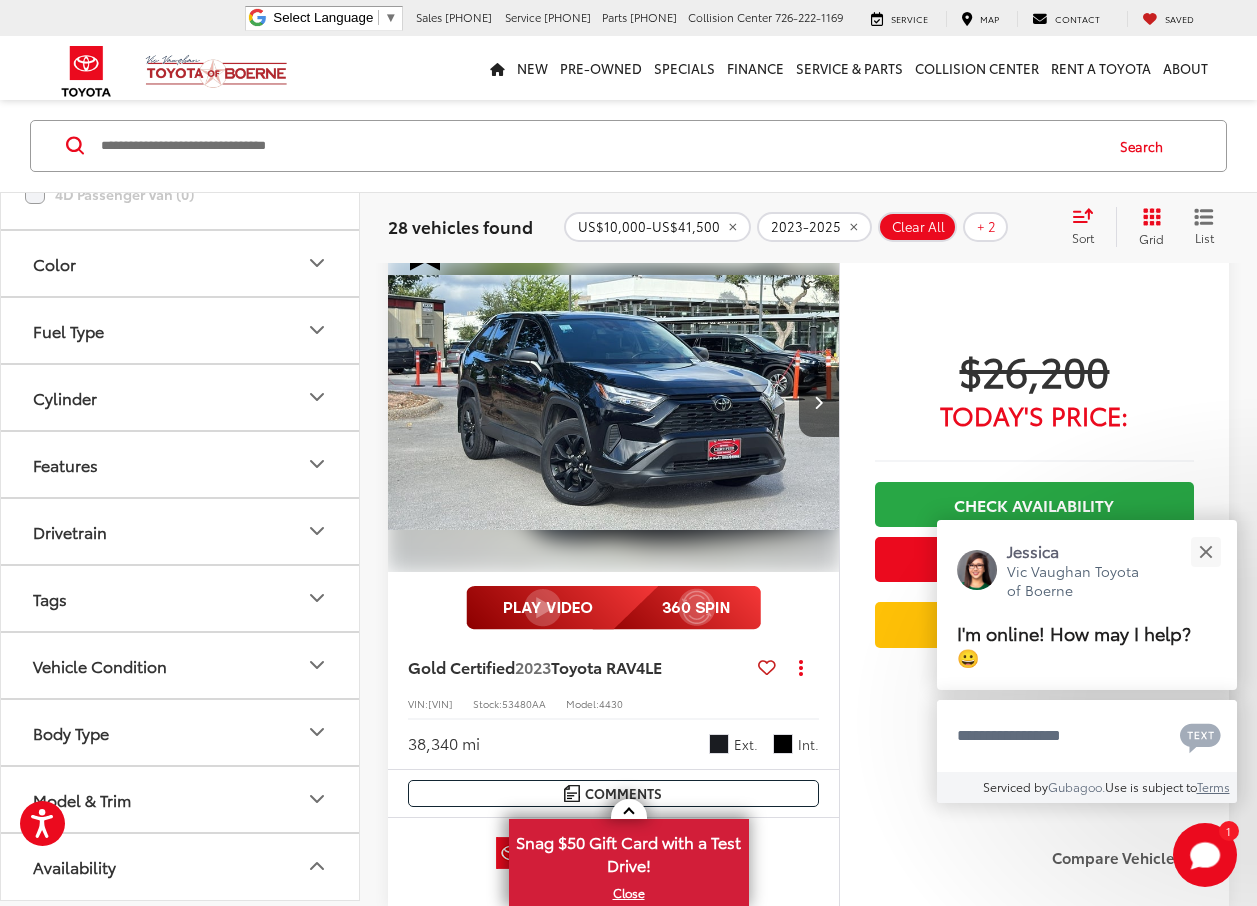scroll, scrollTop: 882, scrollLeft: 0, axis: vertical 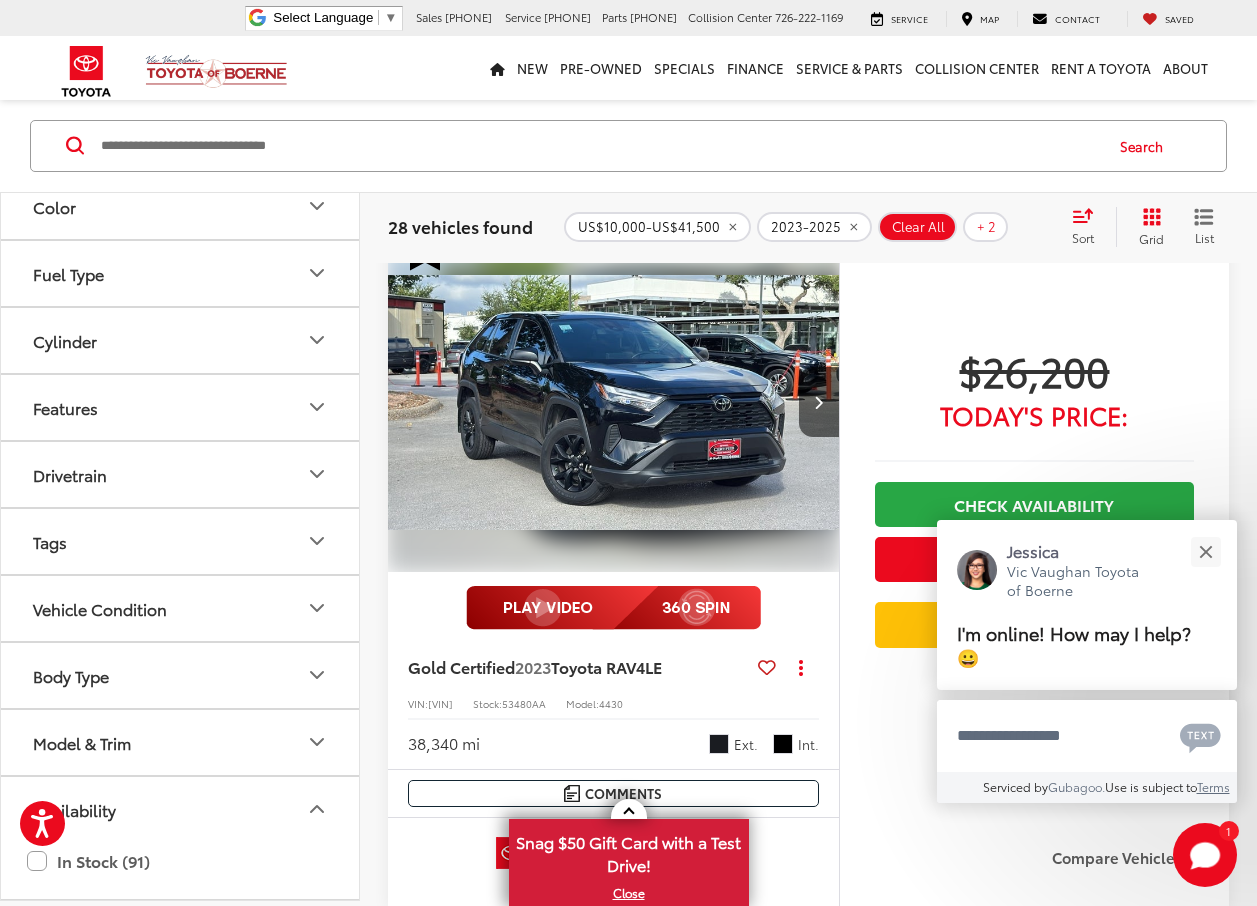 click on "Model & Trim" at bounding box center [181, 742] 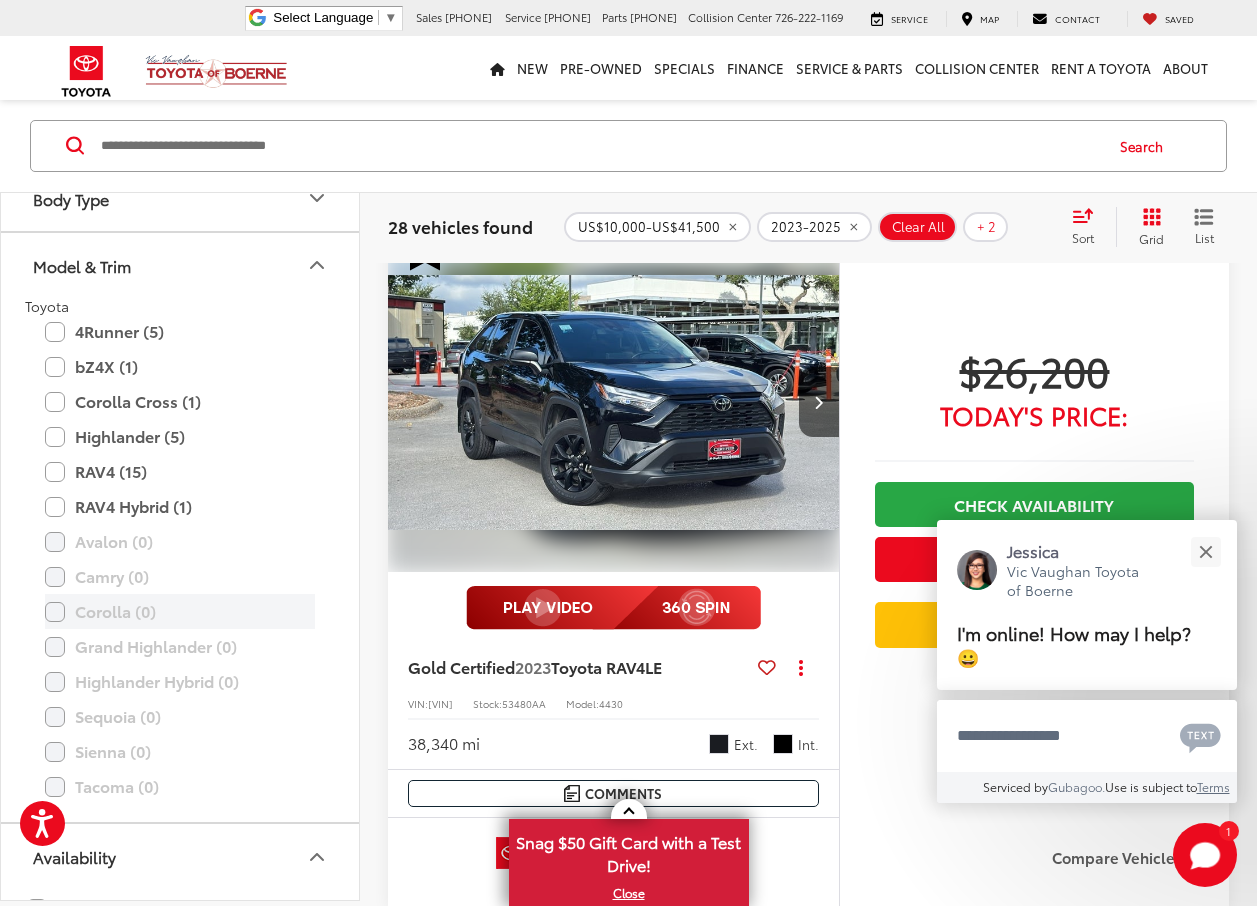 scroll, scrollTop: 1407, scrollLeft: 0, axis: vertical 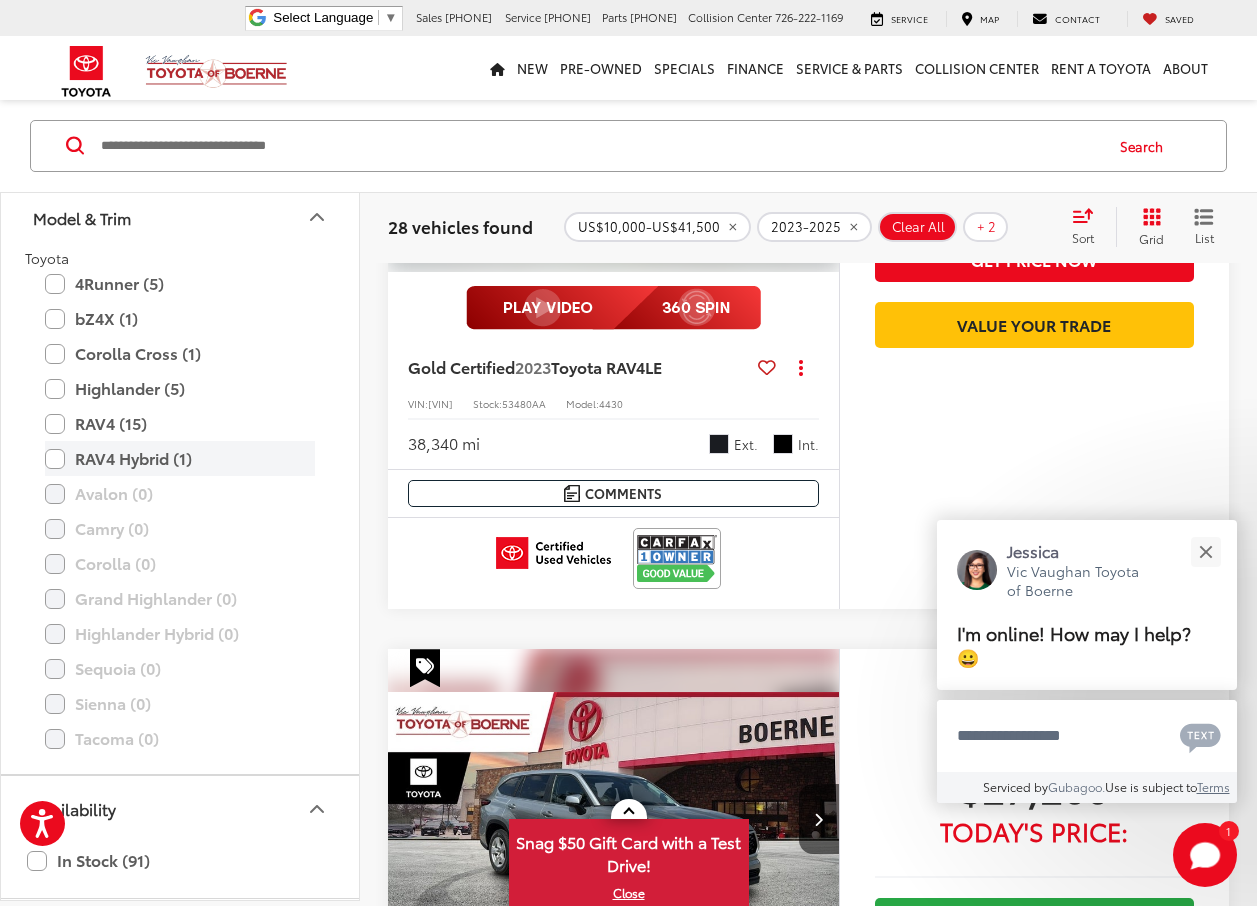 click on "RAV4 Hybrid (1)" at bounding box center [180, 459] 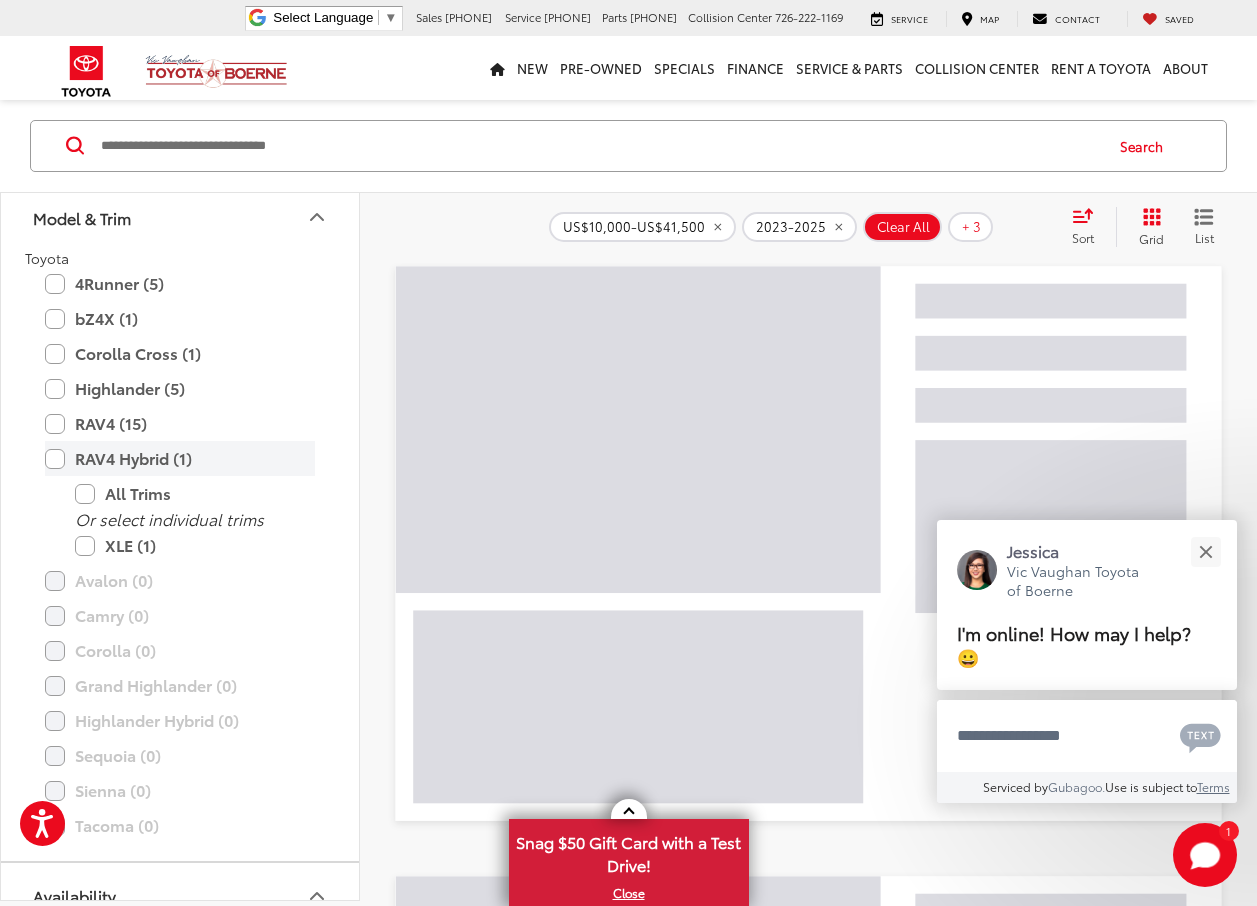 scroll, scrollTop: 93, scrollLeft: 0, axis: vertical 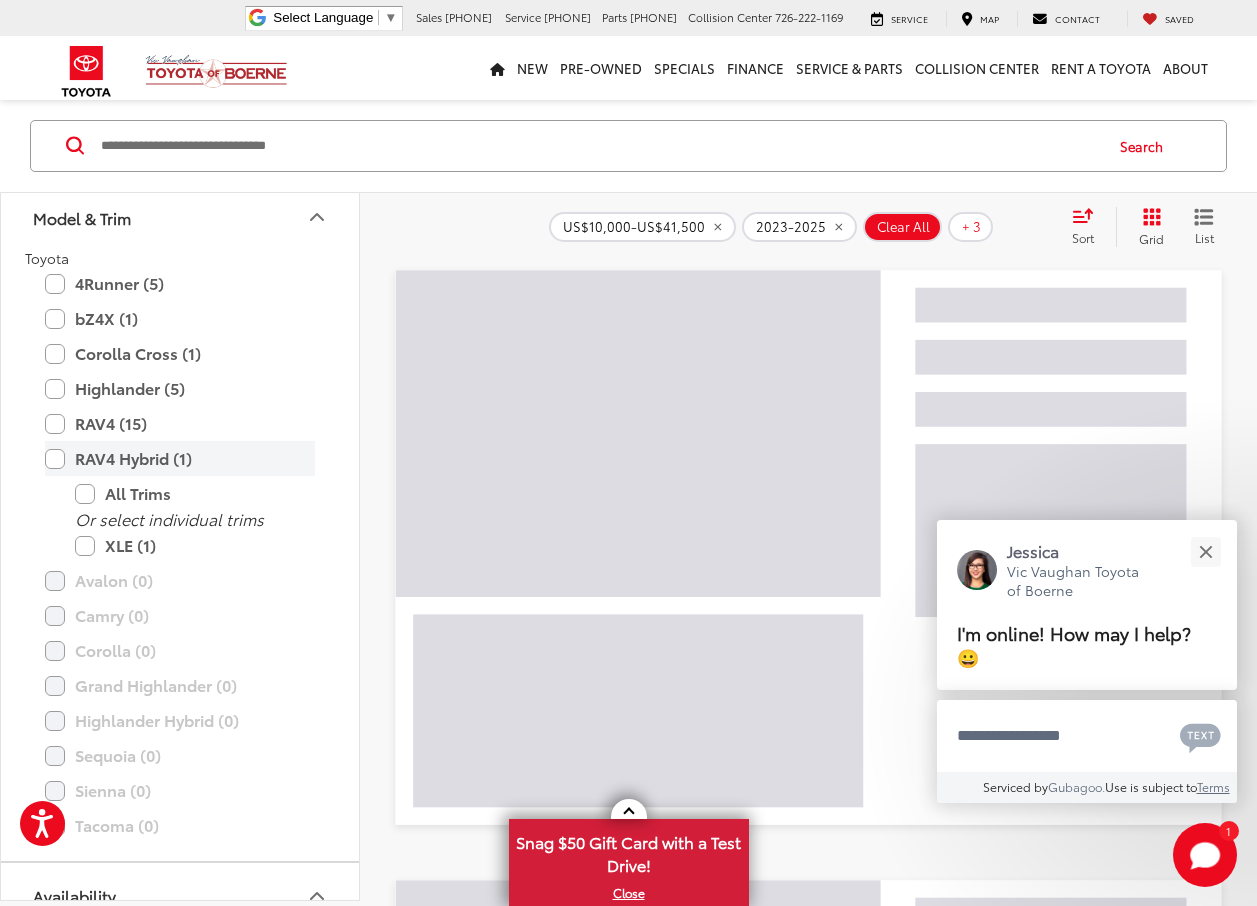 click on "RAV4 Hybrid (1)" at bounding box center (180, 459) 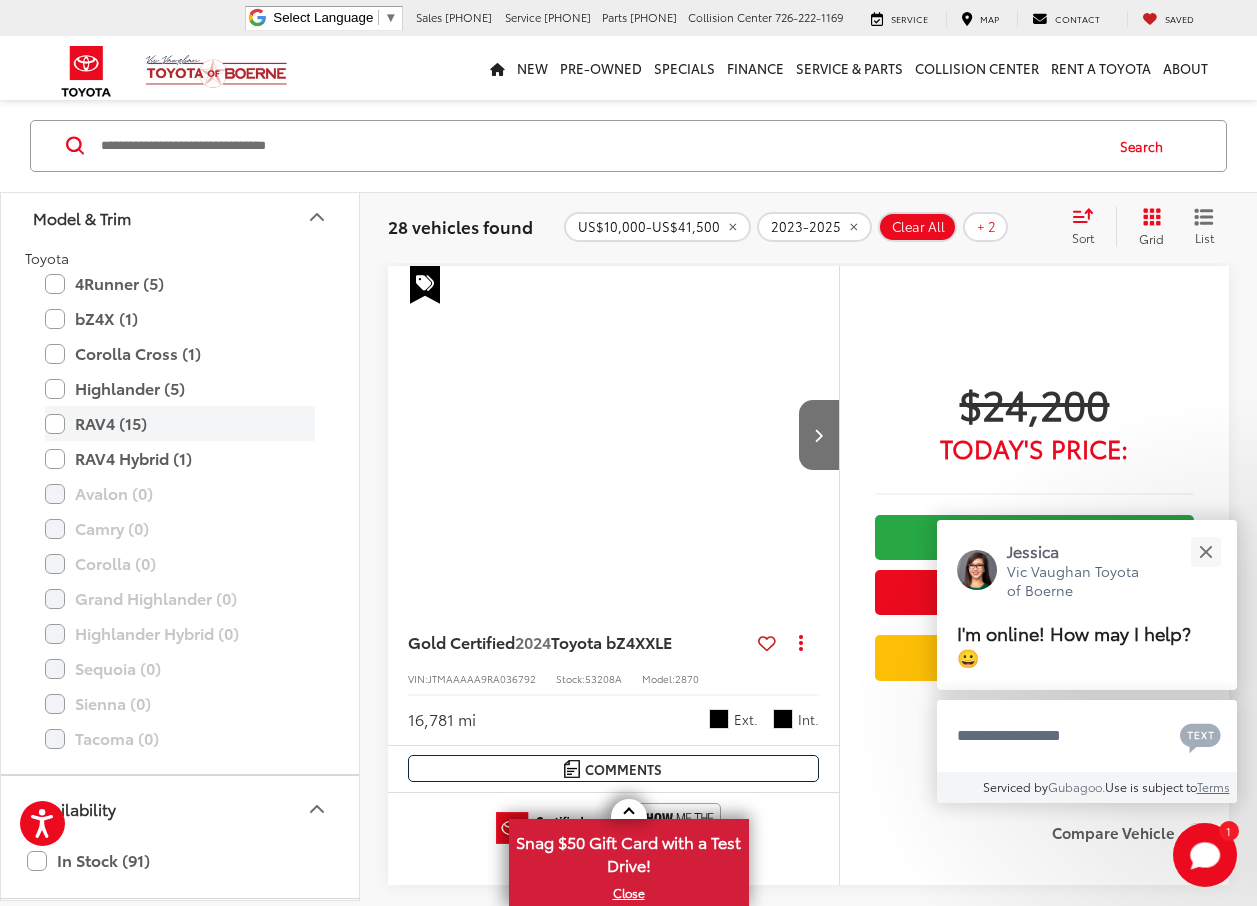 click on "RAV4 (15)" at bounding box center (180, 424) 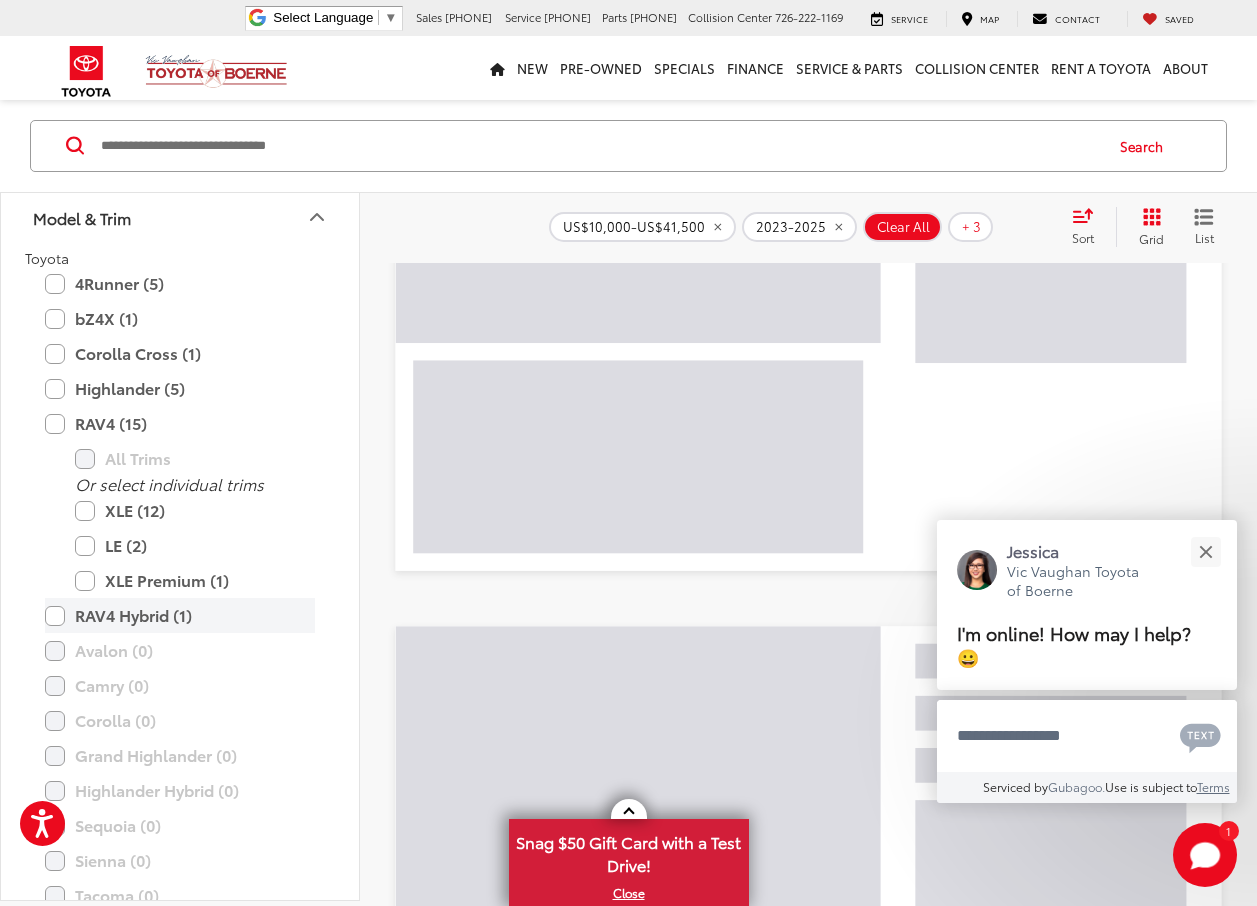 scroll, scrollTop: 993, scrollLeft: 0, axis: vertical 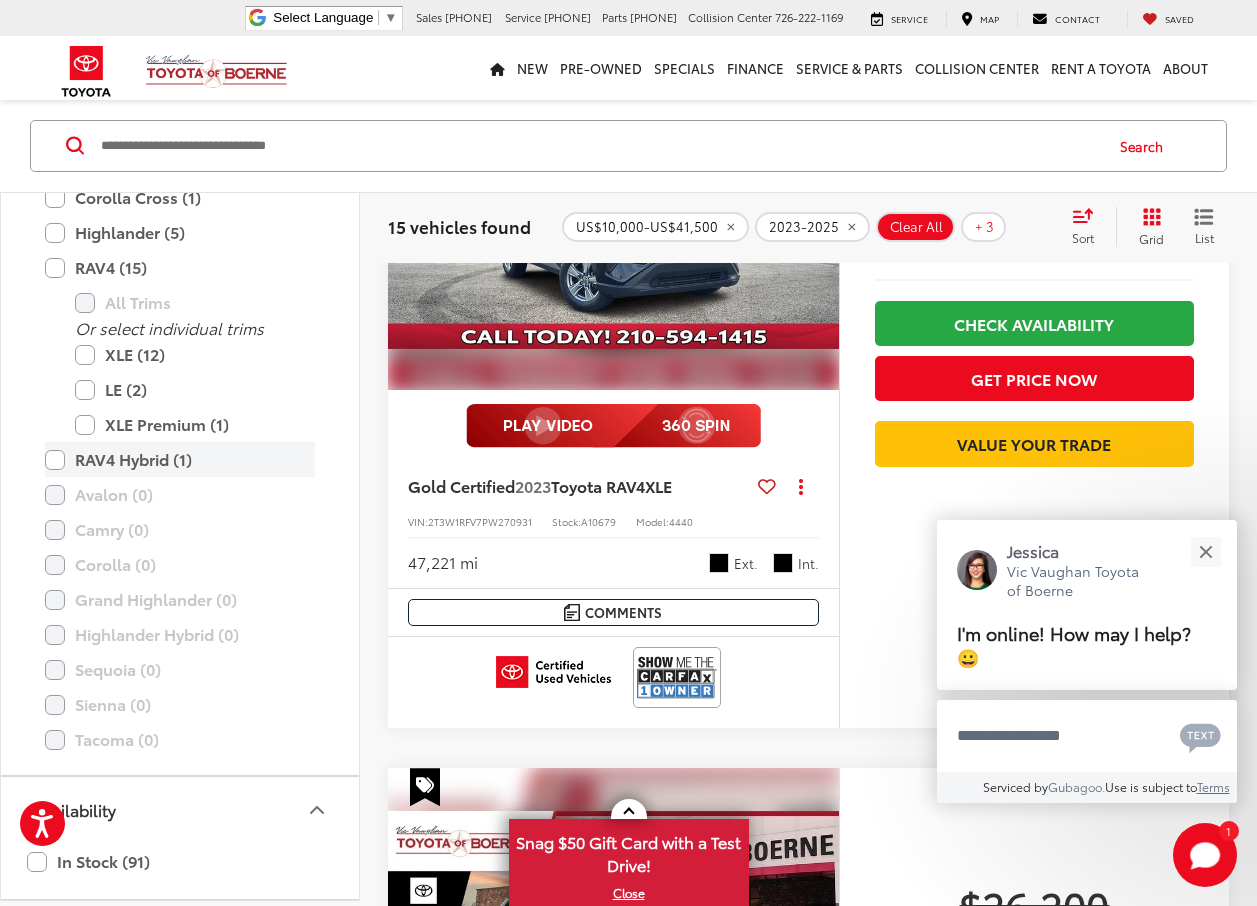 click on "RAV4 Hybrid (1)" at bounding box center (180, 459) 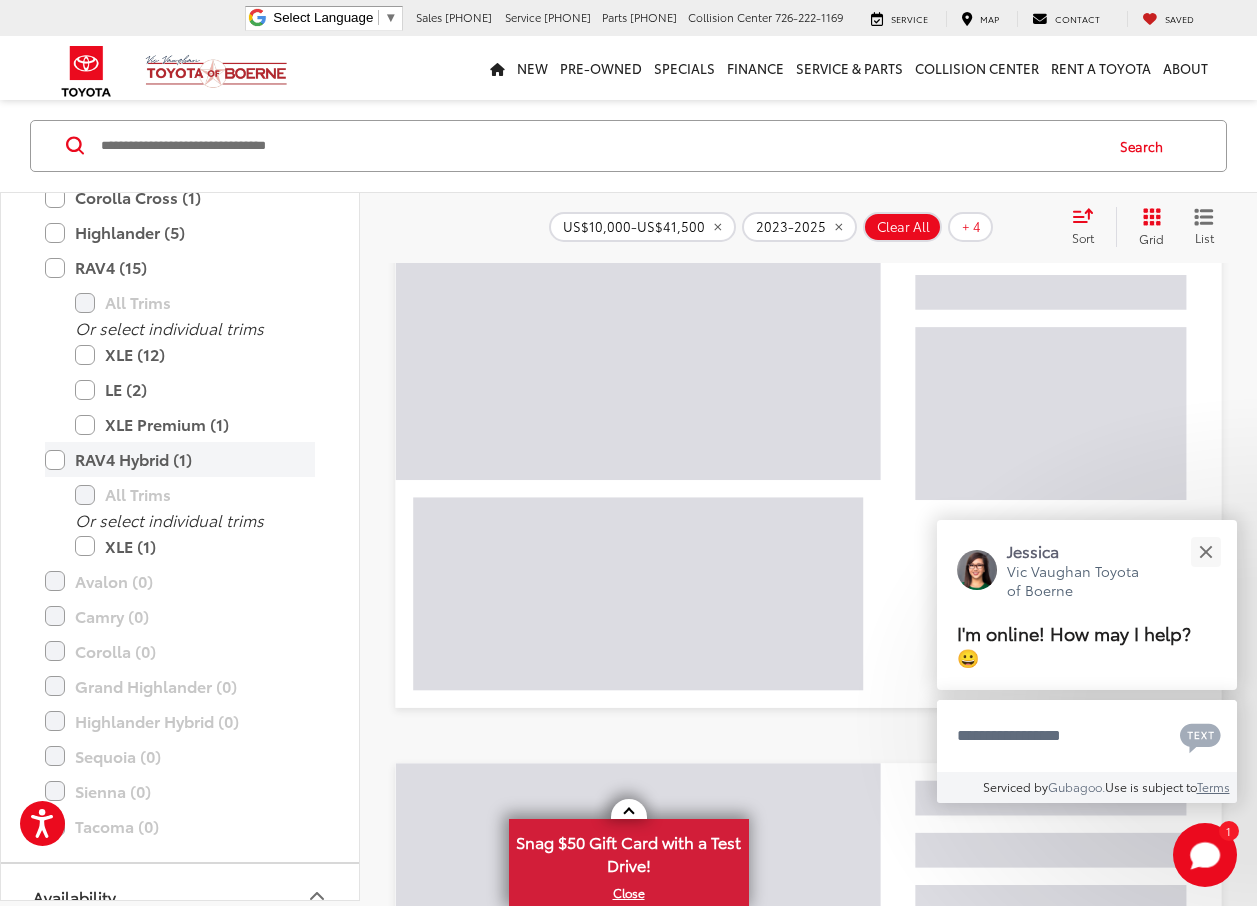 scroll, scrollTop: 93, scrollLeft: 0, axis: vertical 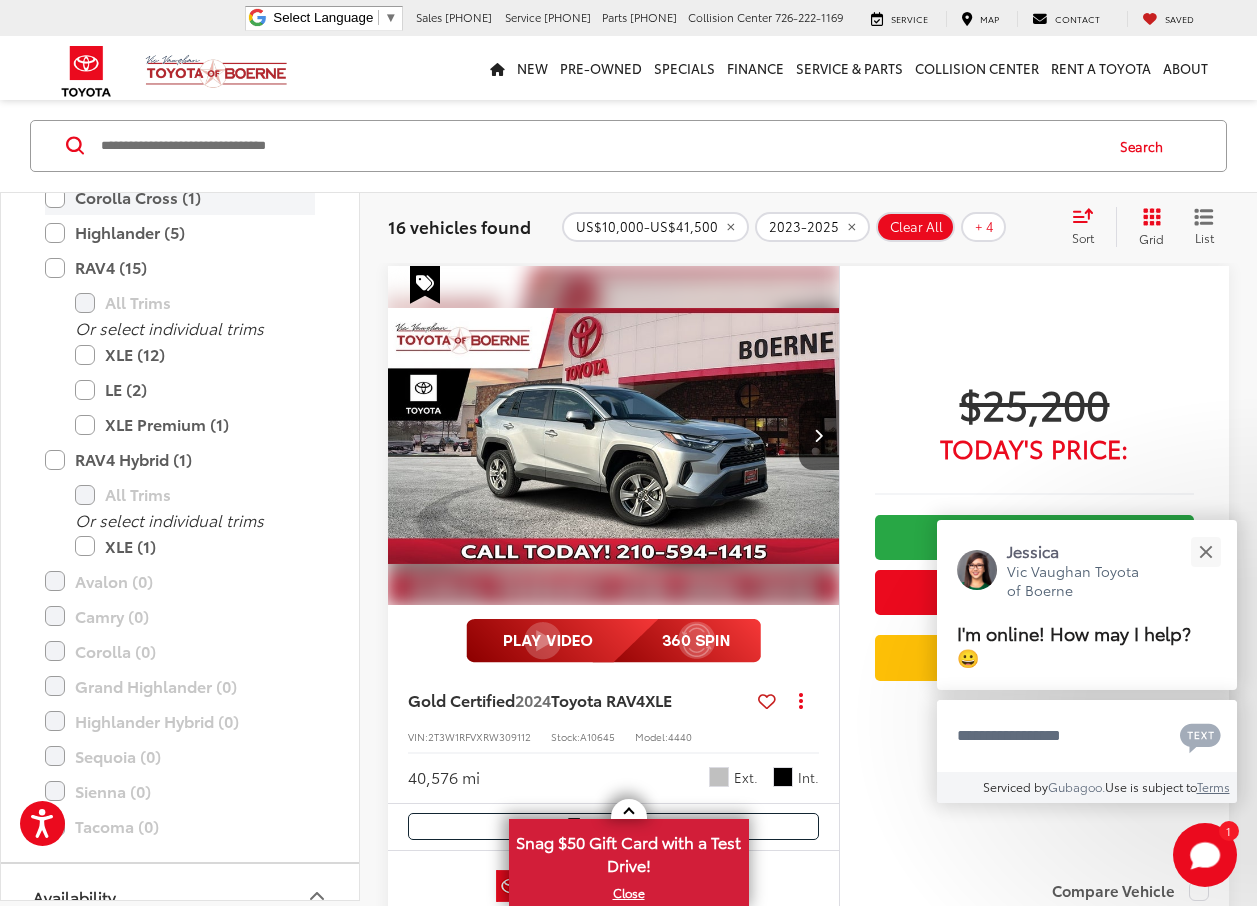 click on "RAV4 (15)" at bounding box center [180, 268] 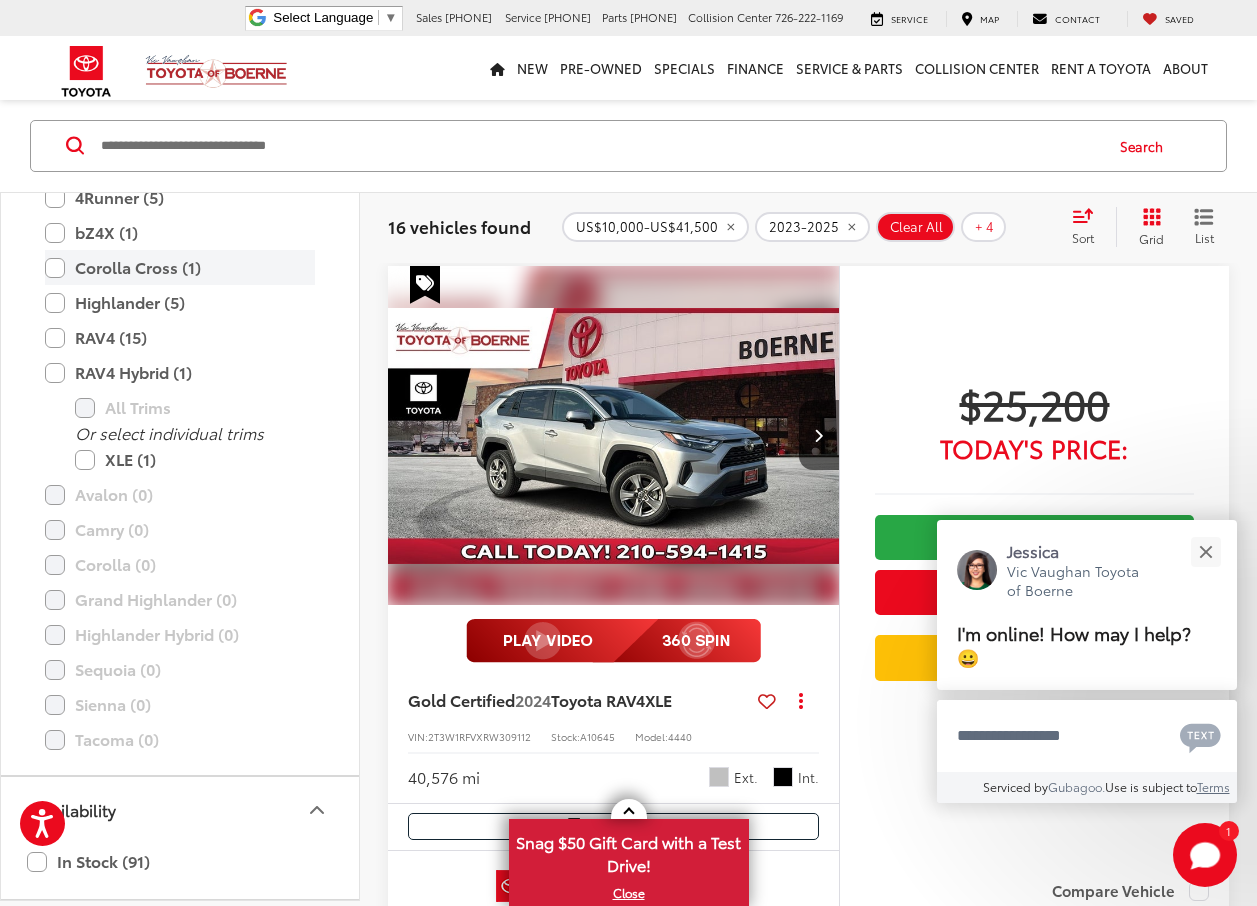 scroll, scrollTop: 1493, scrollLeft: 0, axis: vertical 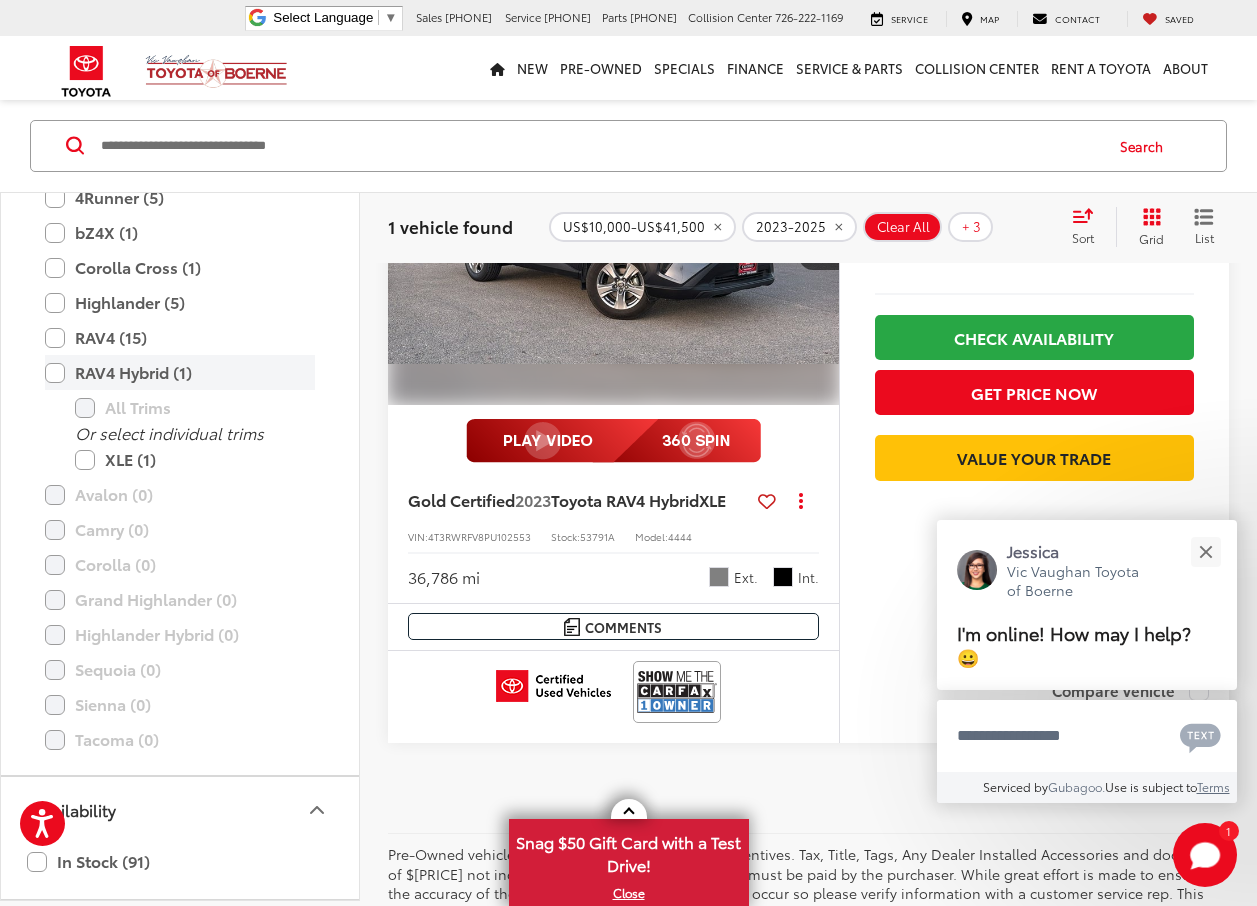 click on "RAV4 Hybrid (1)" at bounding box center (180, 373) 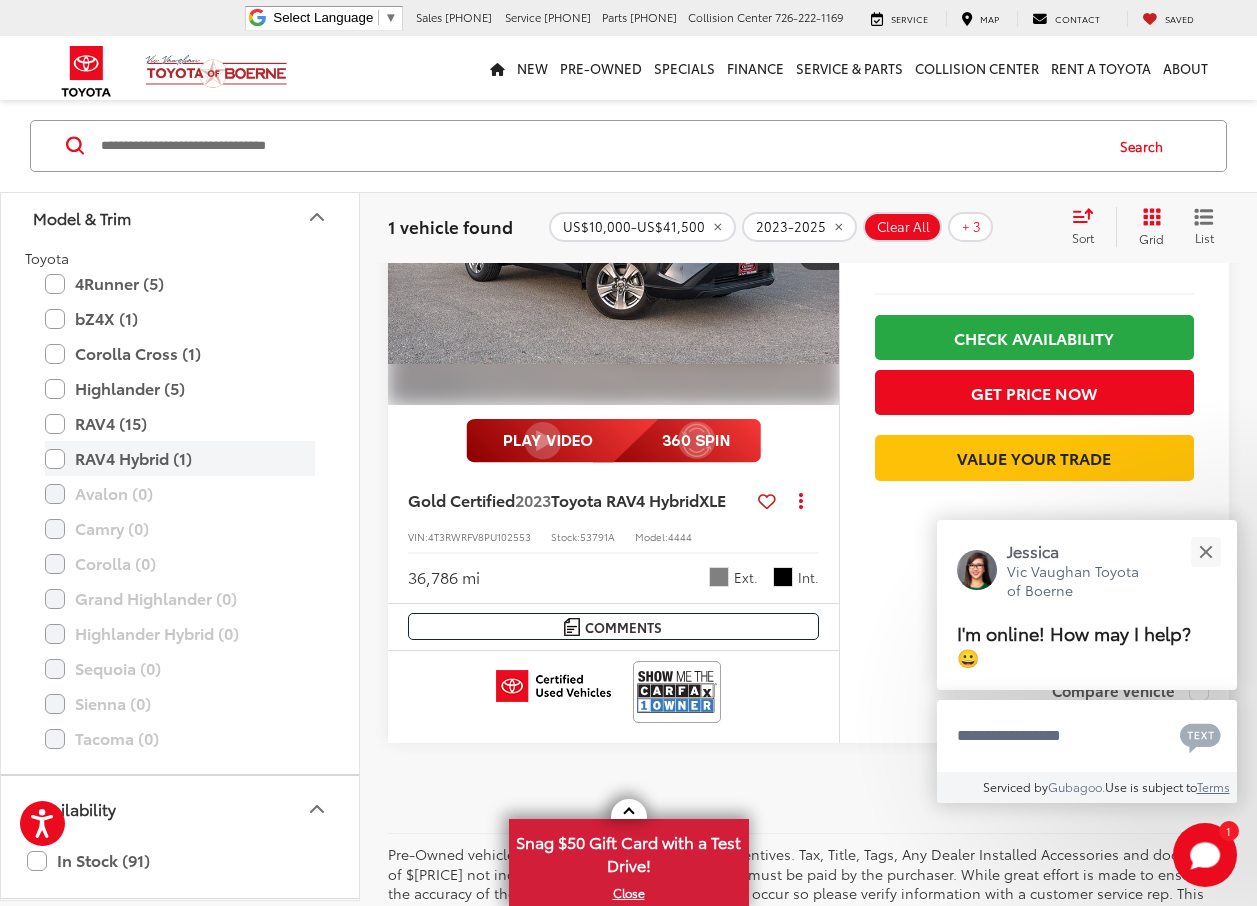 scroll, scrollTop: 1407, scrollLeft: 0, axis: vertical 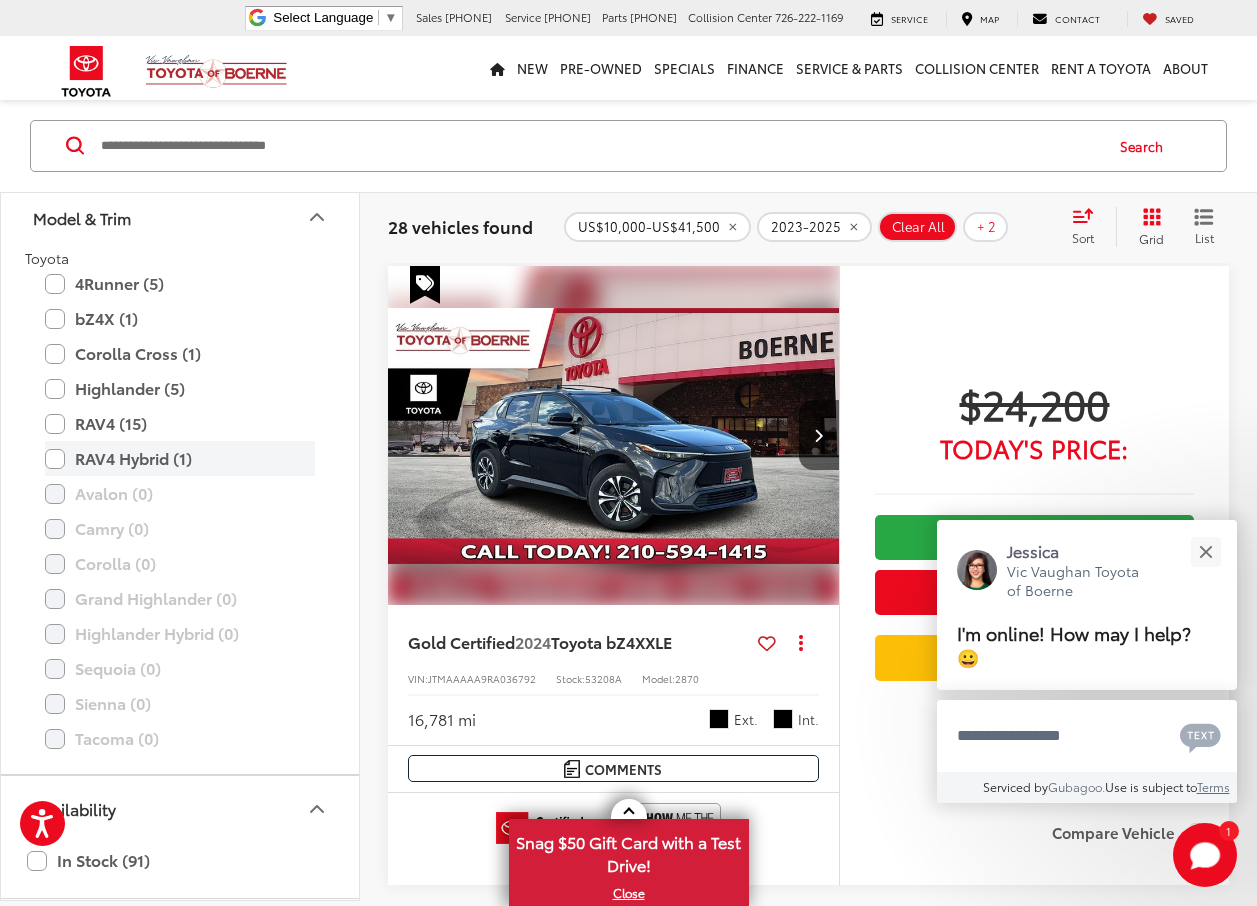 click on "RAV4 Hybrid (1)" at bounding box center [180, 459] 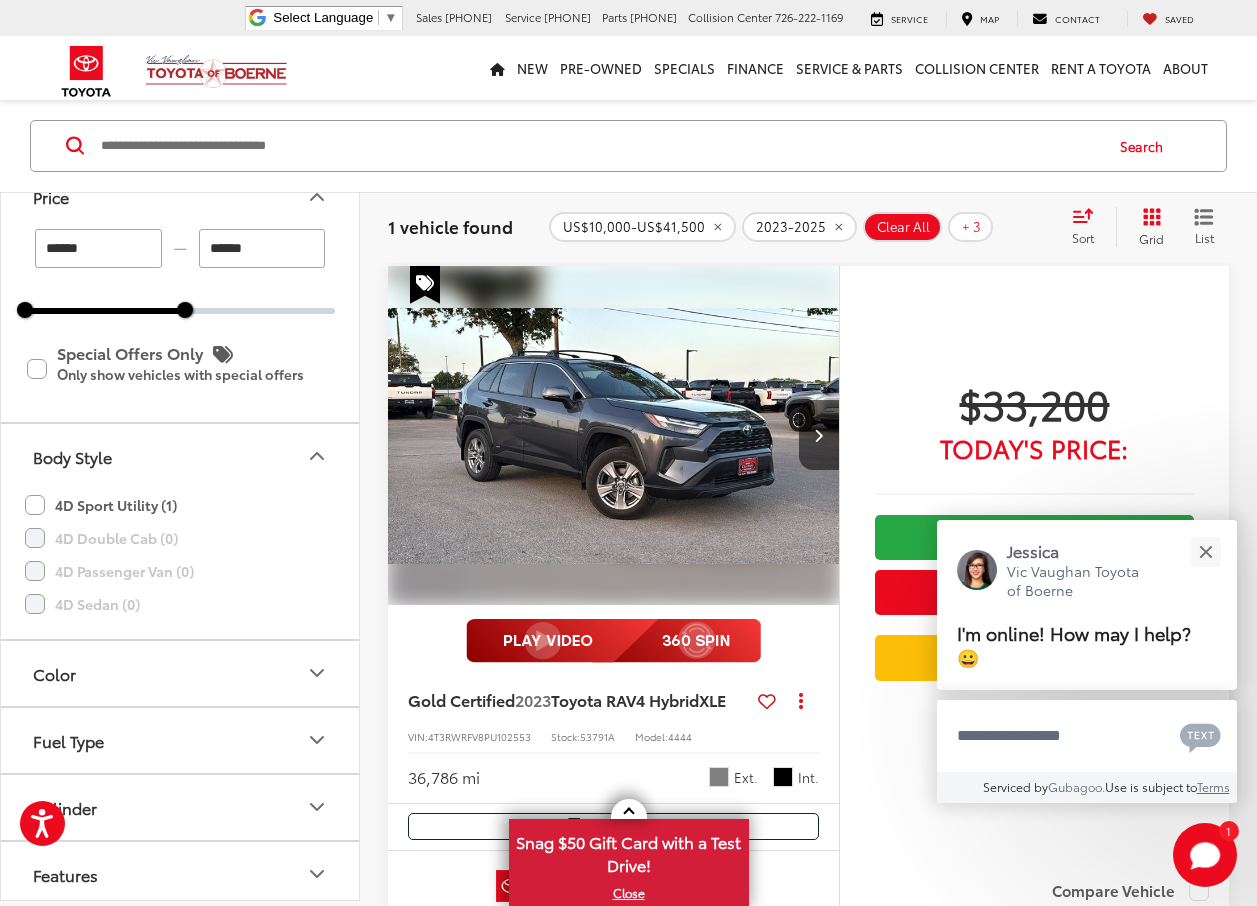 scroll, scrollTop: 393, scrollLeft: 0, axis: vertical 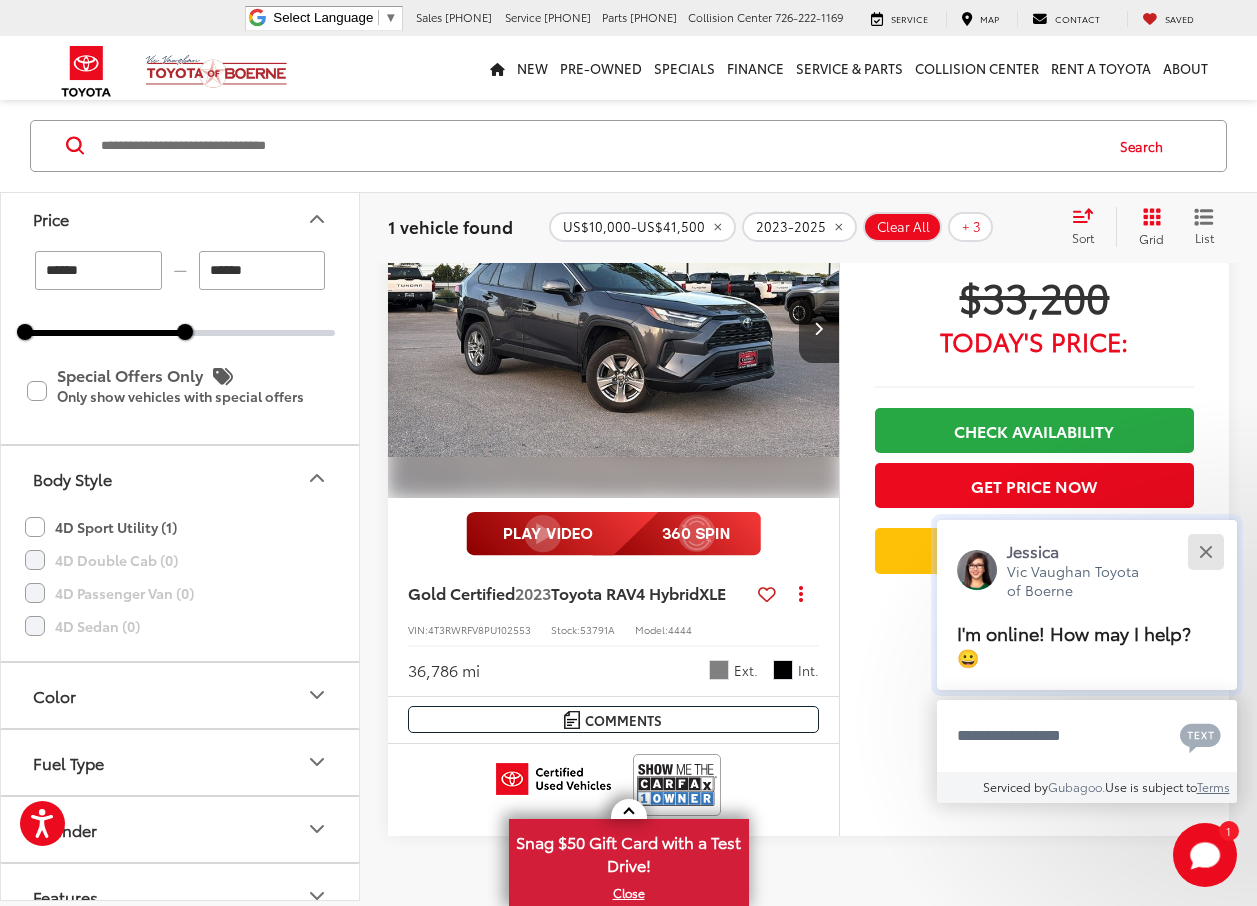click at bounding box center (1205, 551) 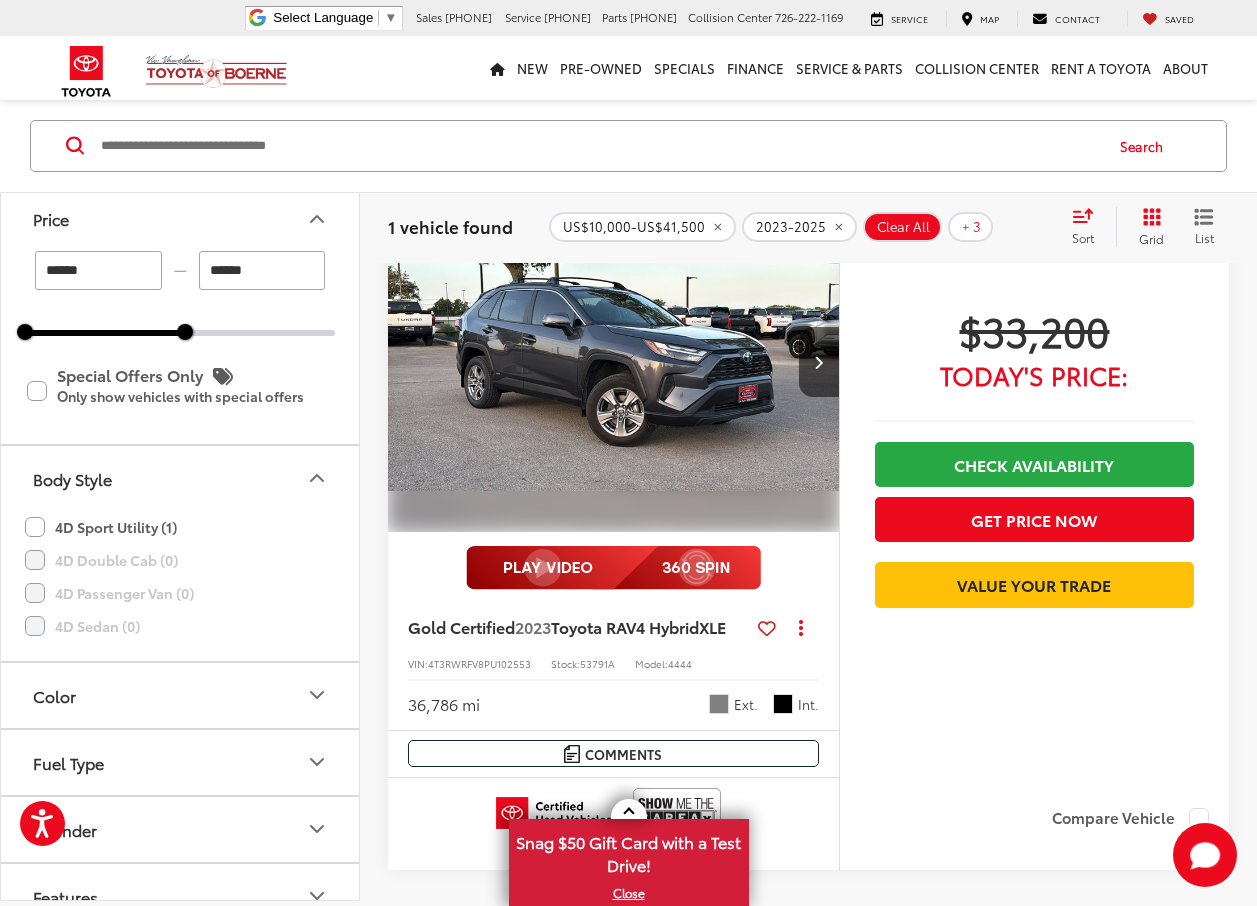 scroll, scrollTop: 100, scrollLeft: 0, axis: vertical 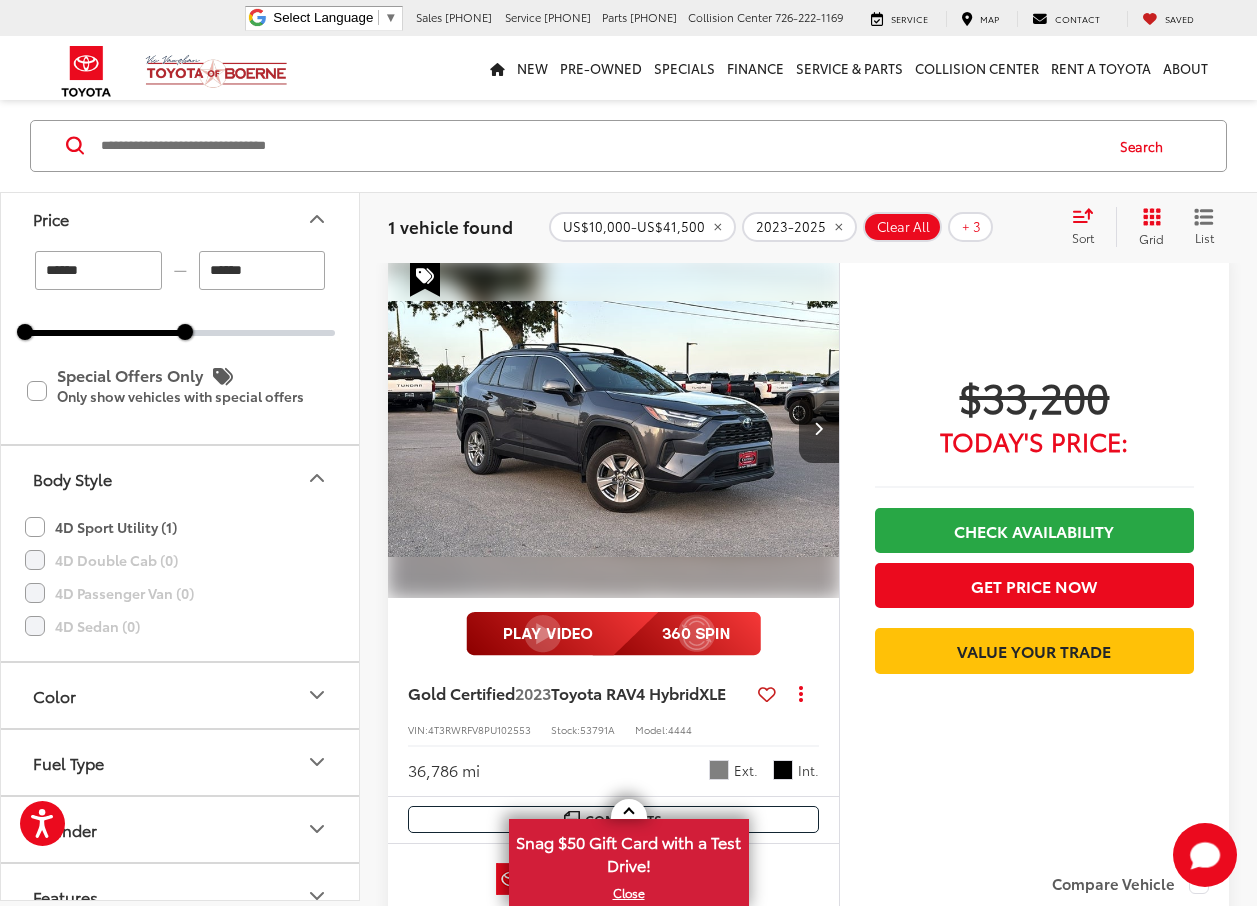 click at bounding box center [614, 429] 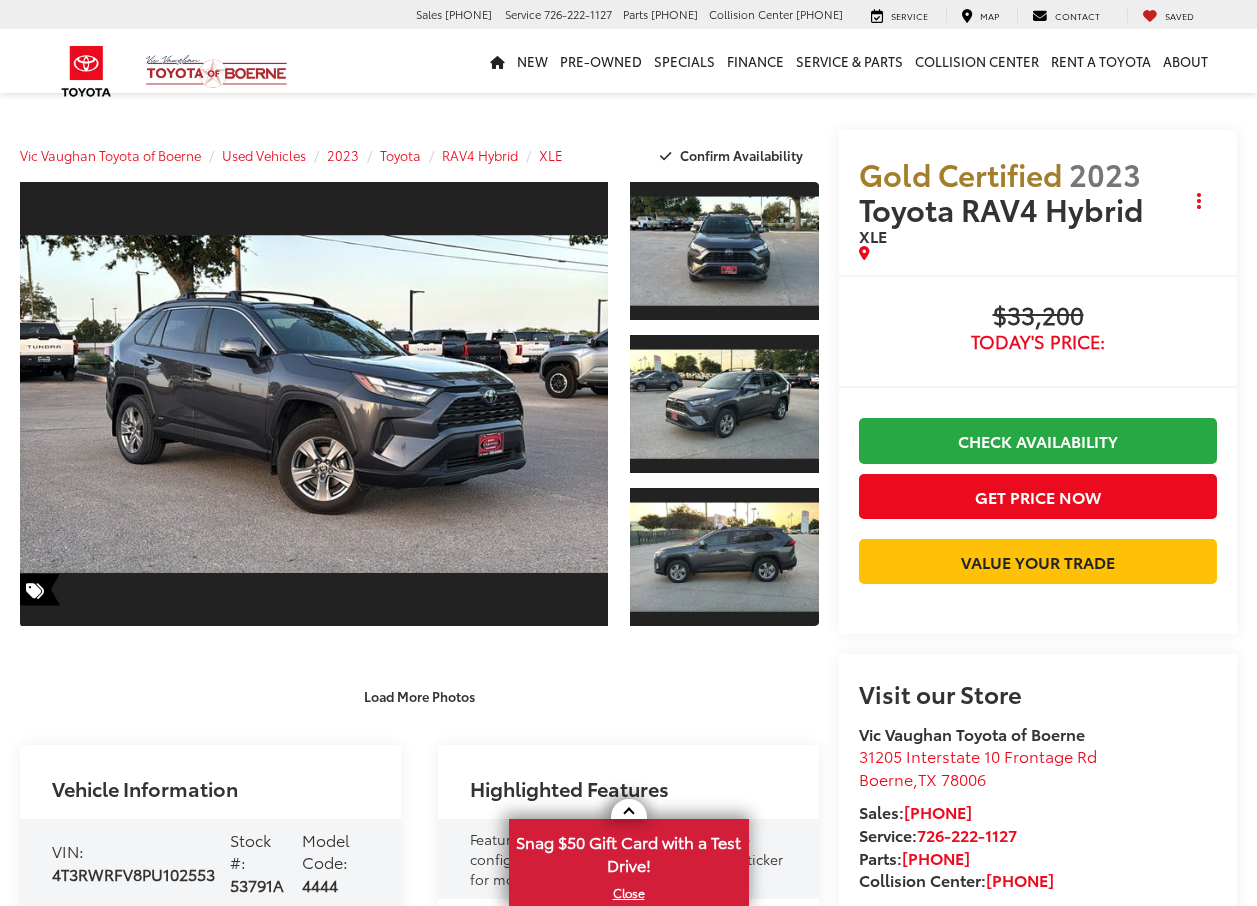 scroll, scrollTop: 0, scrollLeft: 0, axis: both 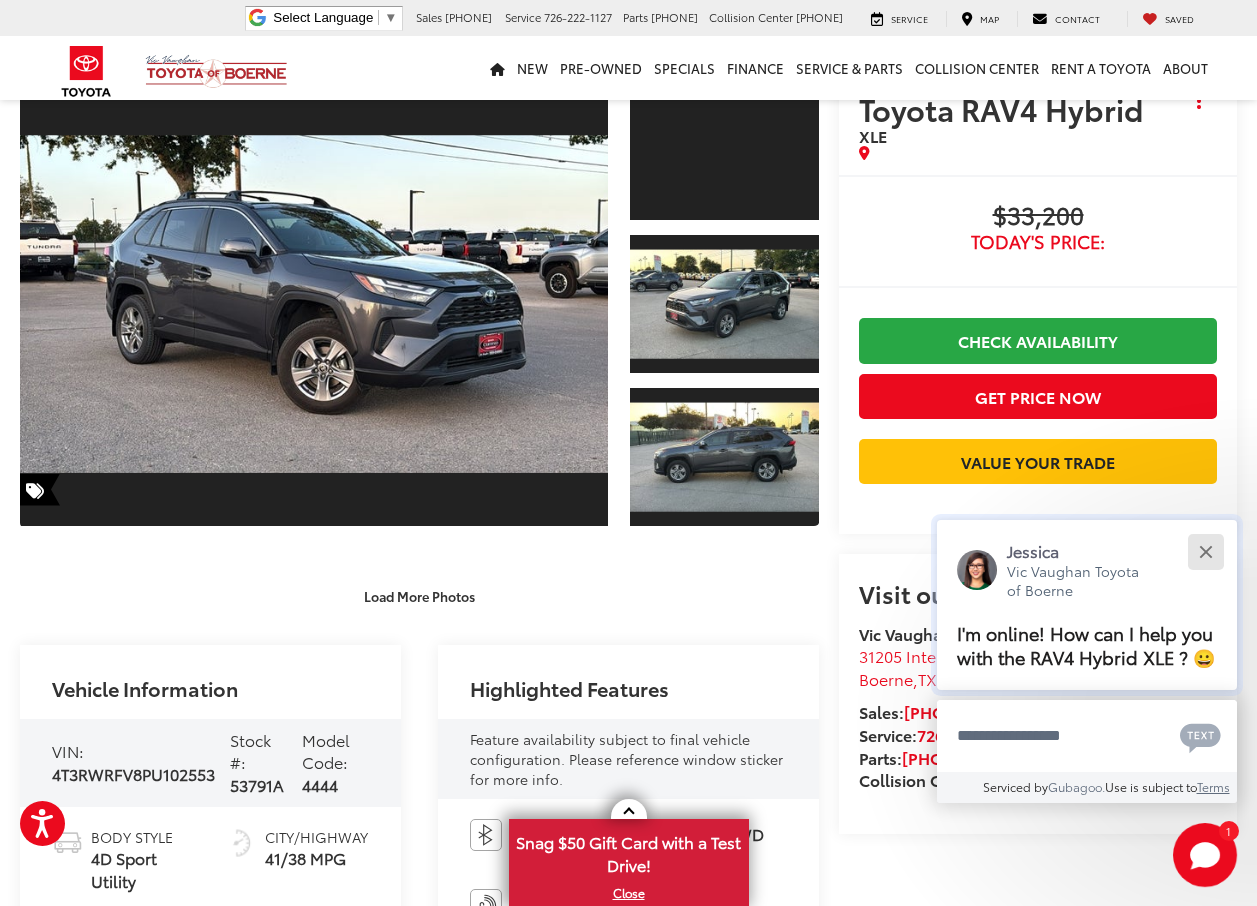 click at bounding box center (1205, 551) 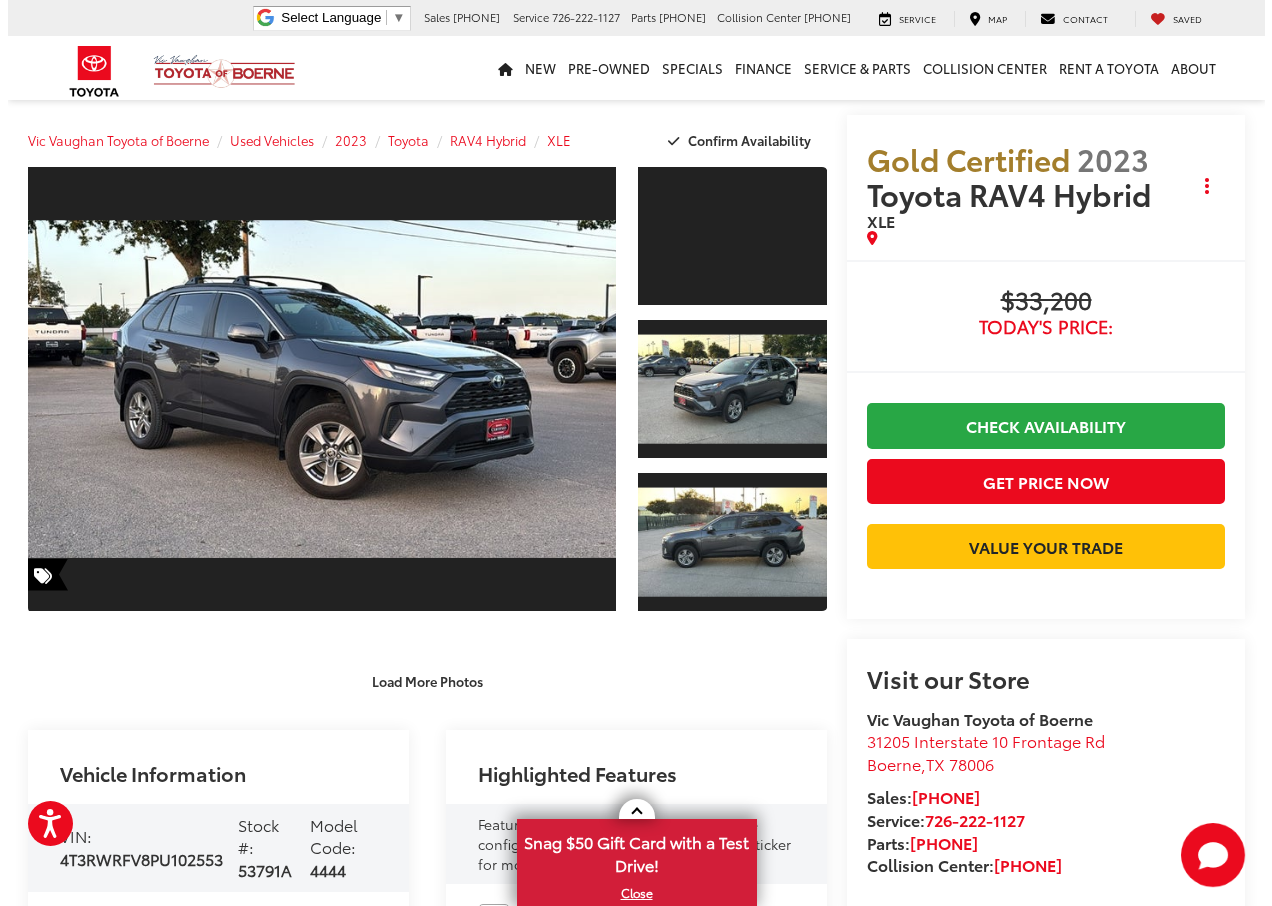scroll, scrollTop: 0, scrollLeft: 0, axis: both 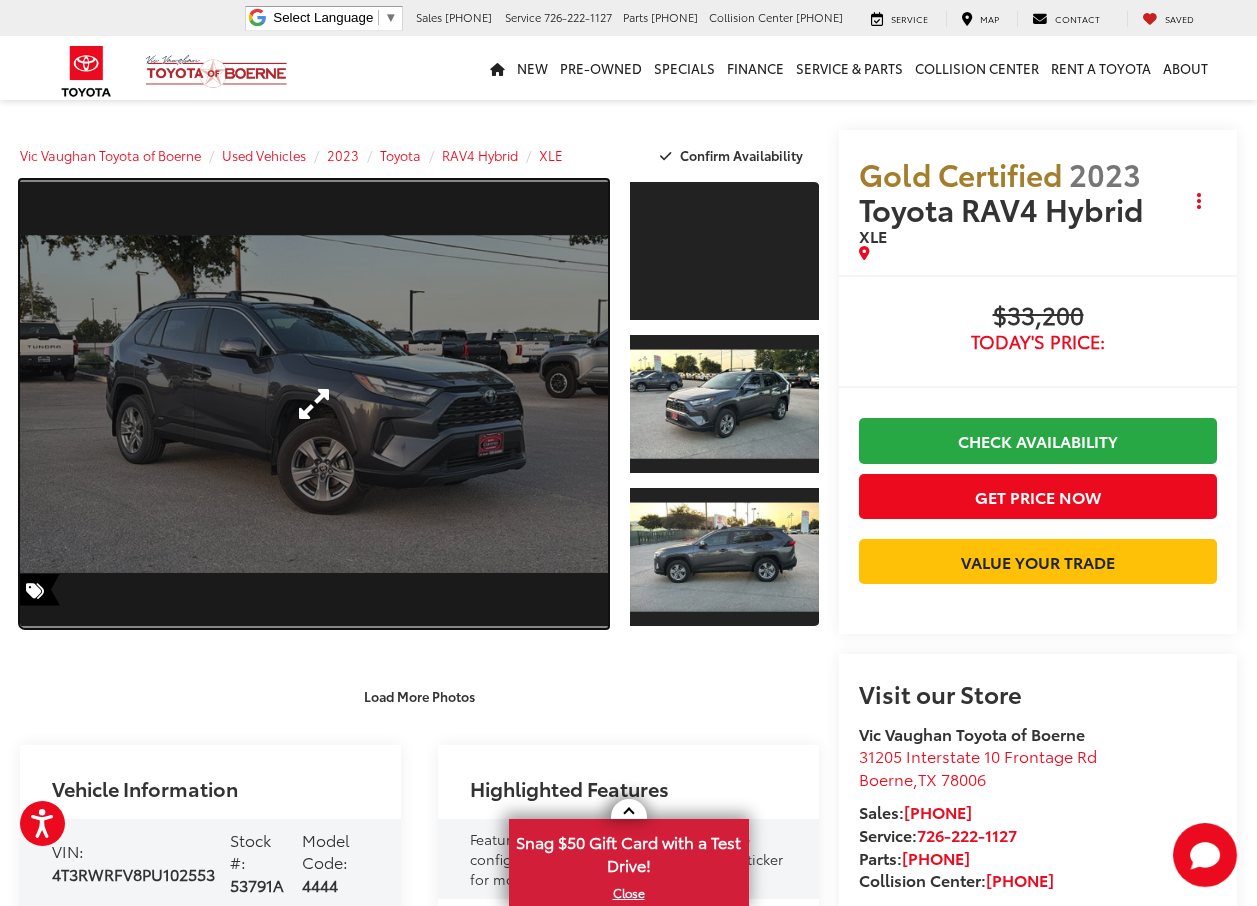 click at bounding box center (314, 404) 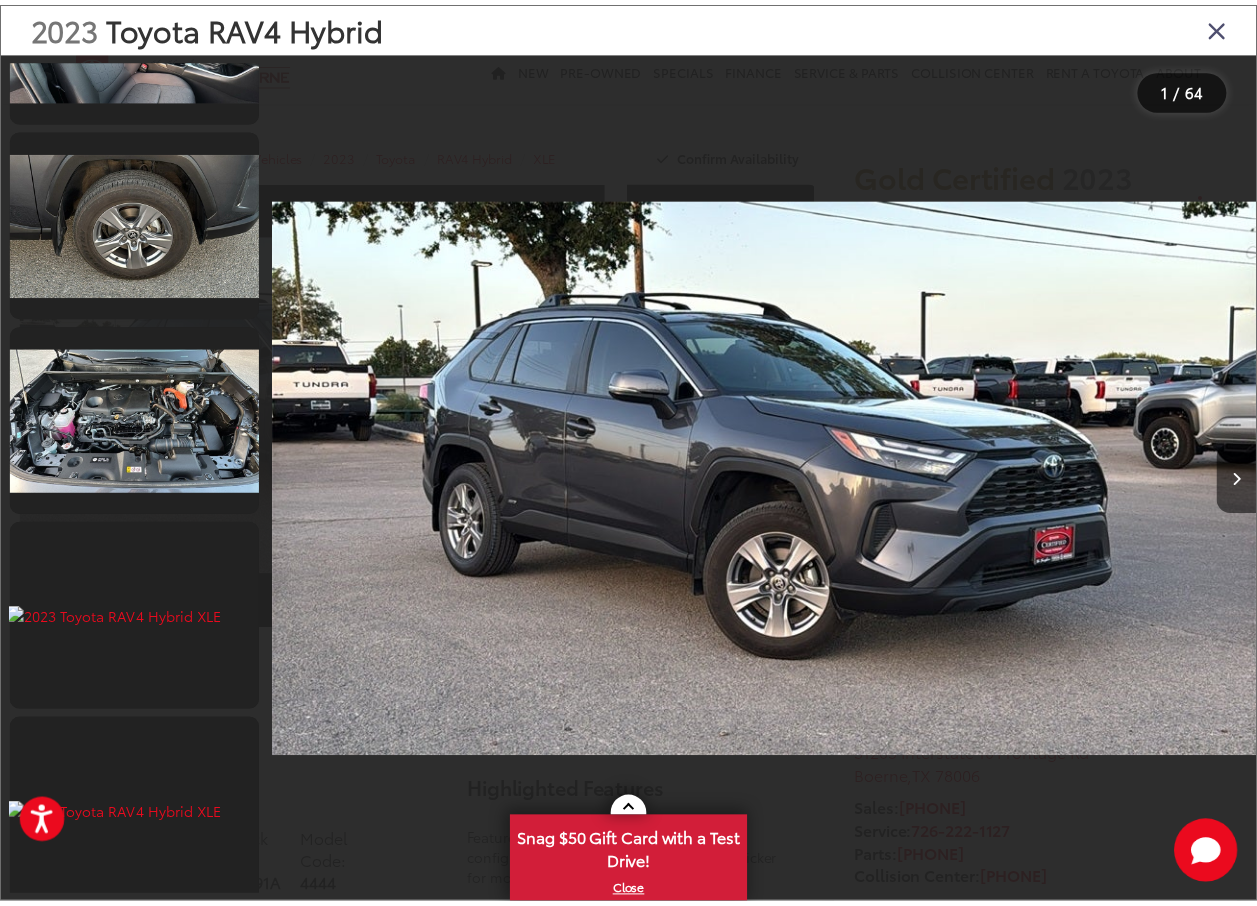 scroll, scrollTop: 9800, scrollLeft: 0, axis: vertical 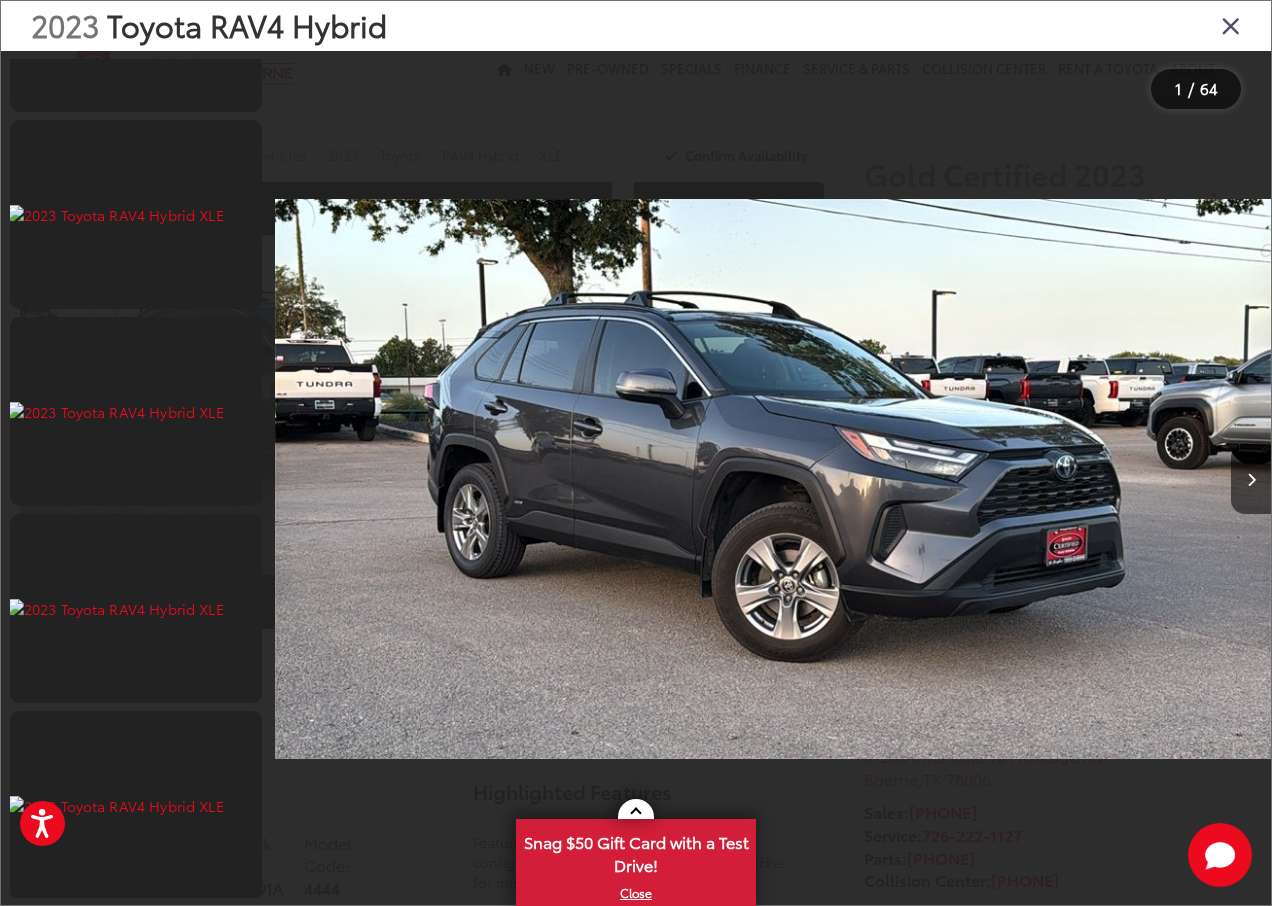 click at bounding box center (1231, 25) 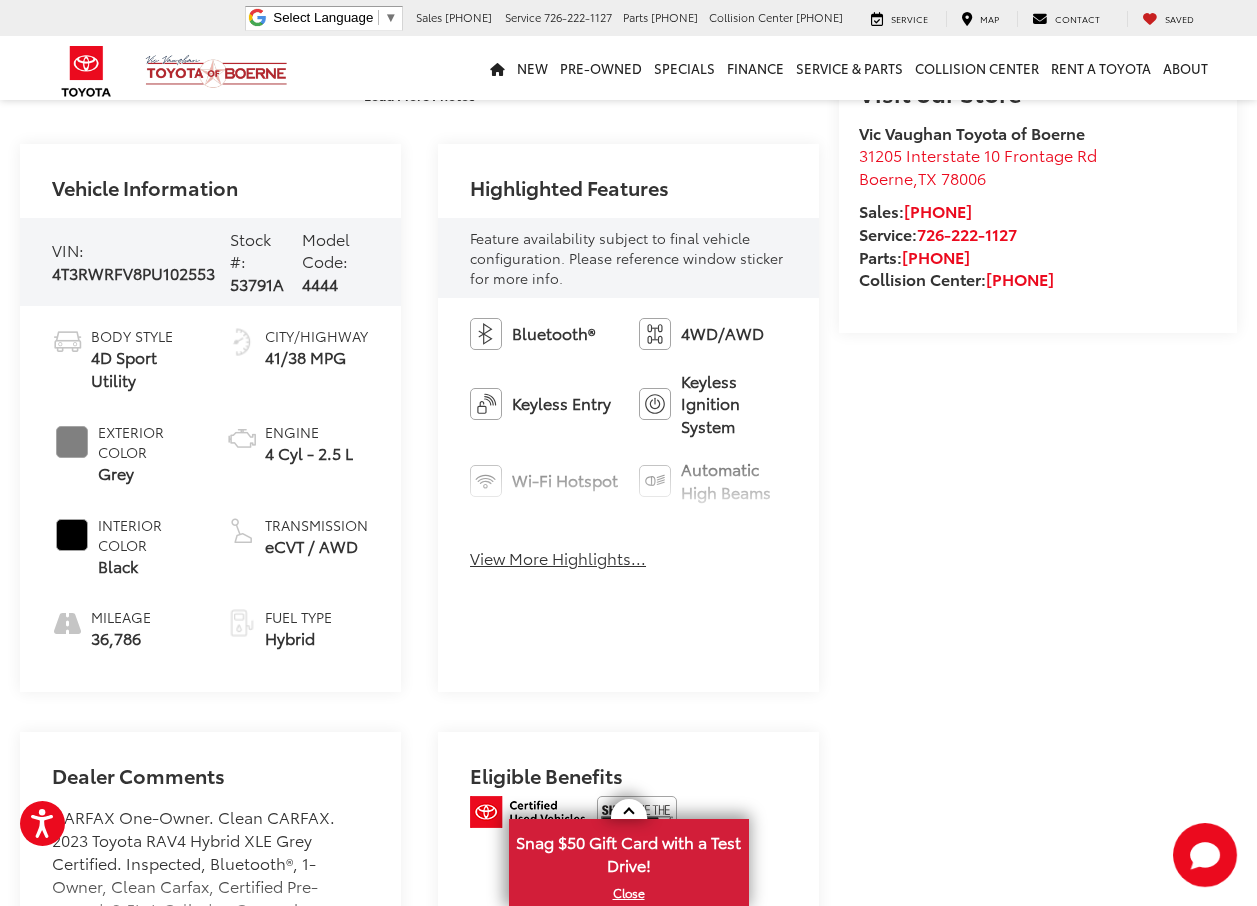 scroll, scrollTop: 0, scrollLeft: 0, axis: both 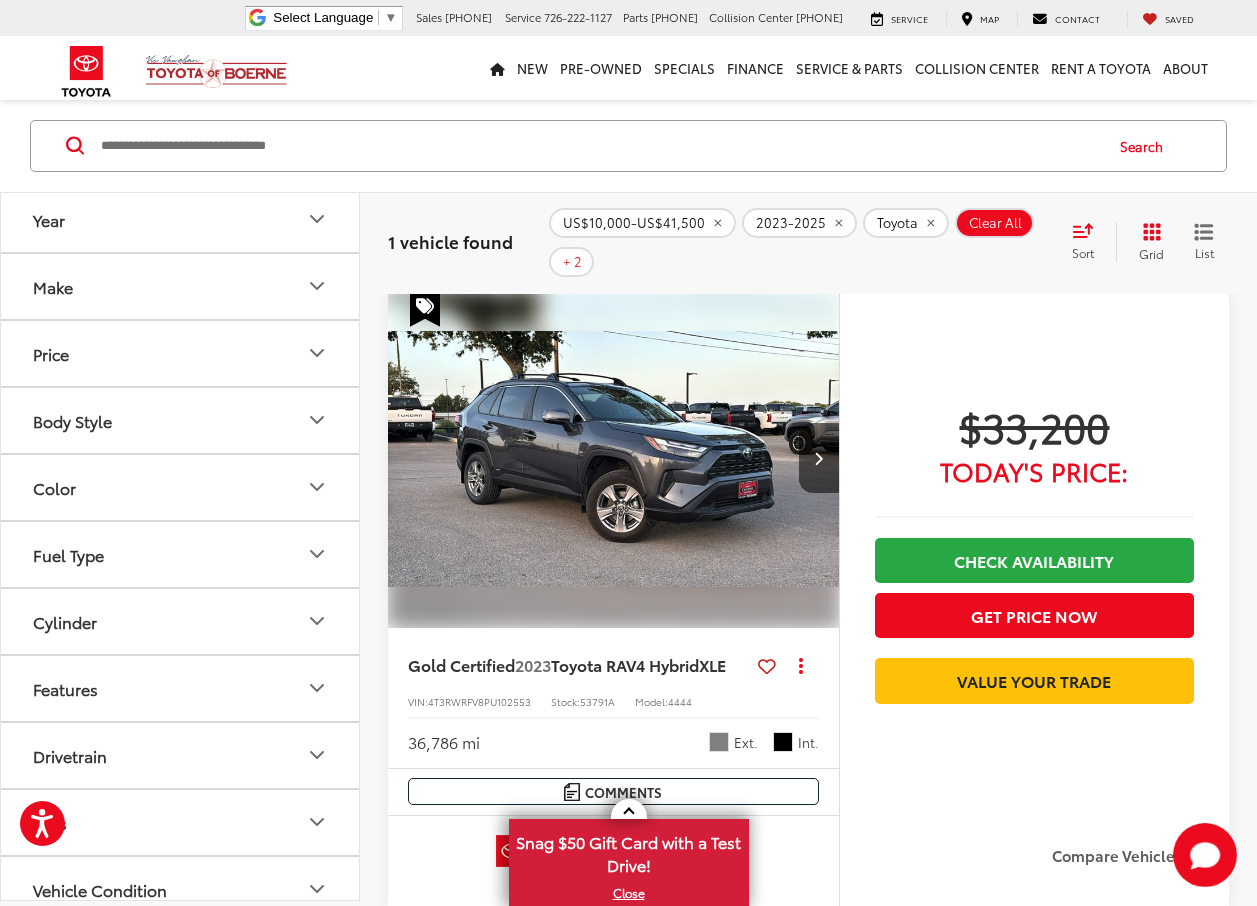 click on "Color" at bounding box center [181, 487] 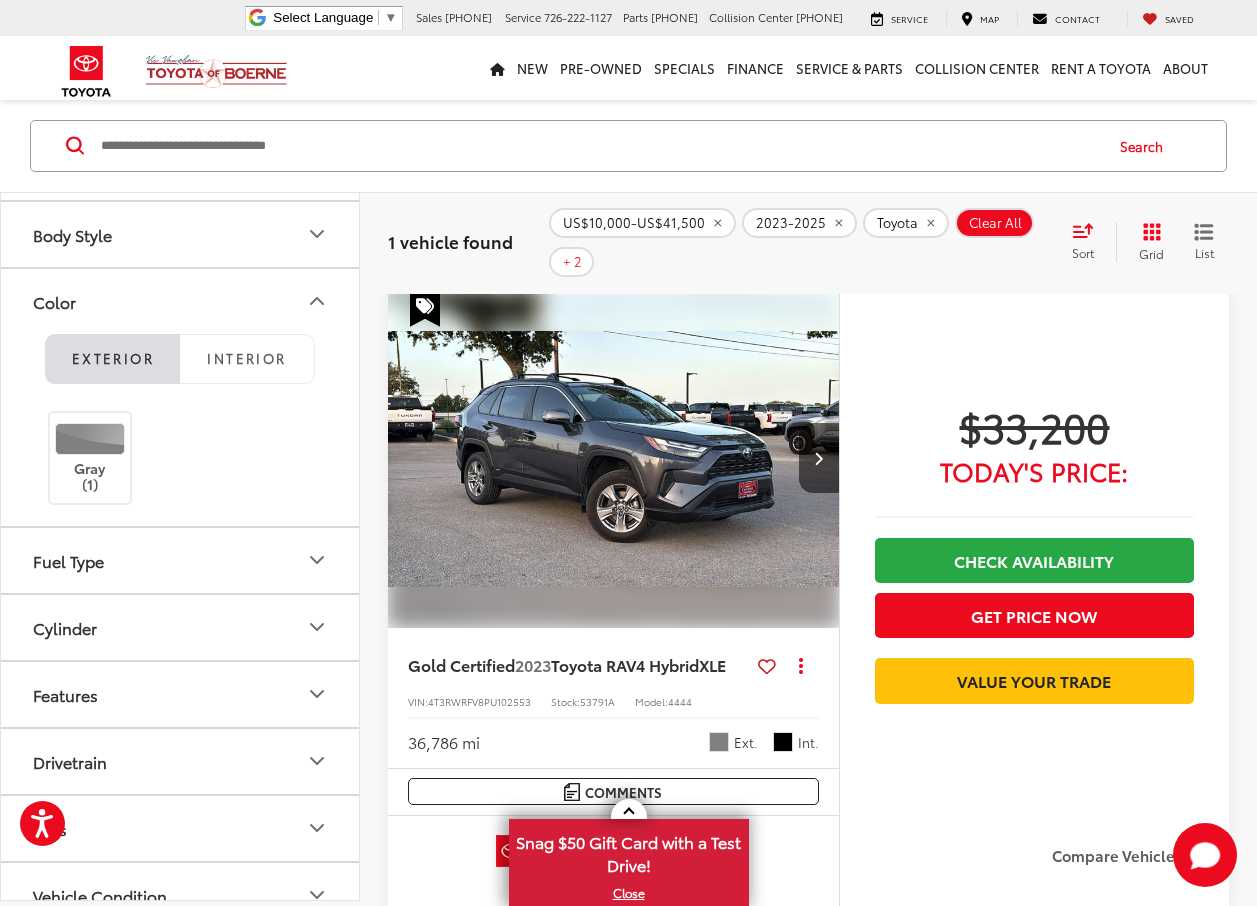 scroll, scrollTop: 0, scrollLeft: 0, axis: both 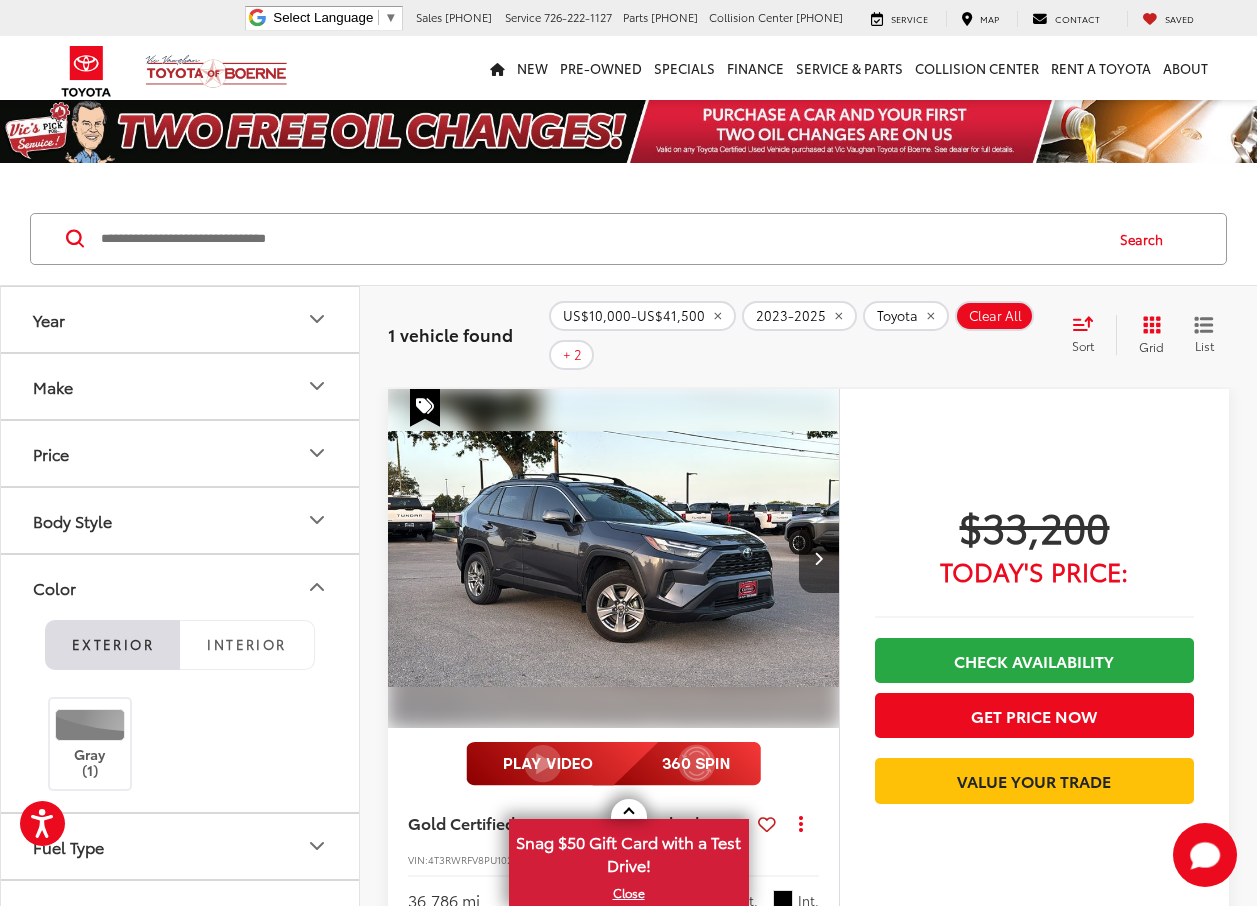 click on "Color" at bounding box center [181, 587] 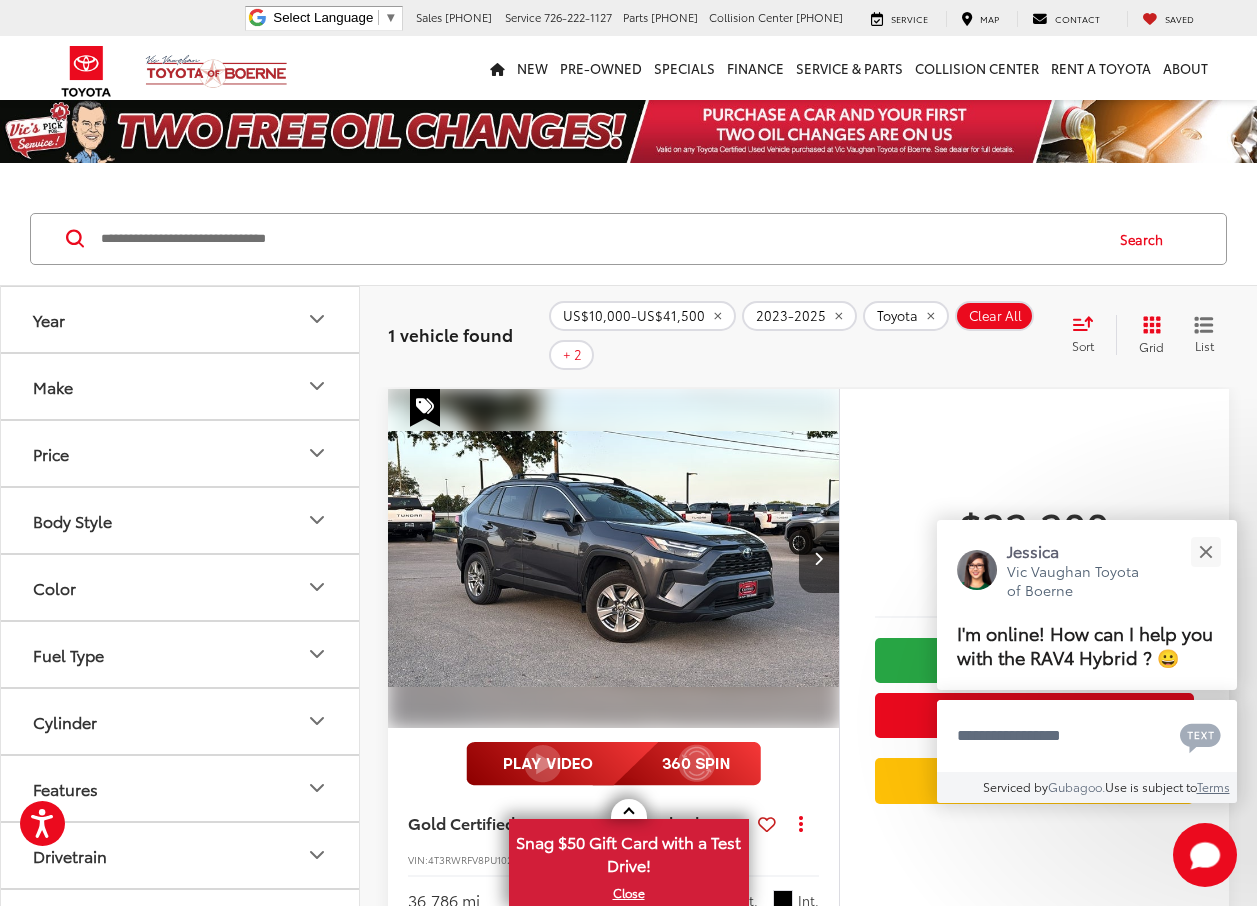 click on "Body Style" at bounding box center [181, 520] 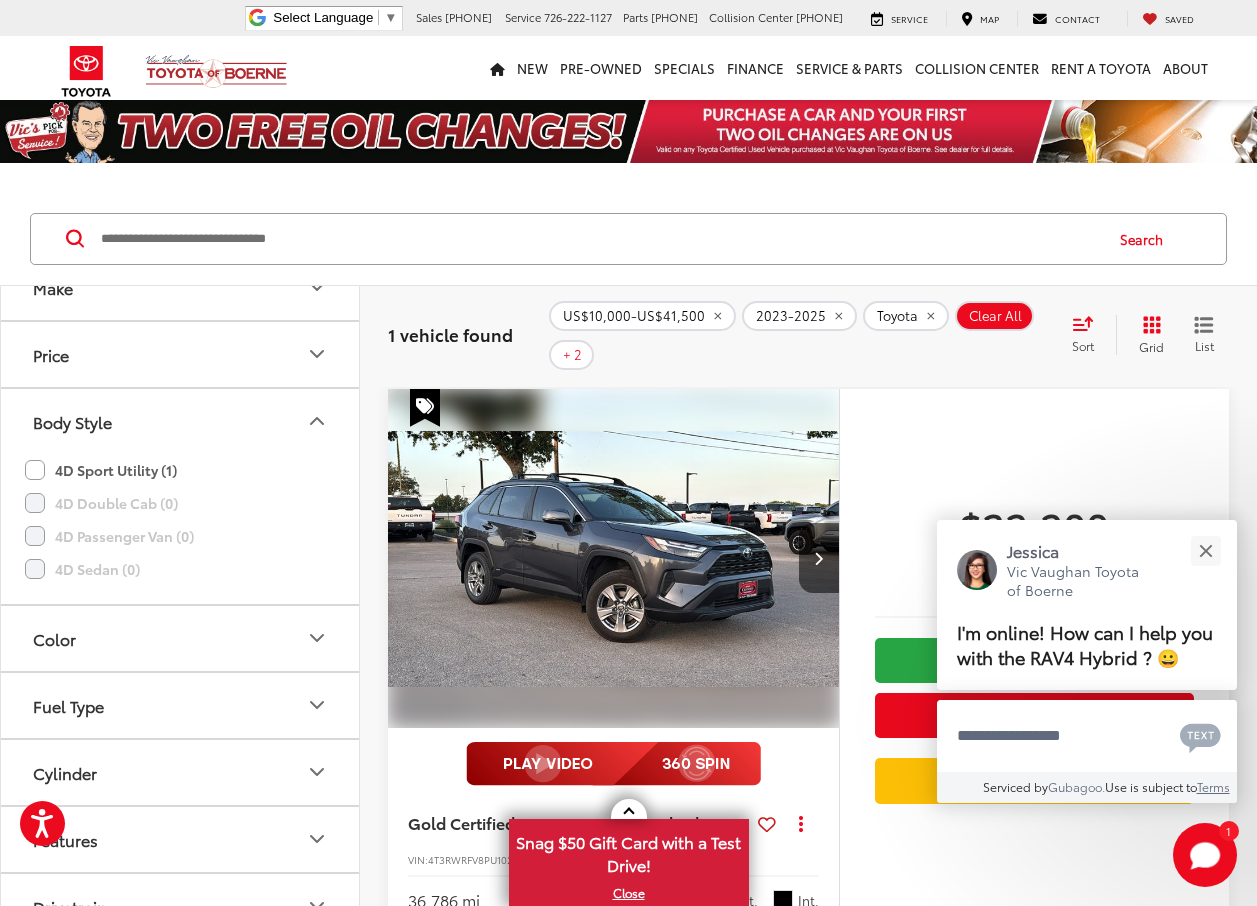 scroll, scrollTop: 178, scrollLeft: 0, axis: vertical 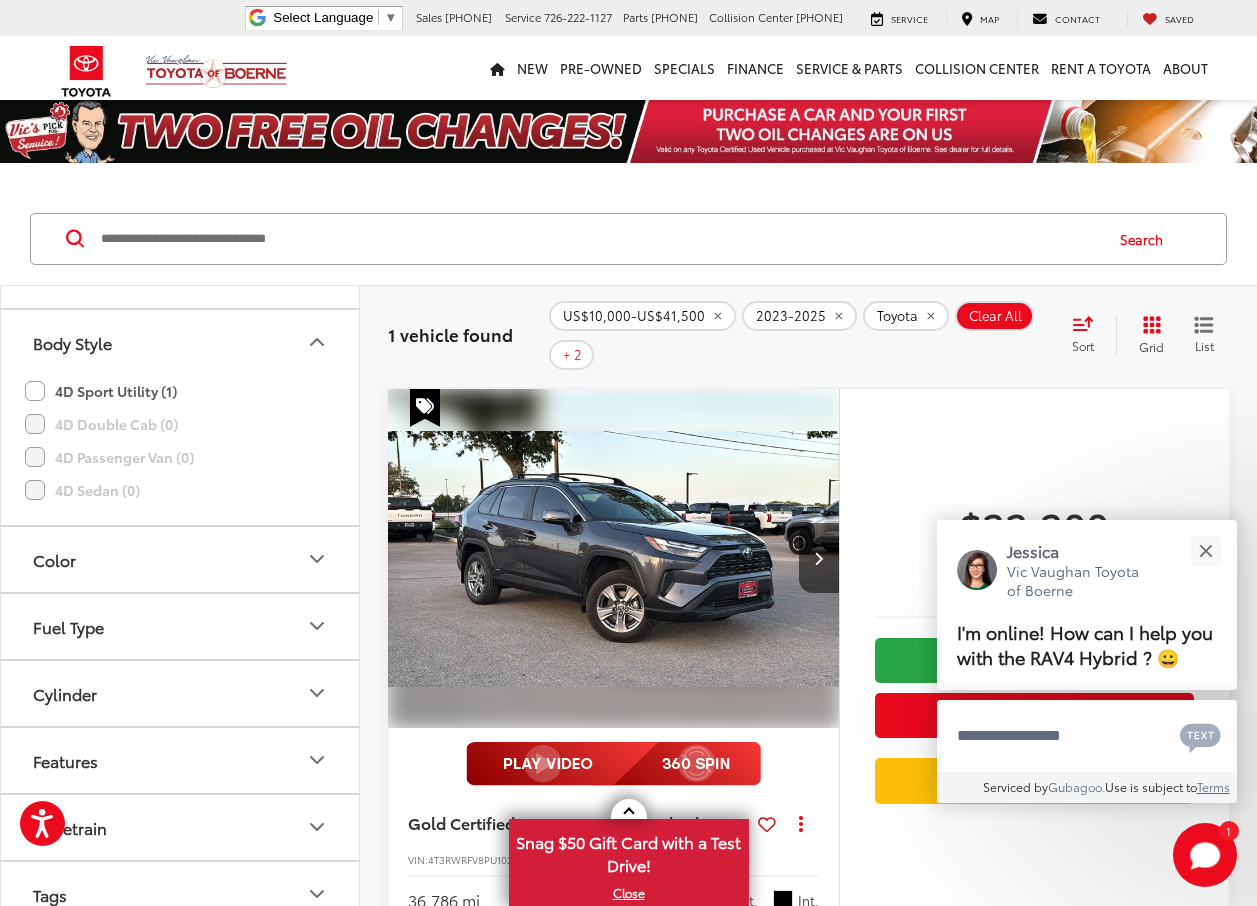 click on "Fuel Type" at bounding box center (181, 626) 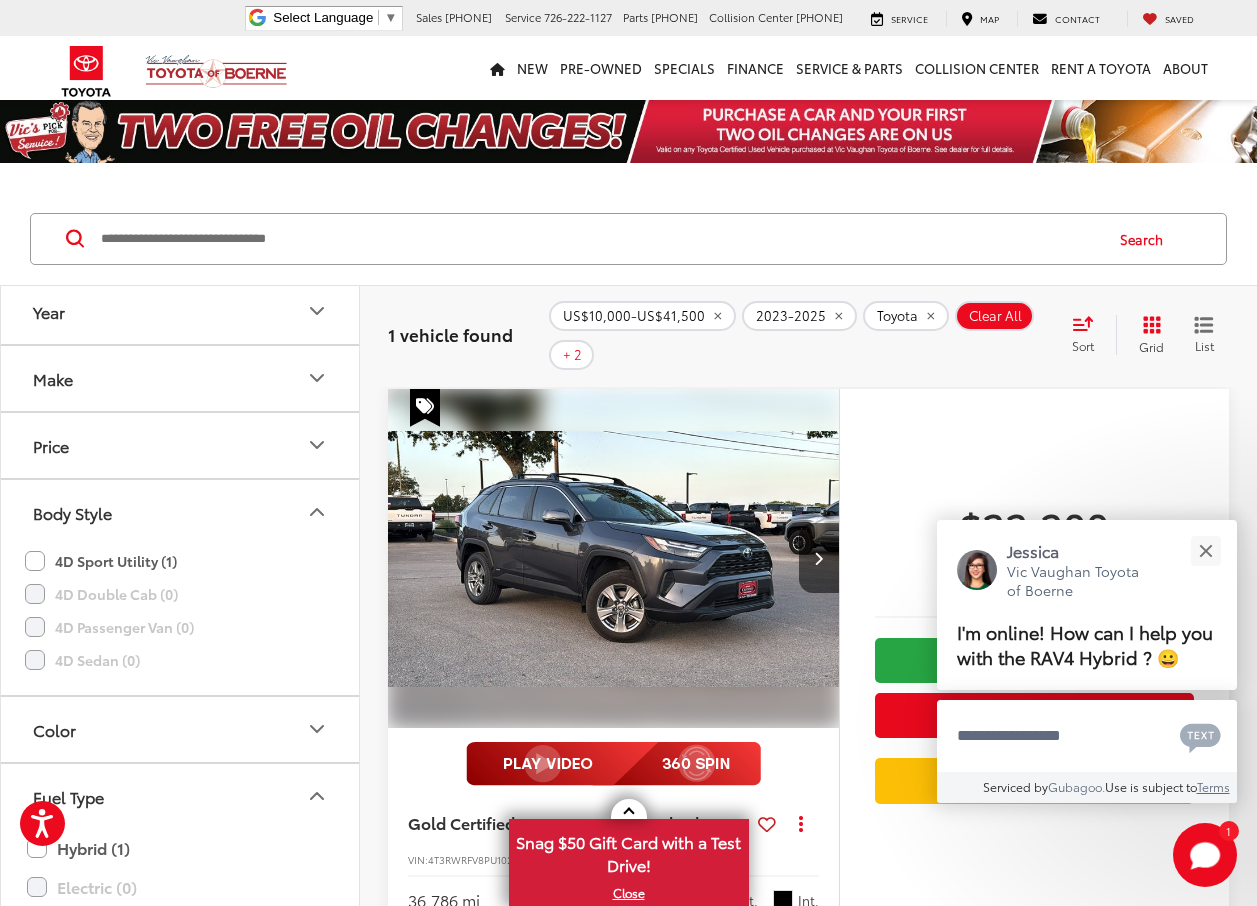 scroll, scrollTop: 0, scrollLeft: 0, axis: both 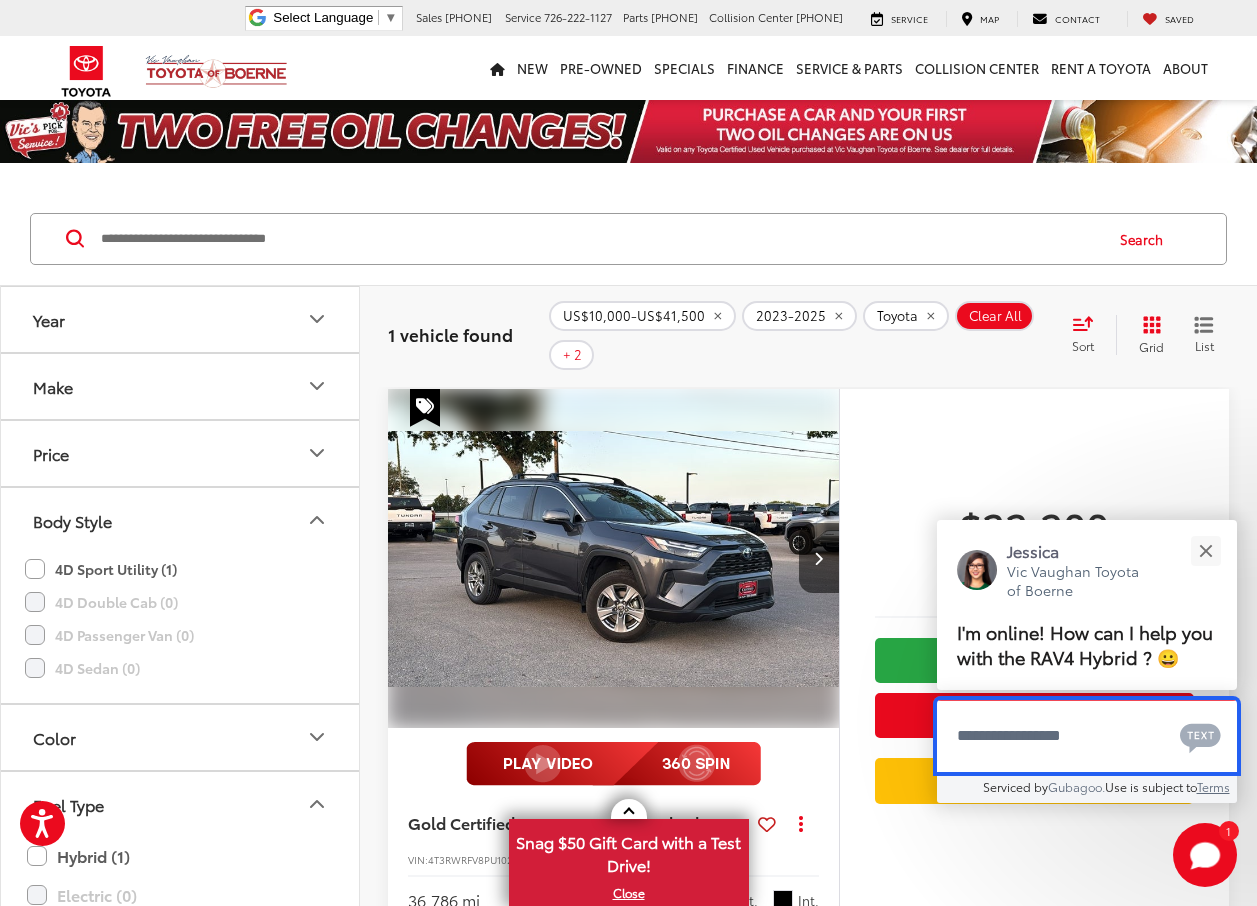 click at bounding box center [1087, 736] 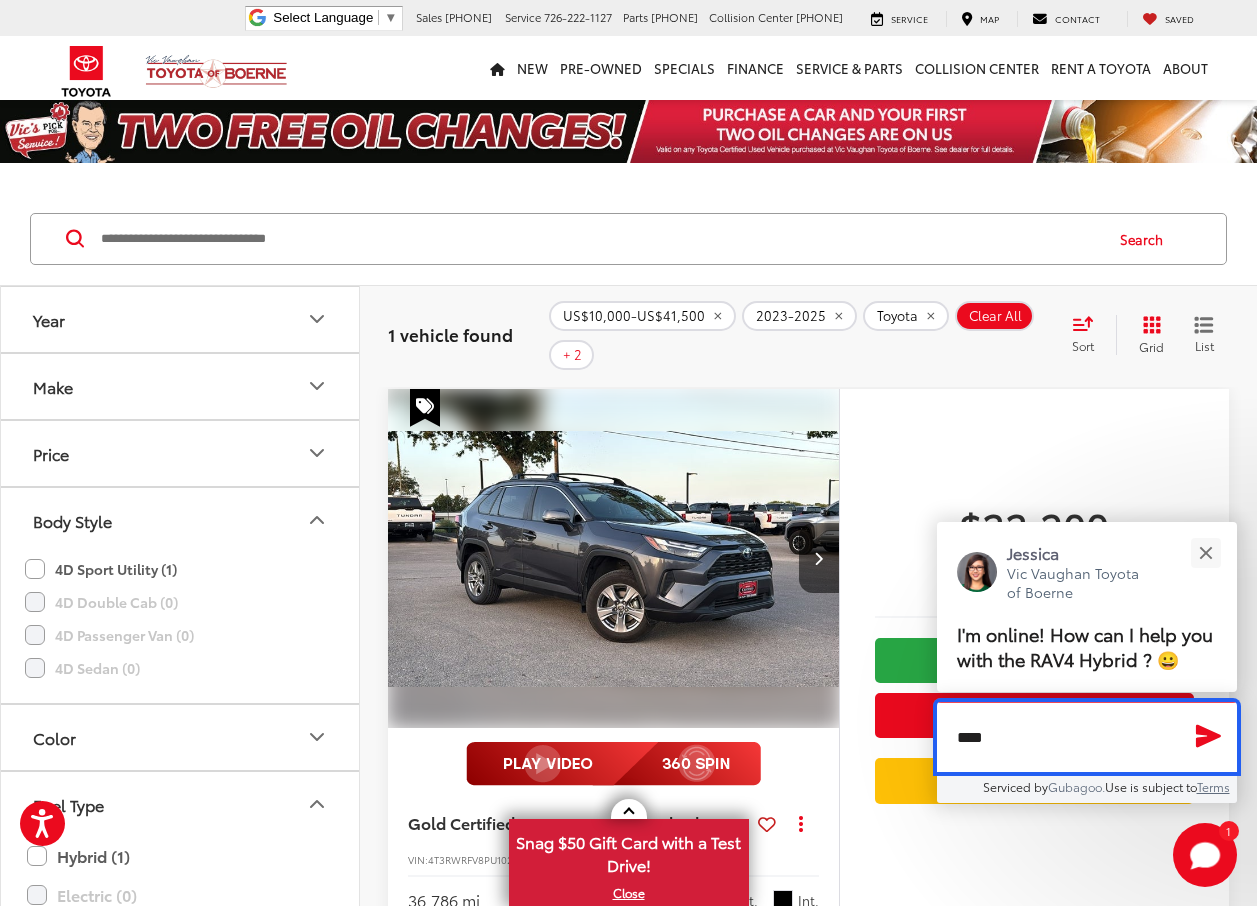 type on "*" 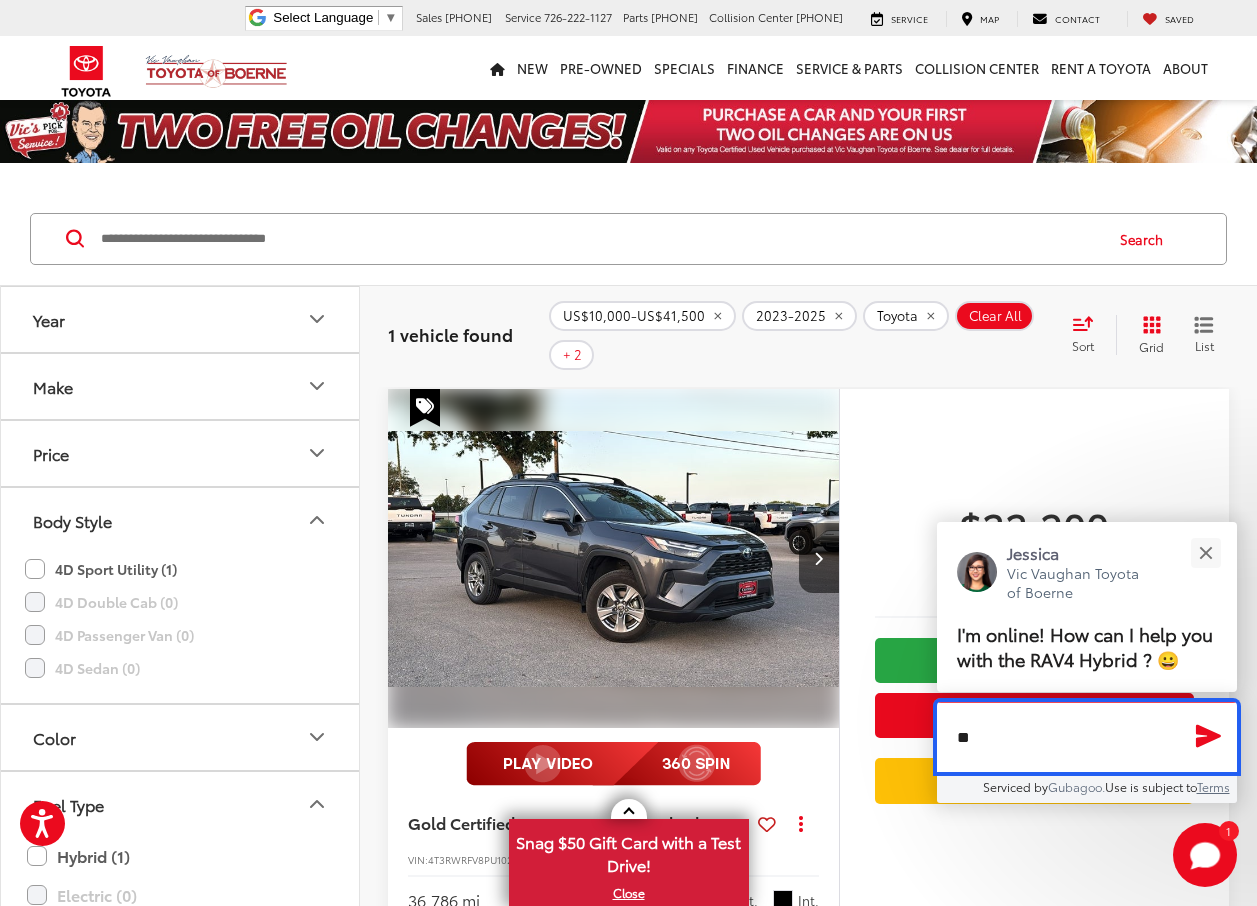 type on "*" 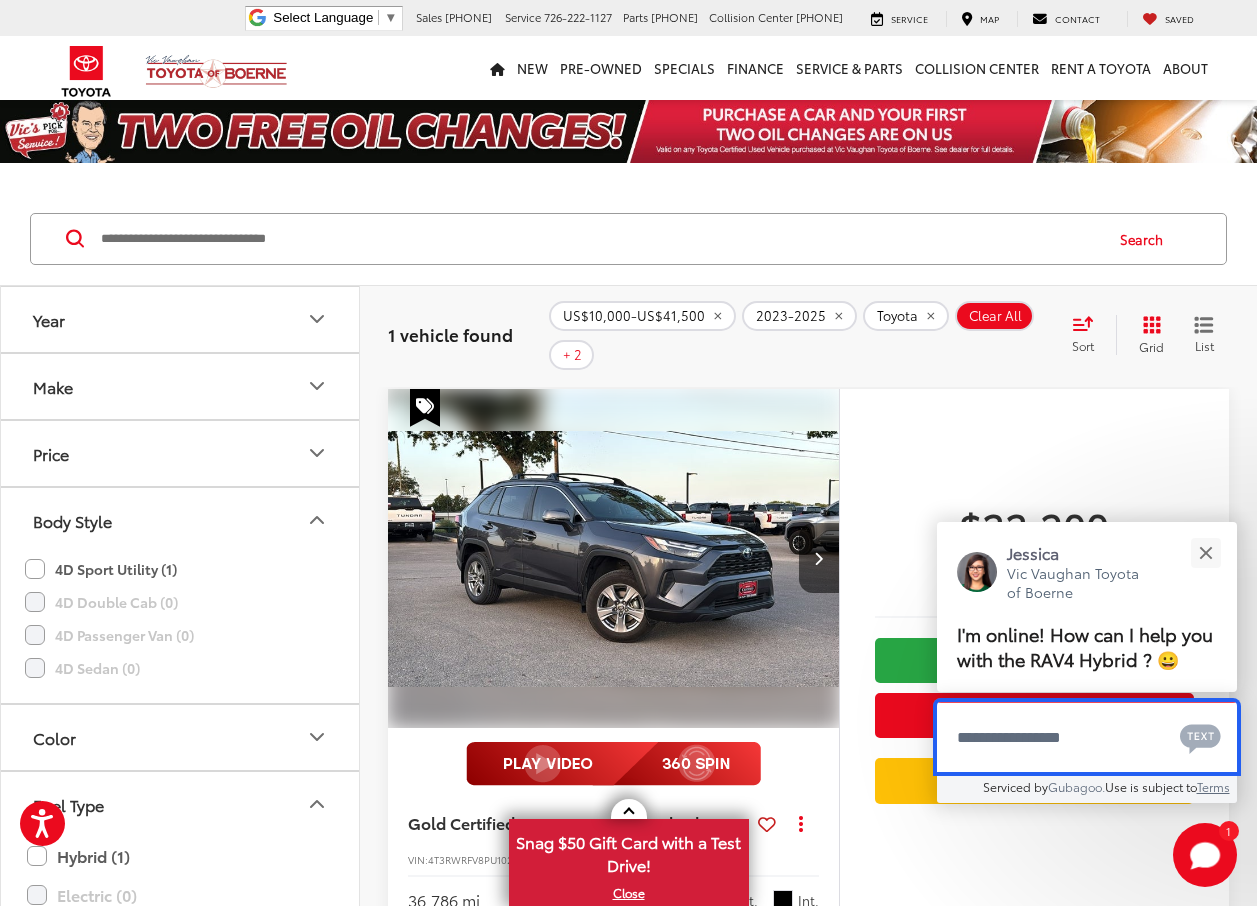 type on "*" 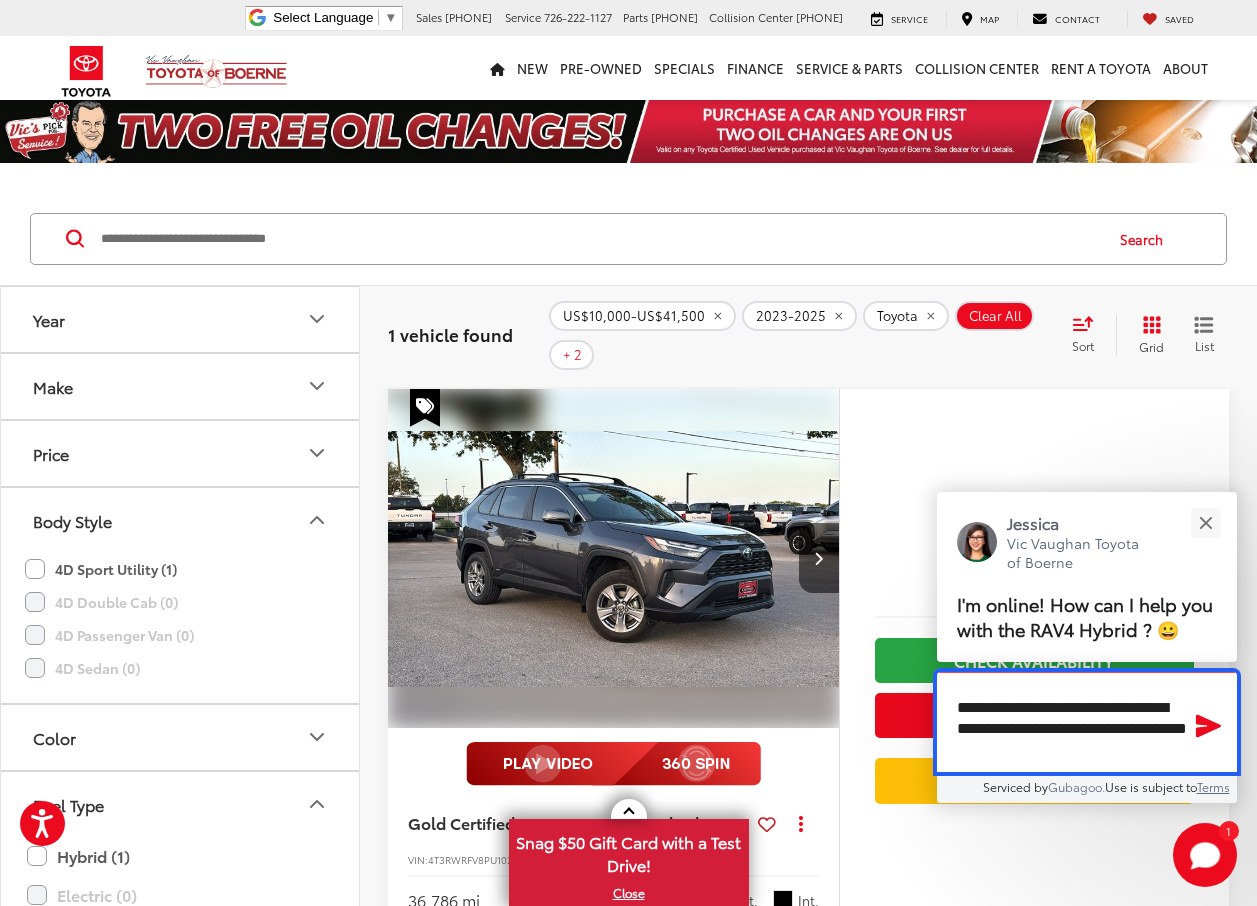 scroll, scrollTop: 13, scrollLeft: 0, axis: vertical 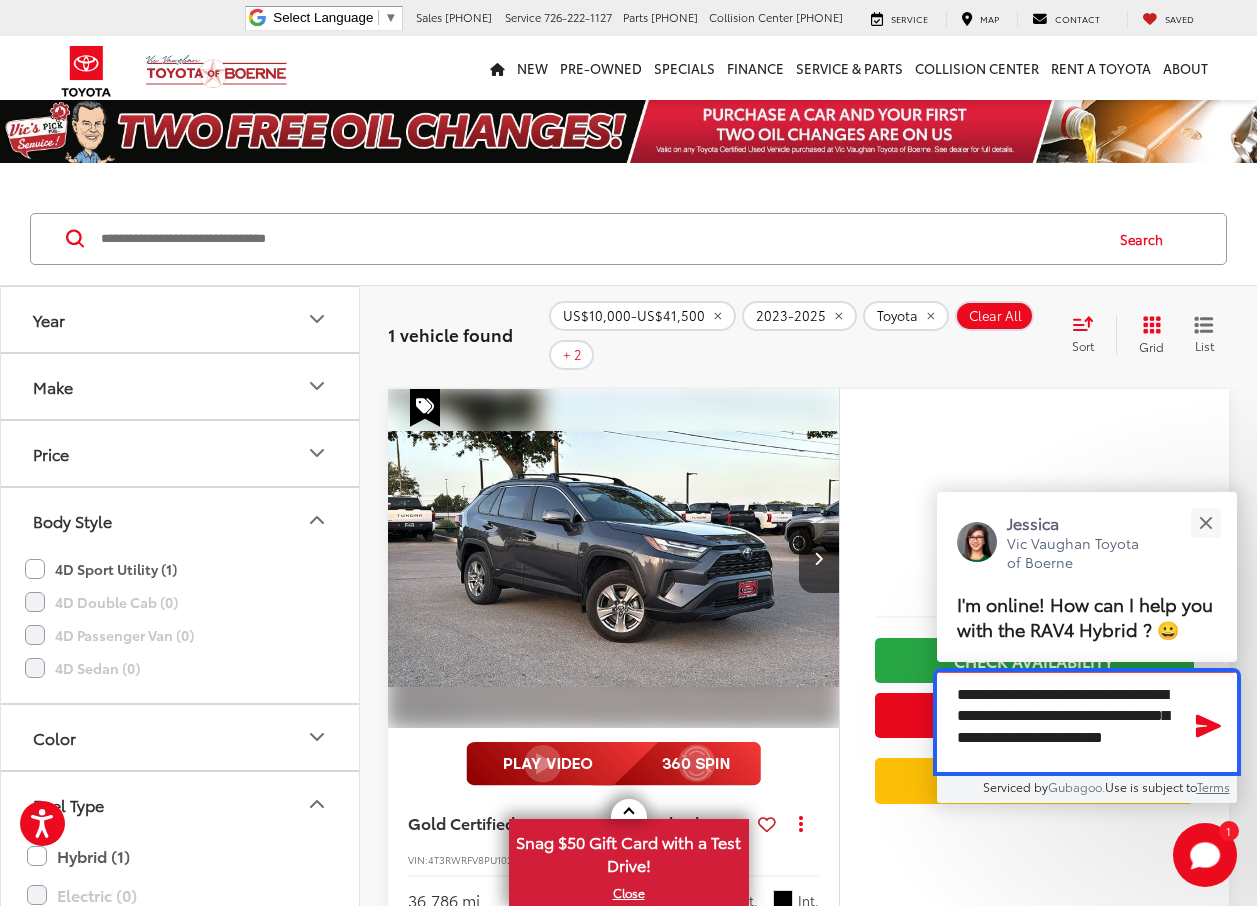 type on "**********" 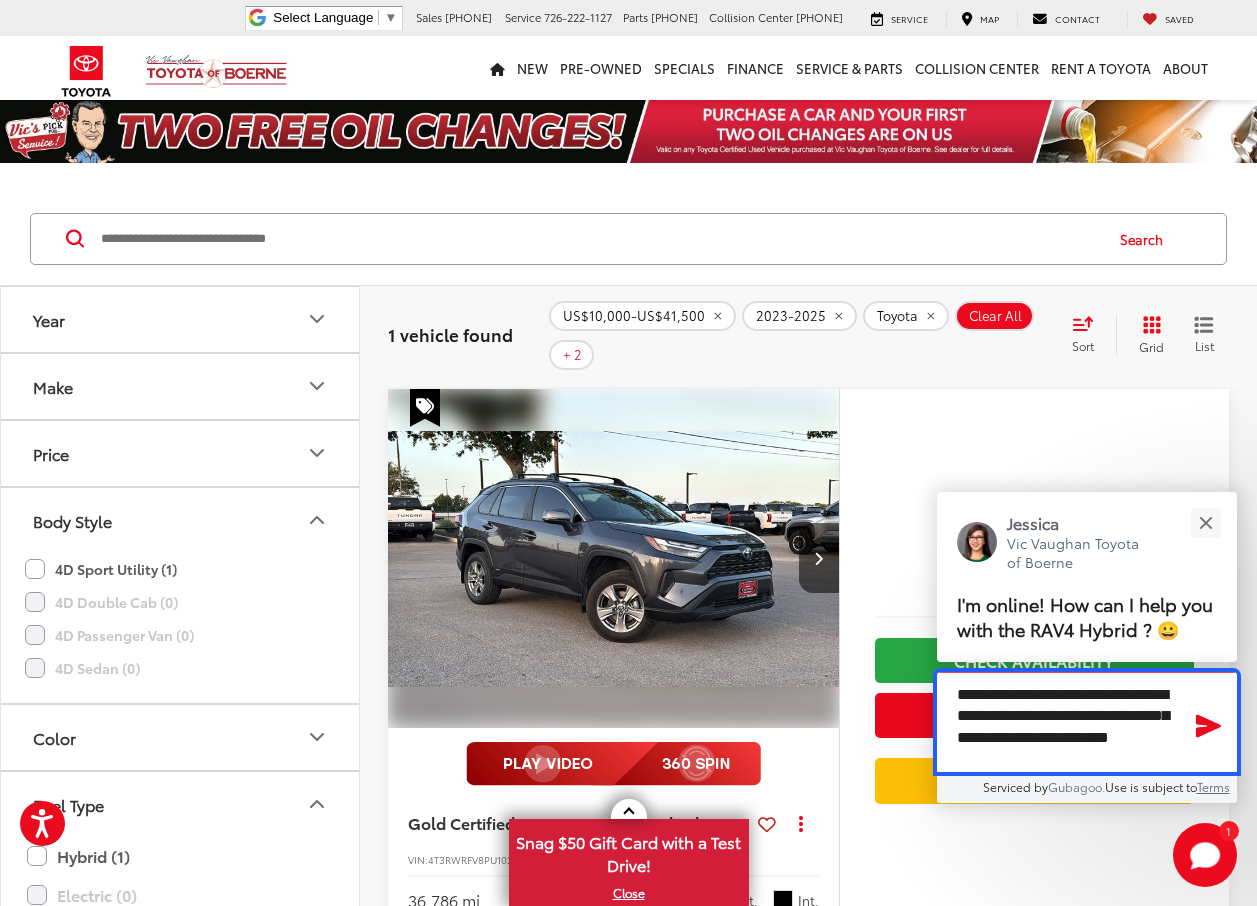 scroll, scrollTop: 34, scrollLeft: 0, axis: vertical 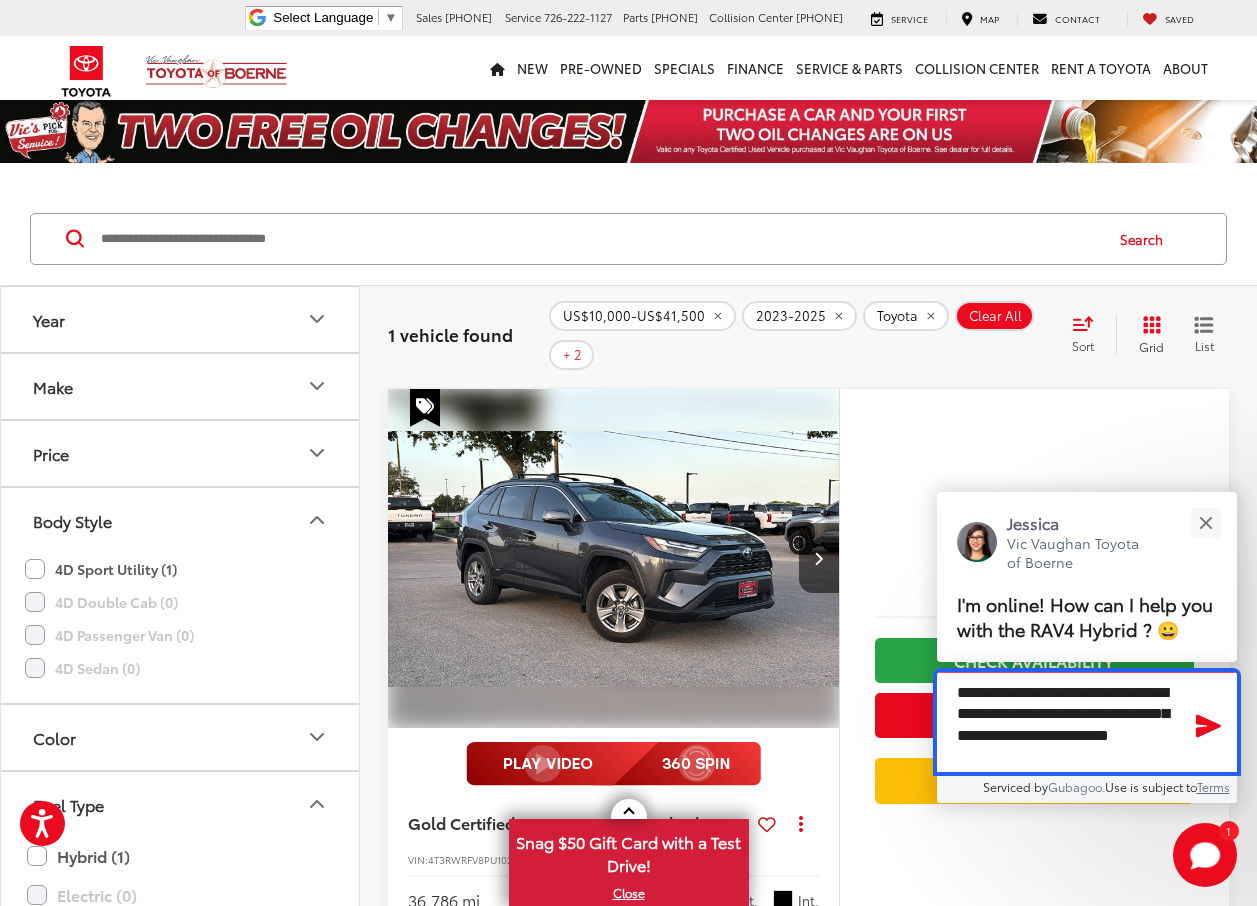 type 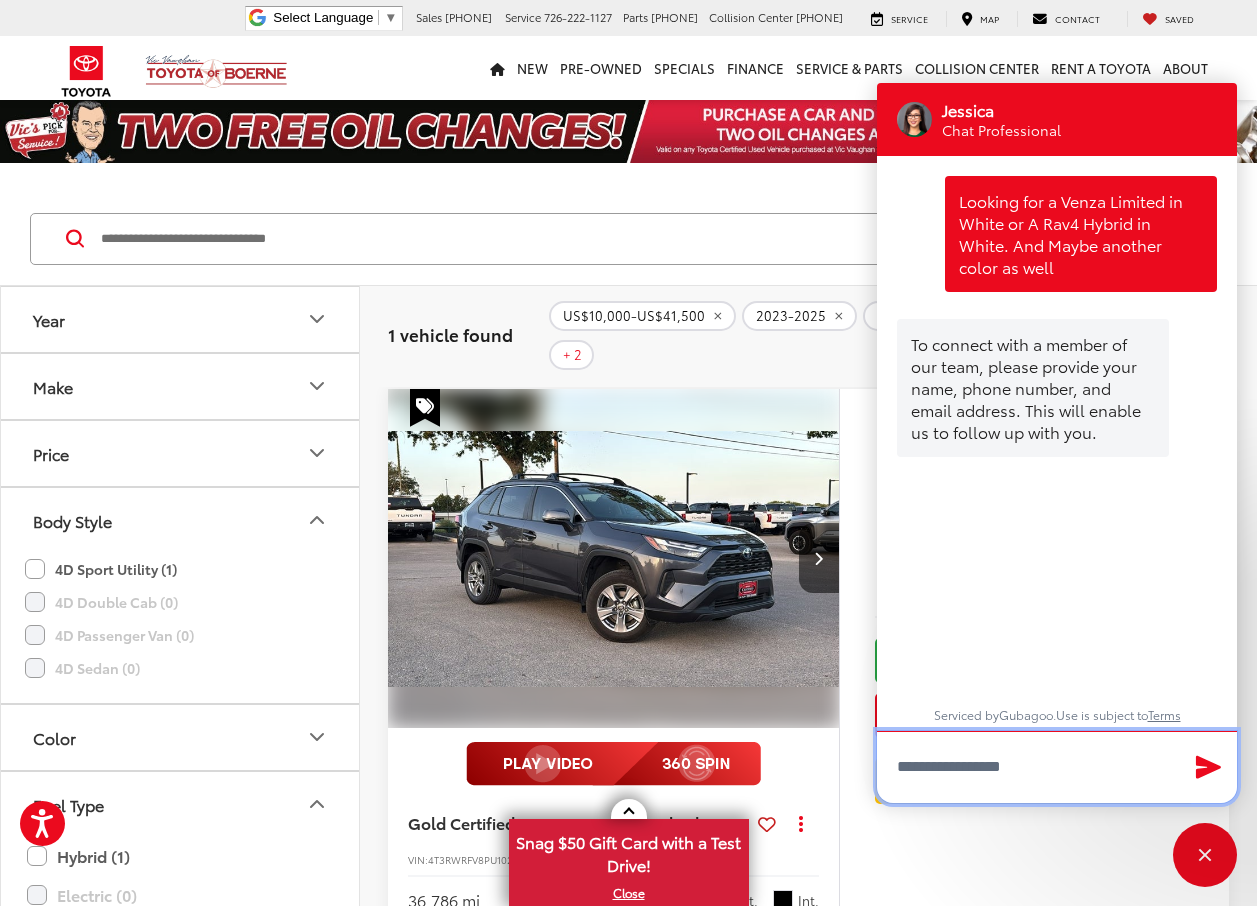 click at bounding box center (1057, 767) 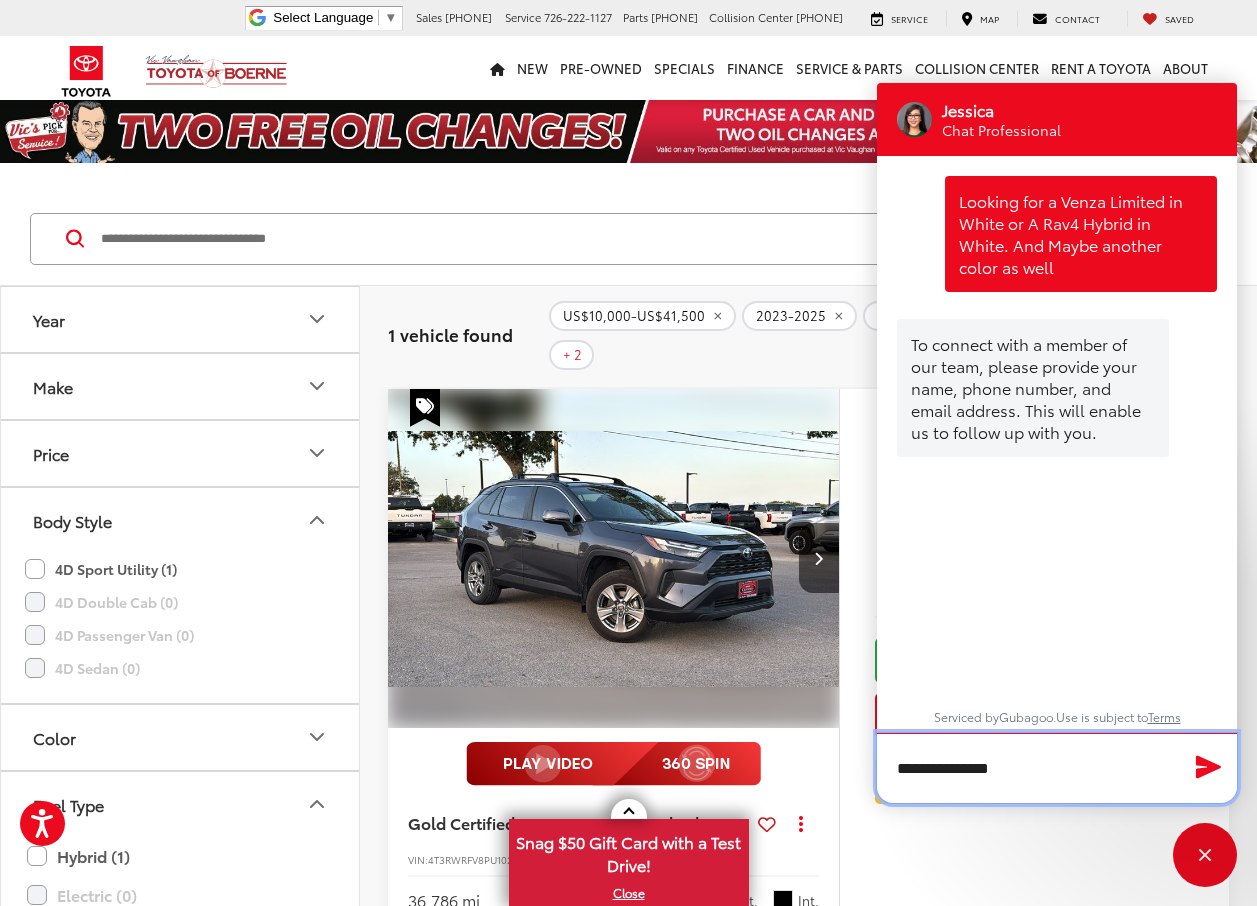 type on "**********" 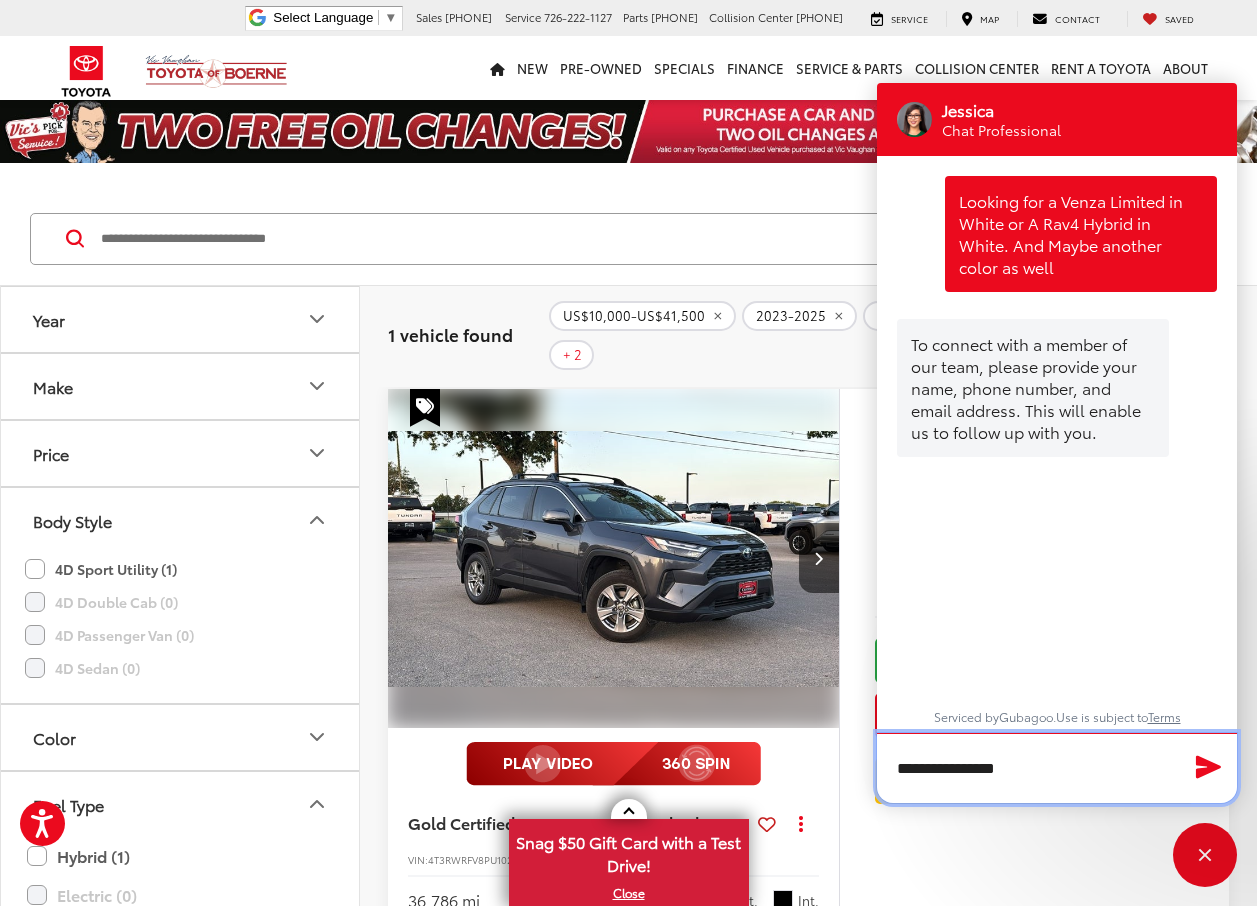 type 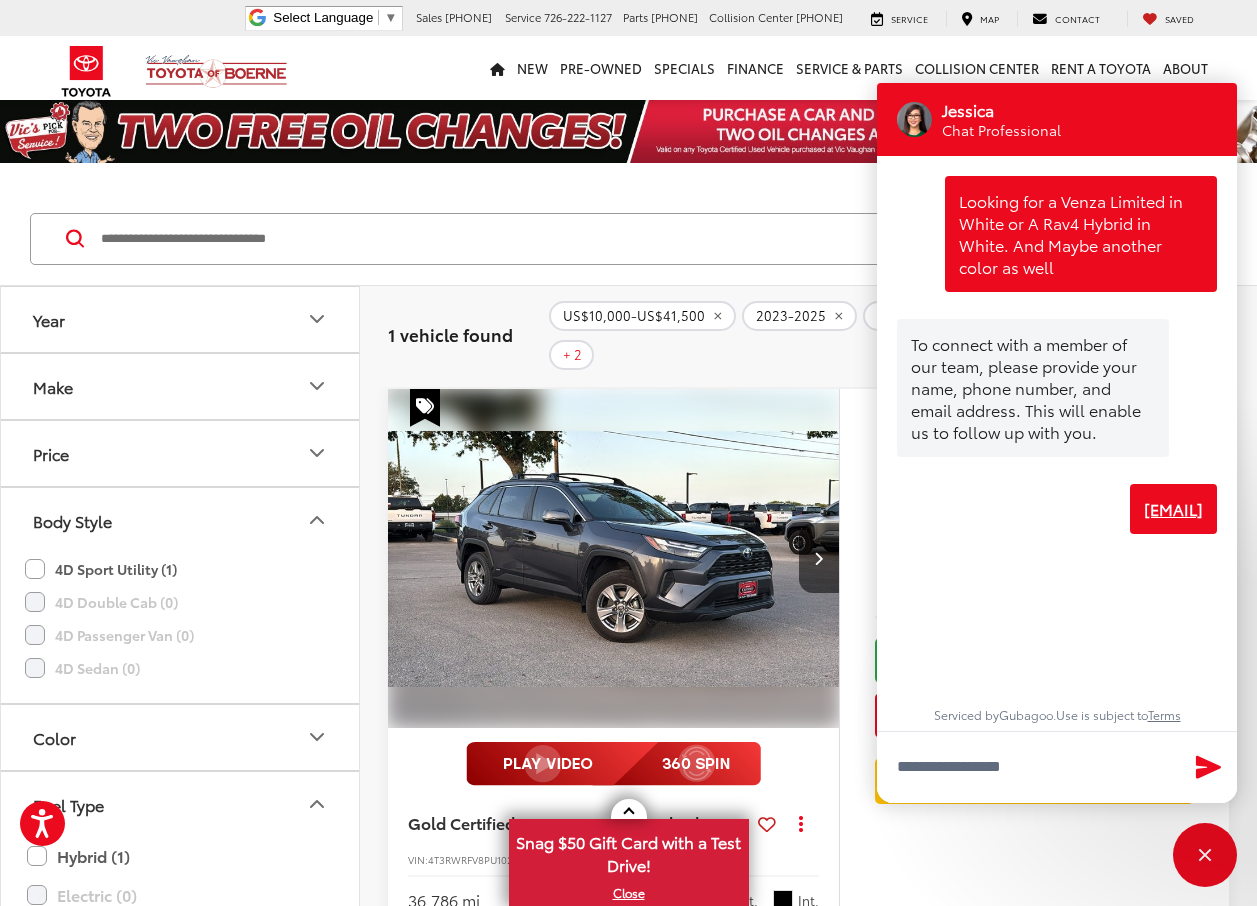 click on "Color" at bounding box center (181, 737) 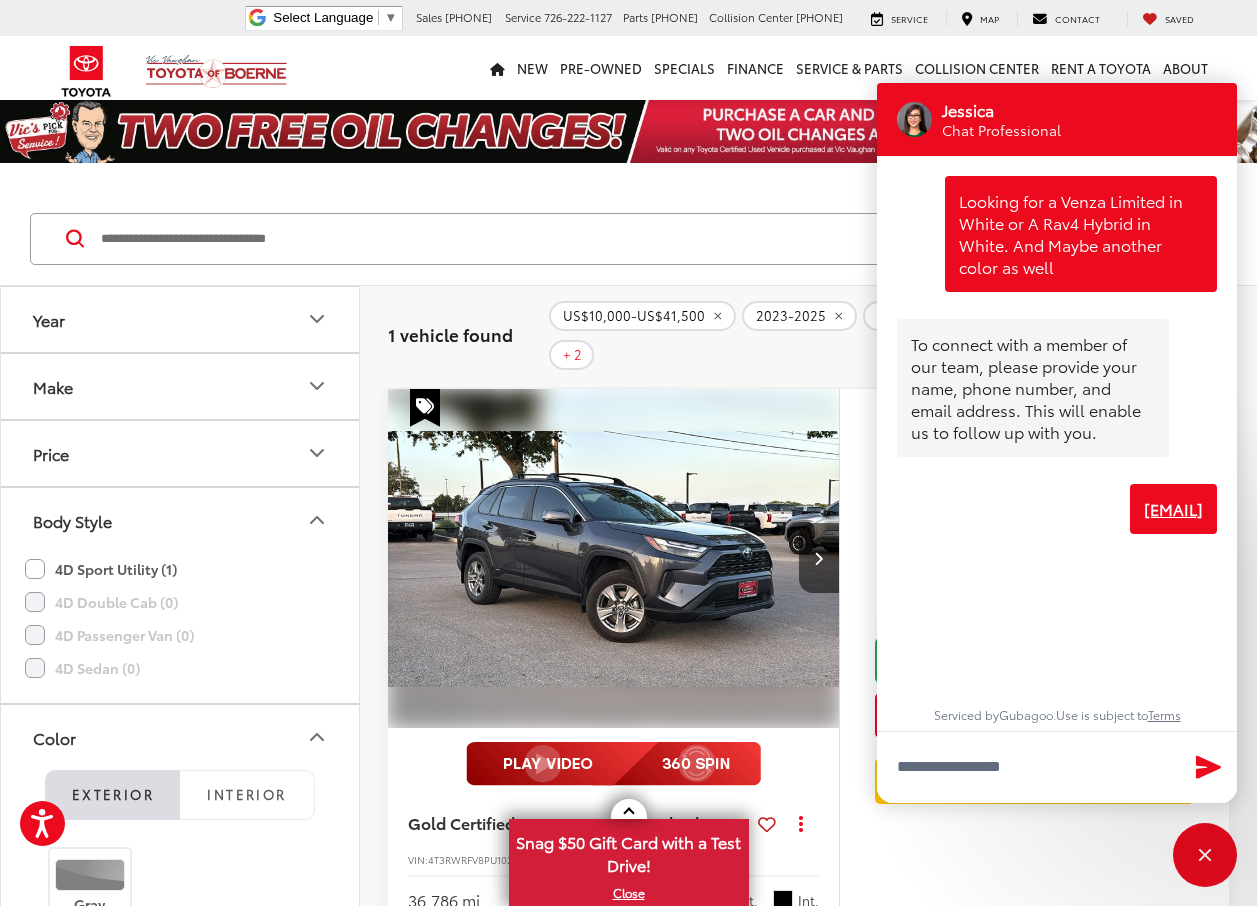 click on "Color" at bounding box center (181, 737) 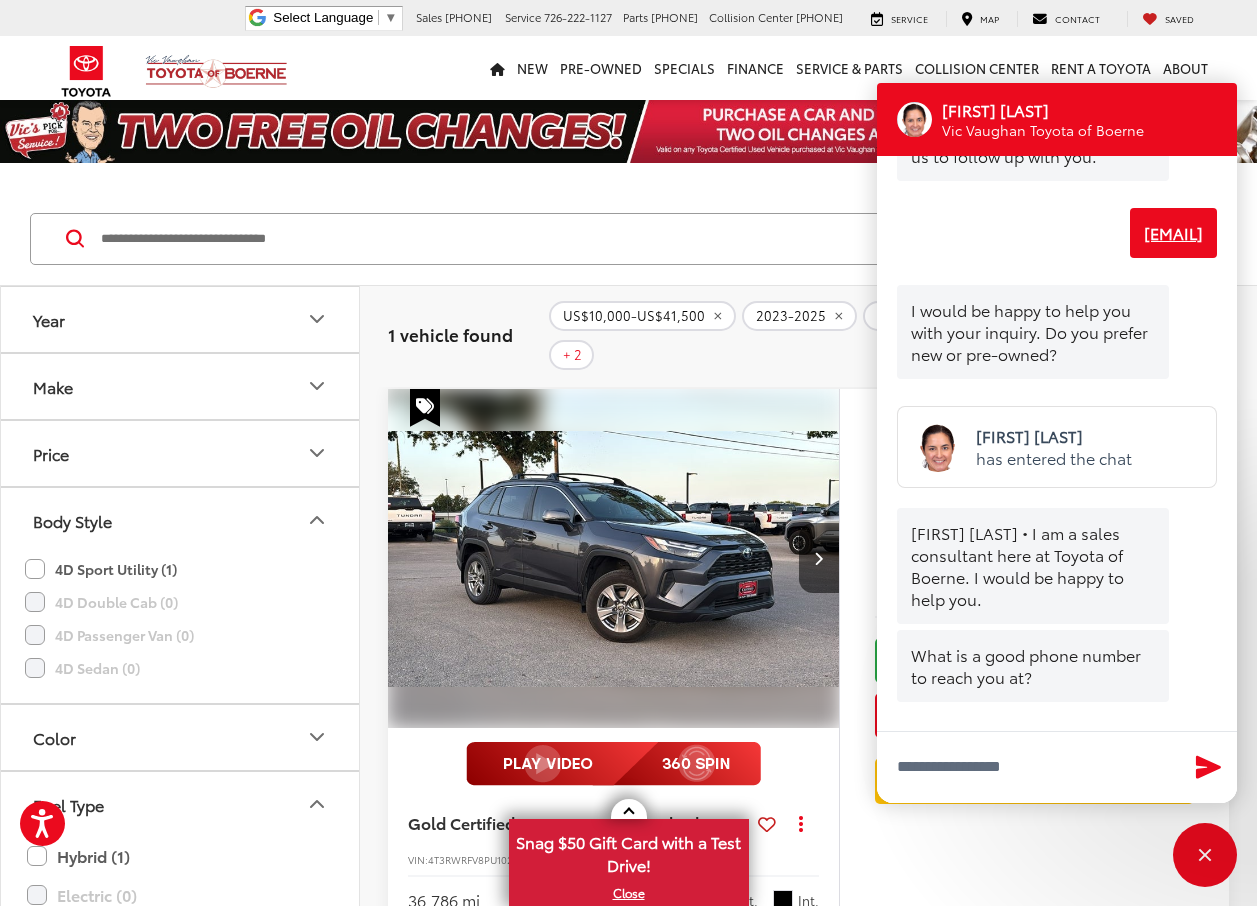 scroll, scrollTop: 298, scrollLeft: 0, axis: vertical 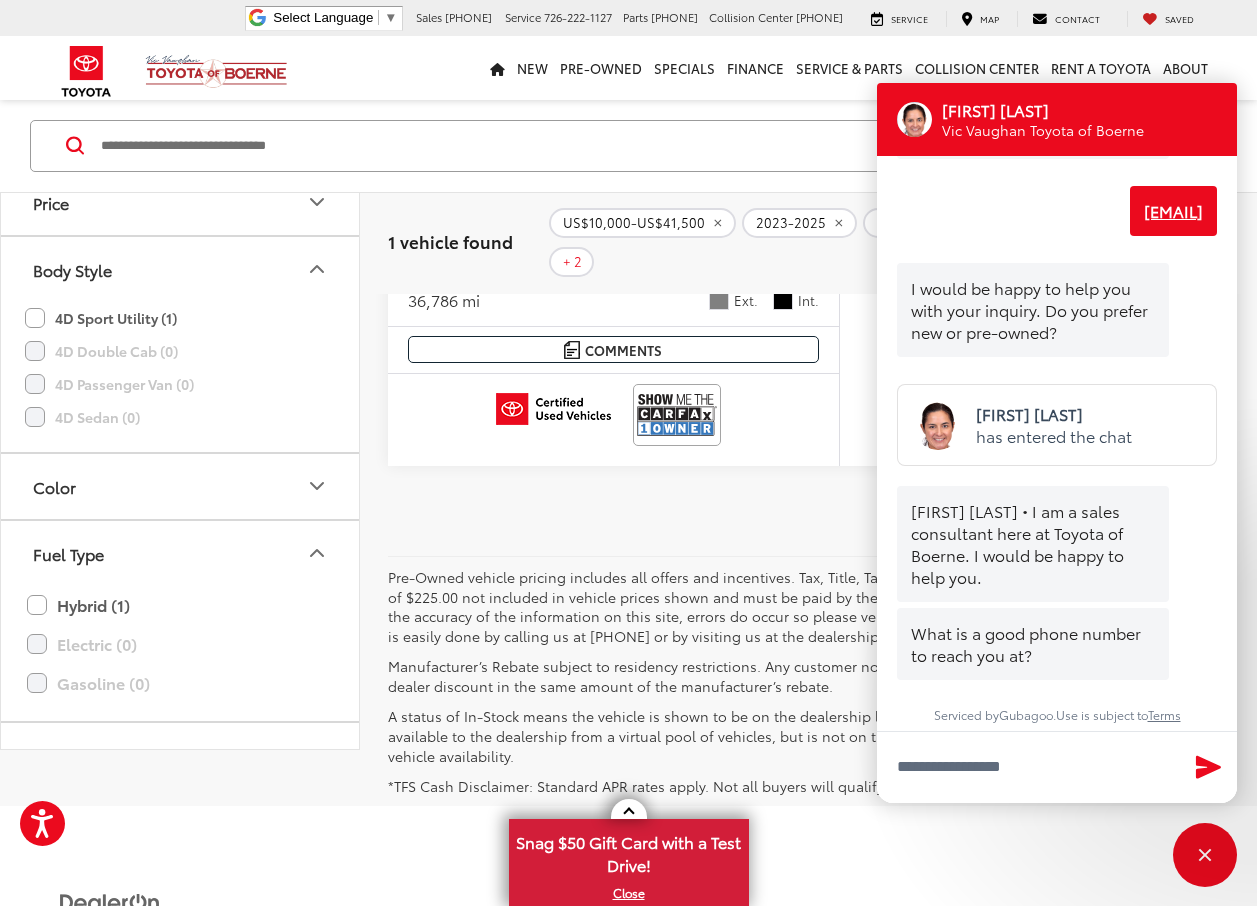 click on "Price" at bounding box center (181, 202) 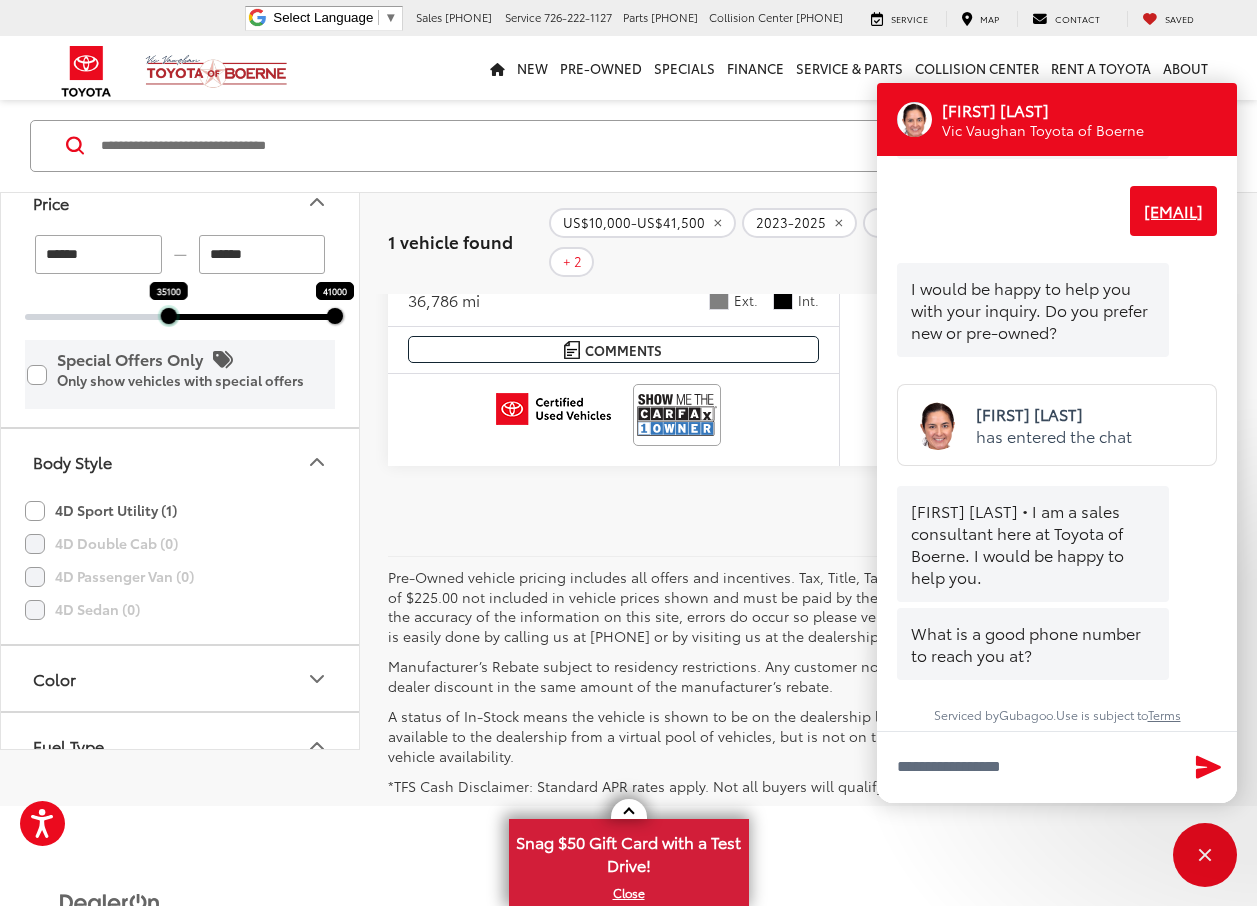 drag, startPoint x: 24, startPoint y: 317, endPoint x: 169, endPoint y: 346, distance: 147.87157 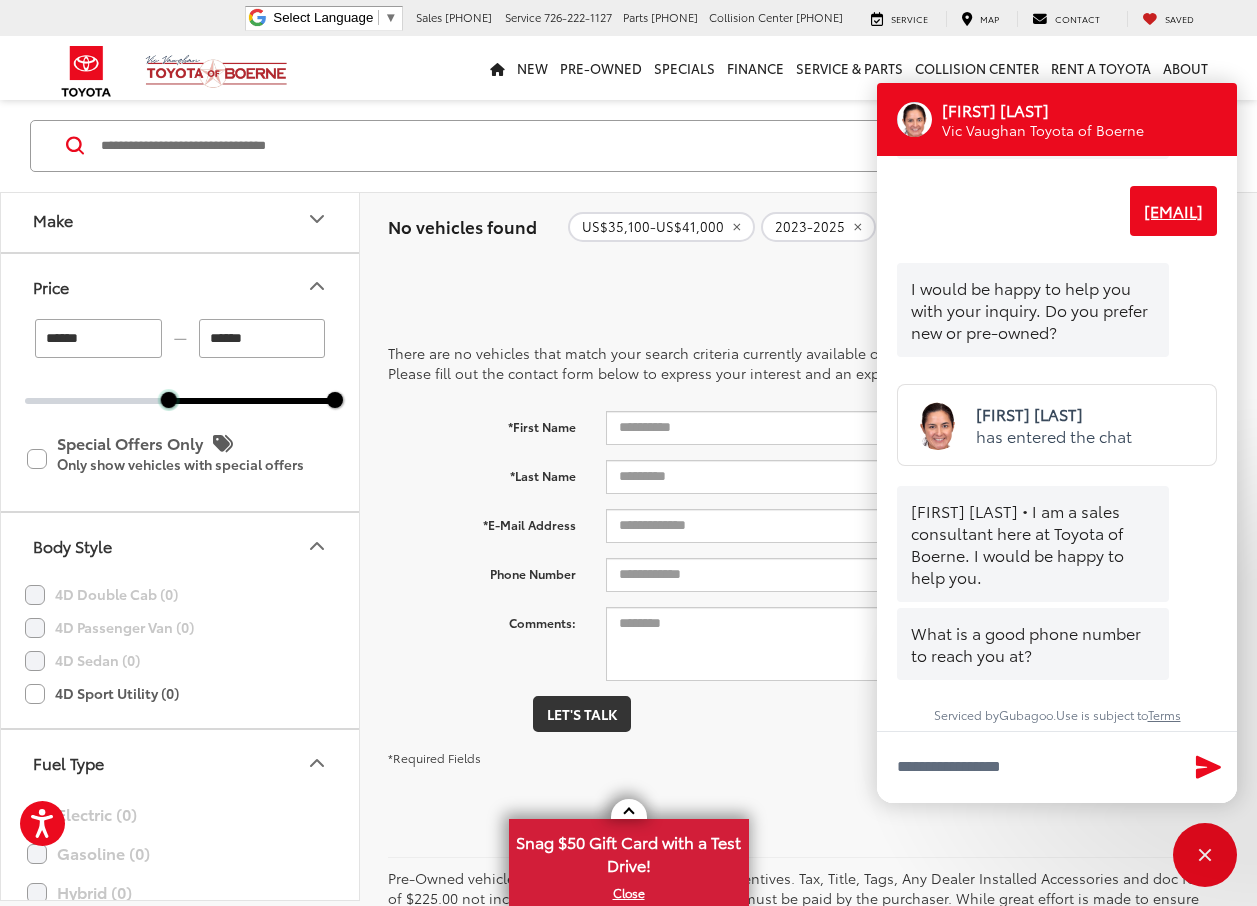 scroll, scrollTop: 30, scrollLeft: 0, axis: vertical 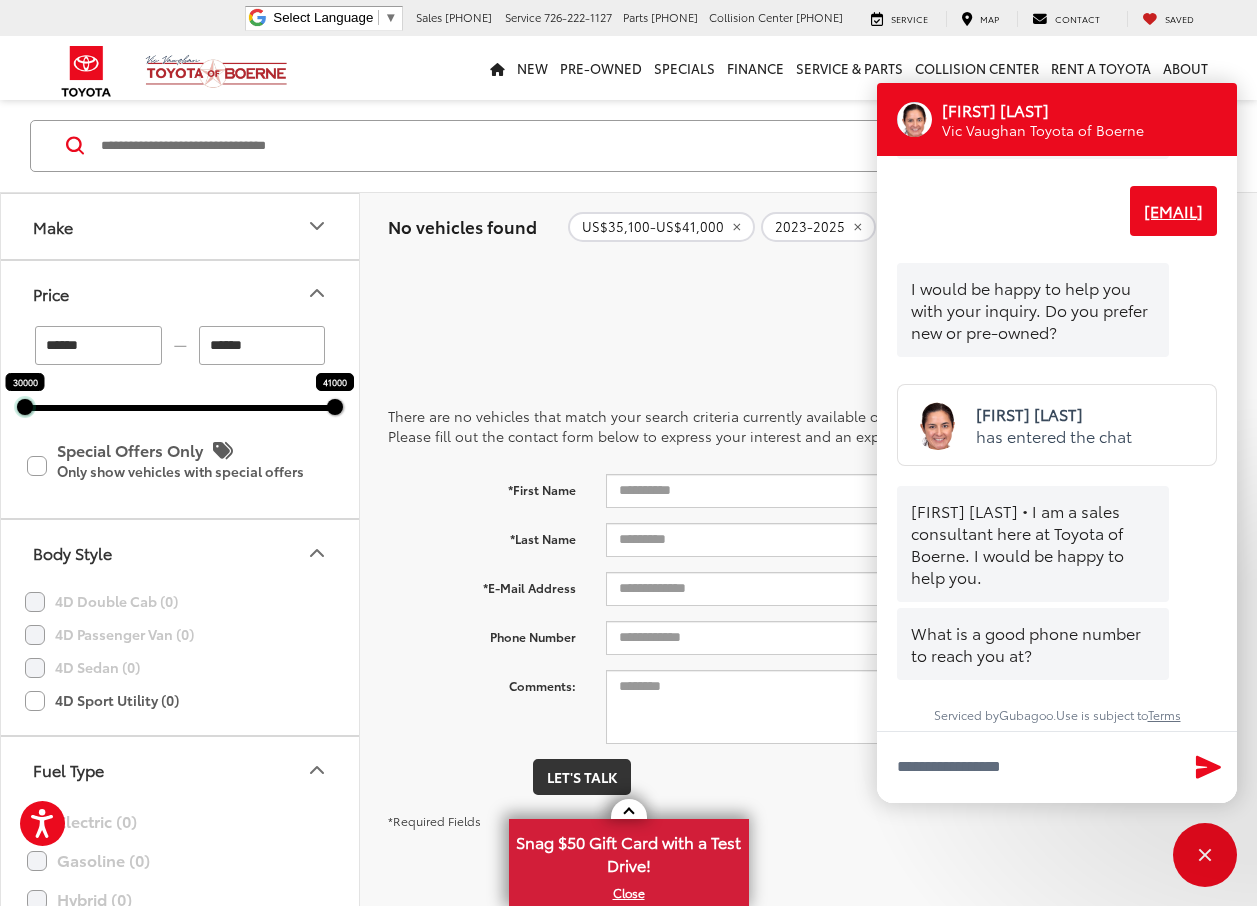 drag, startPoint x: 164, startPoint y: 411, endPoint x: 13, endPoint y: 396, distance: 151.74321 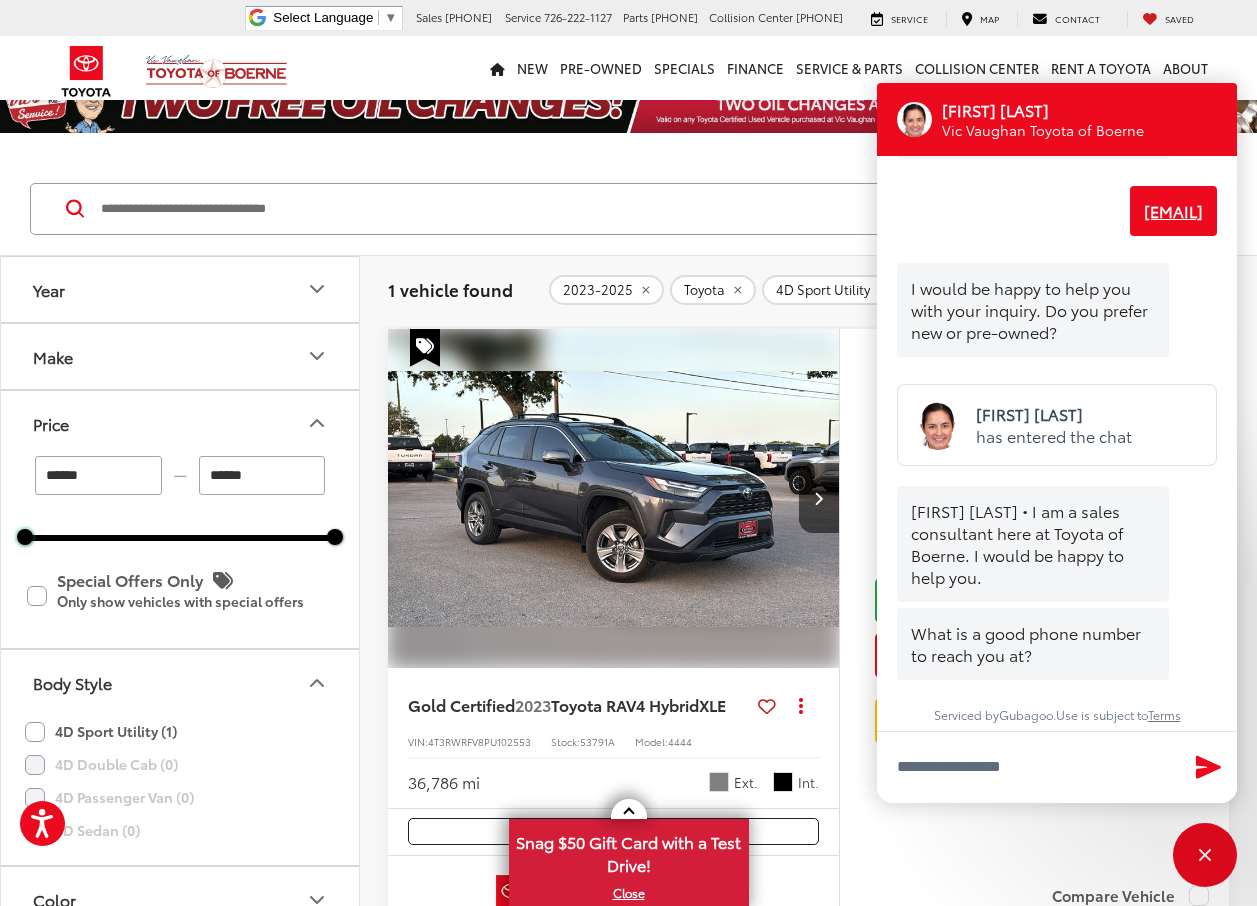 scroll, scrollTop: 93, scrollLeft: 0, axis: vertical 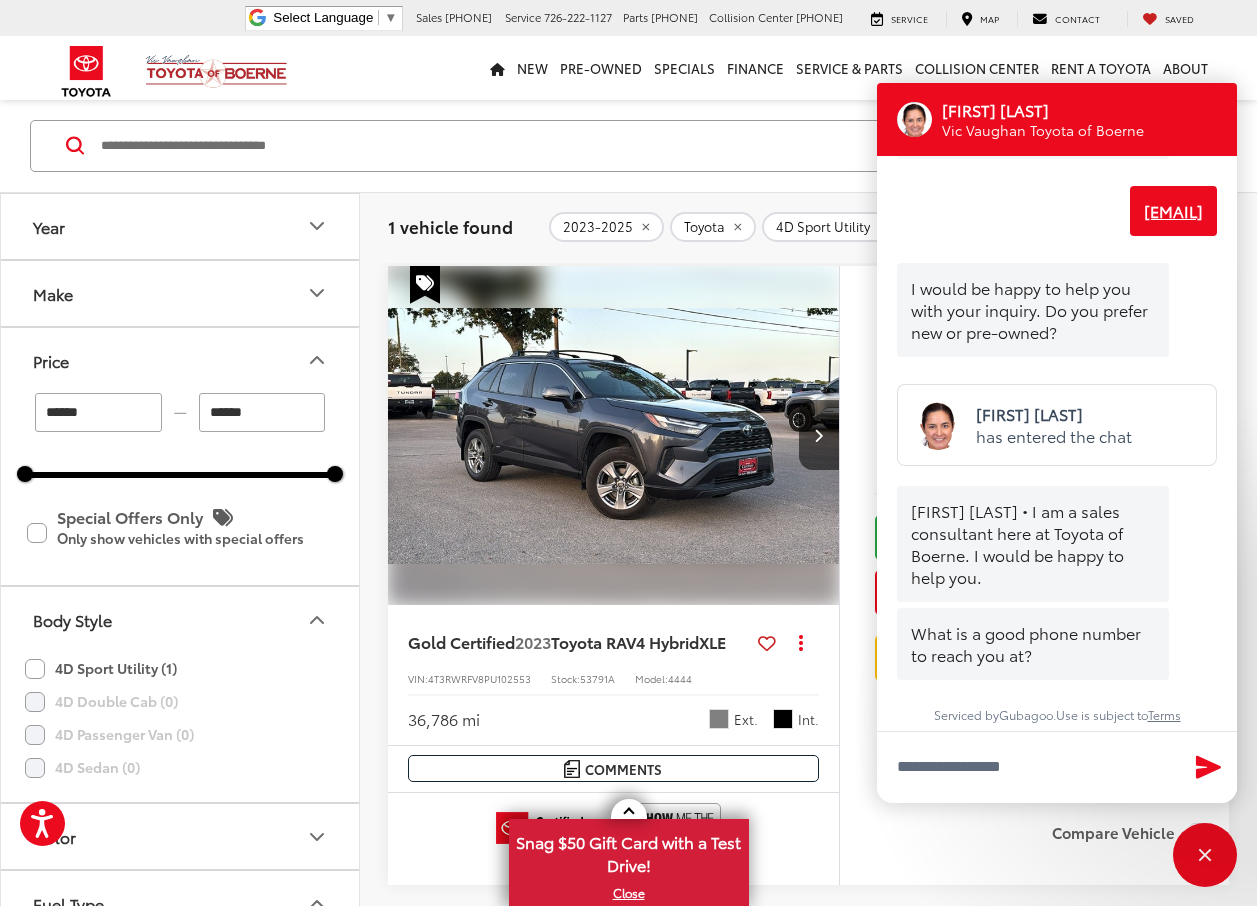 drag, startPoint x: 340, startPoint y: 484, endPoint x: 354, endPoint y: 481, distance: 14.3178215 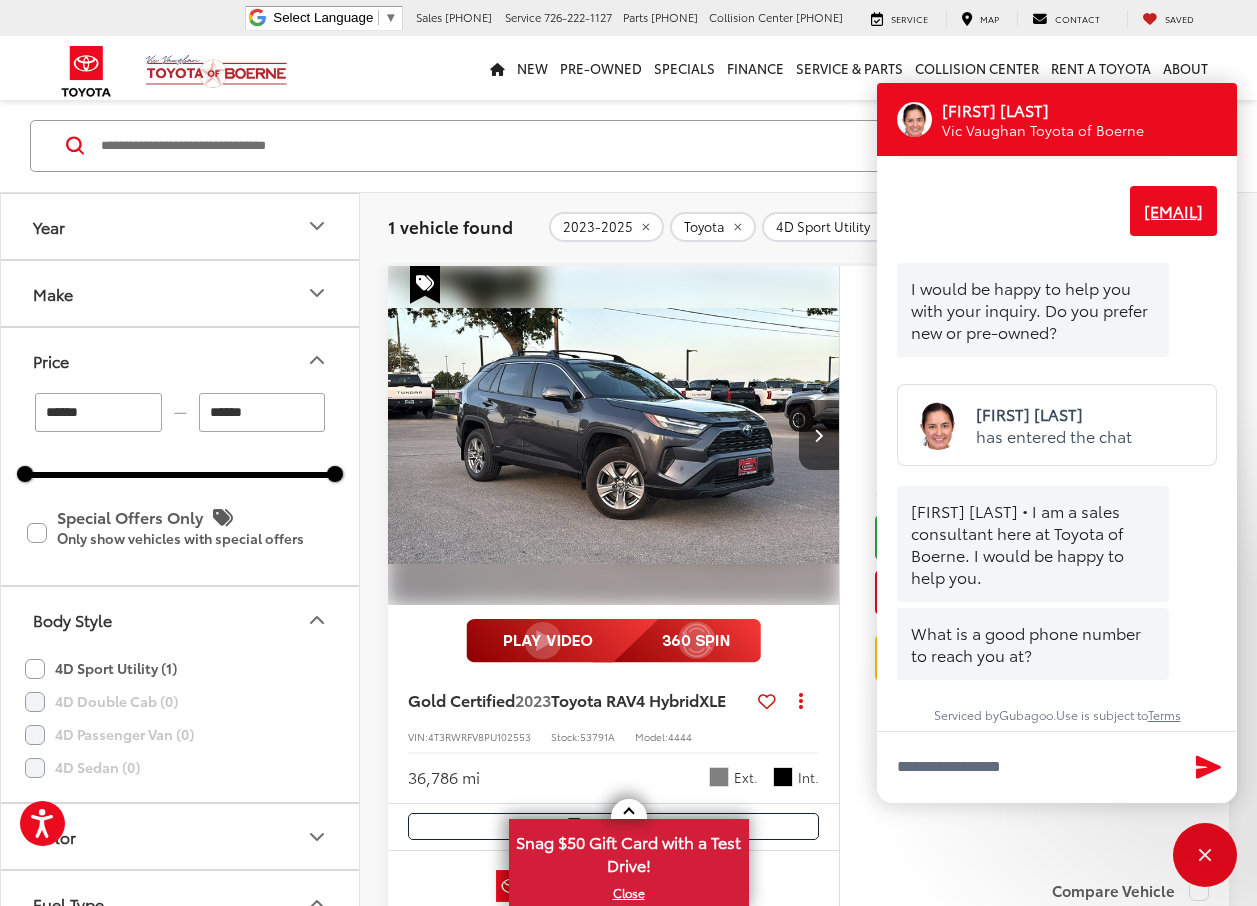 drag, startPoint x: 129, startPoint y: 407, endPoint x: -4, endPoint y: 331, distance: 153.18289 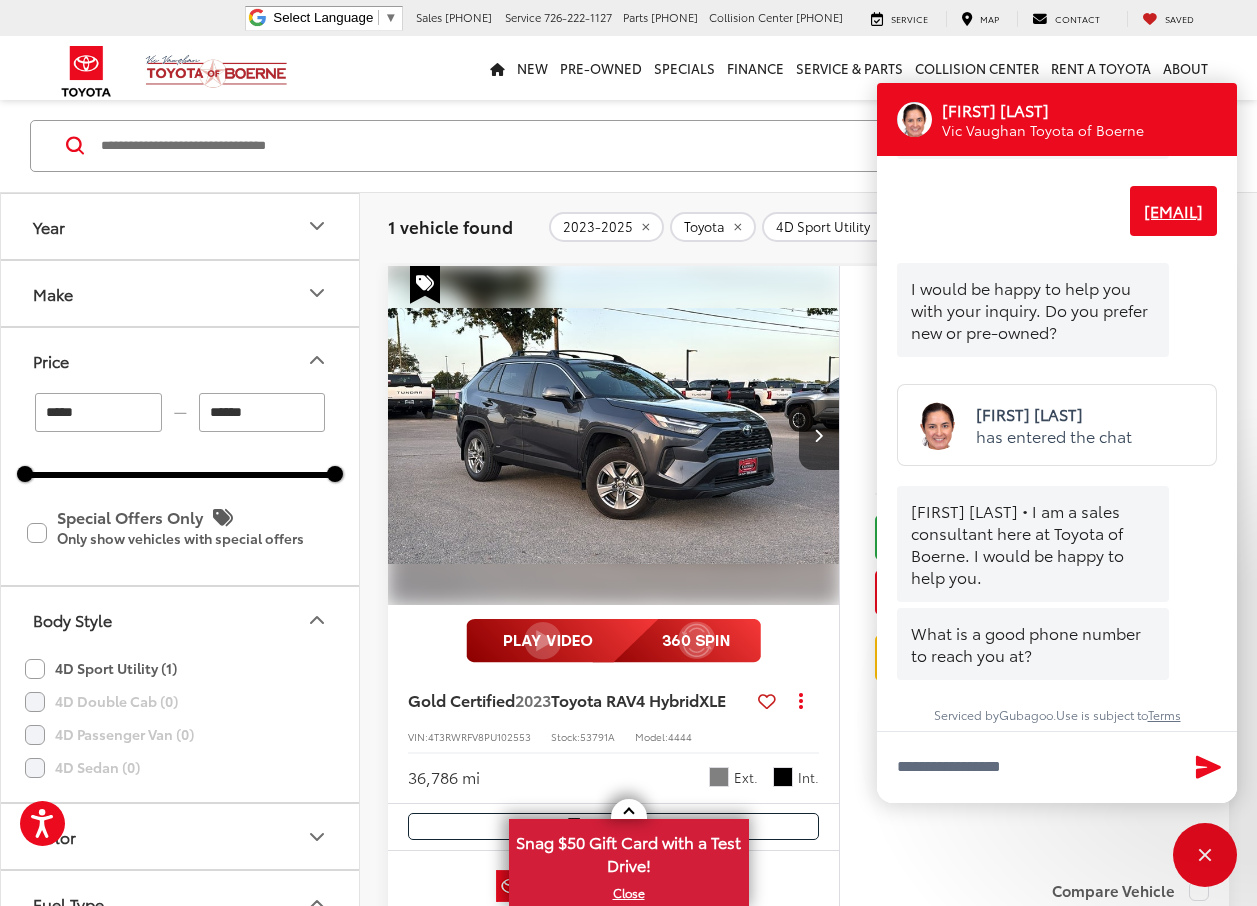 click on "***** — ****** 30000 41000" at bounding box center [180, 435] 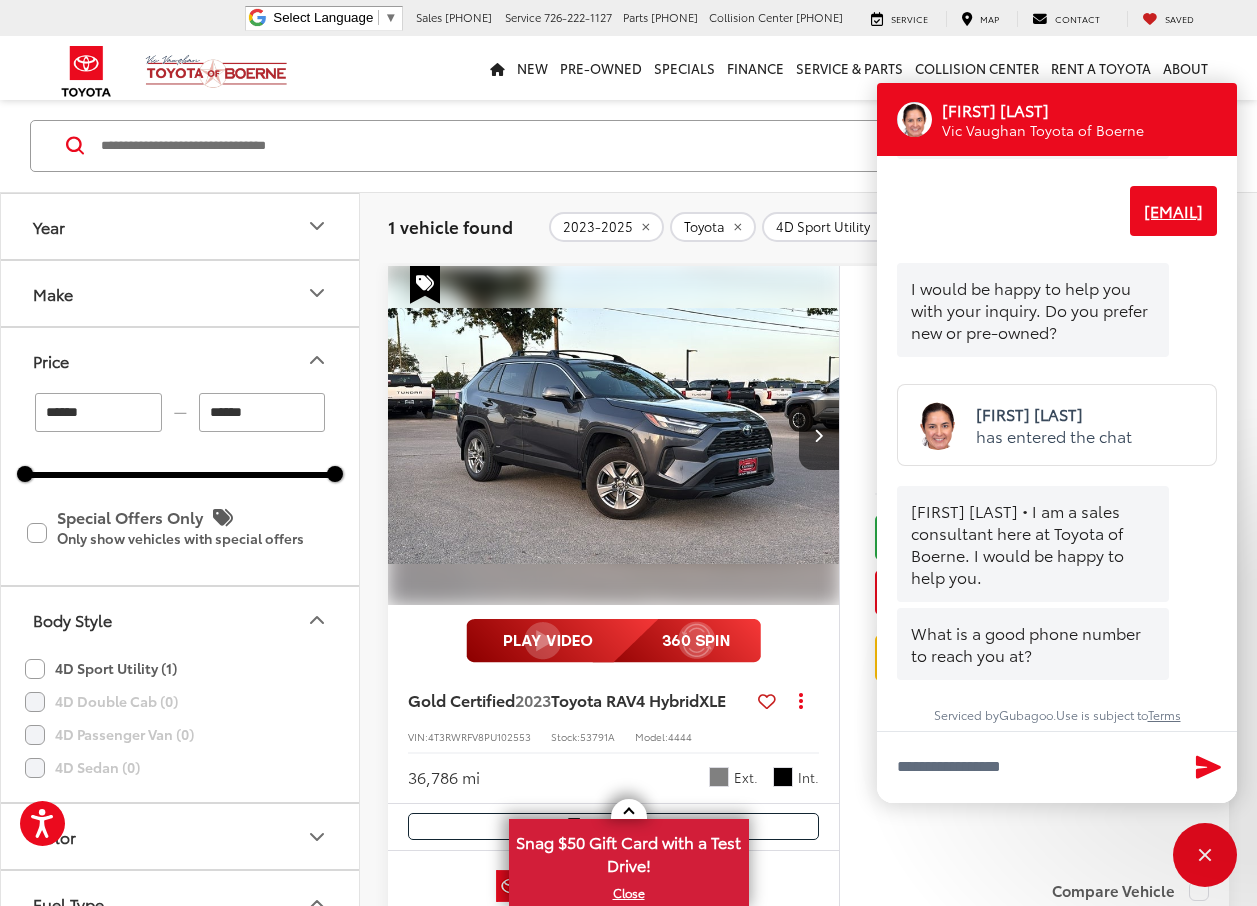 click on "******" at bounding box center [262, 412] 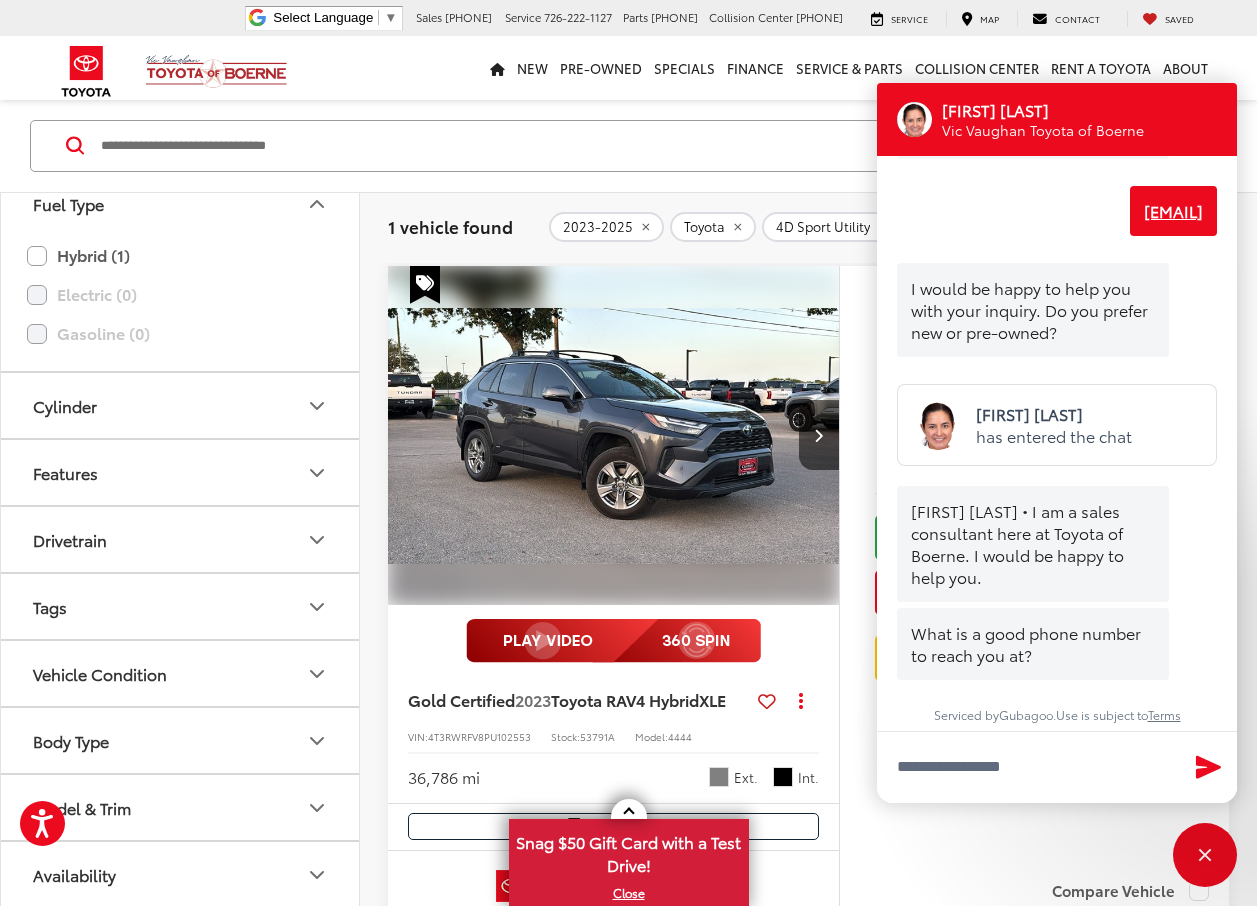 scroll, scrollTop: 701, scrollLeft: 0, axis: vertical 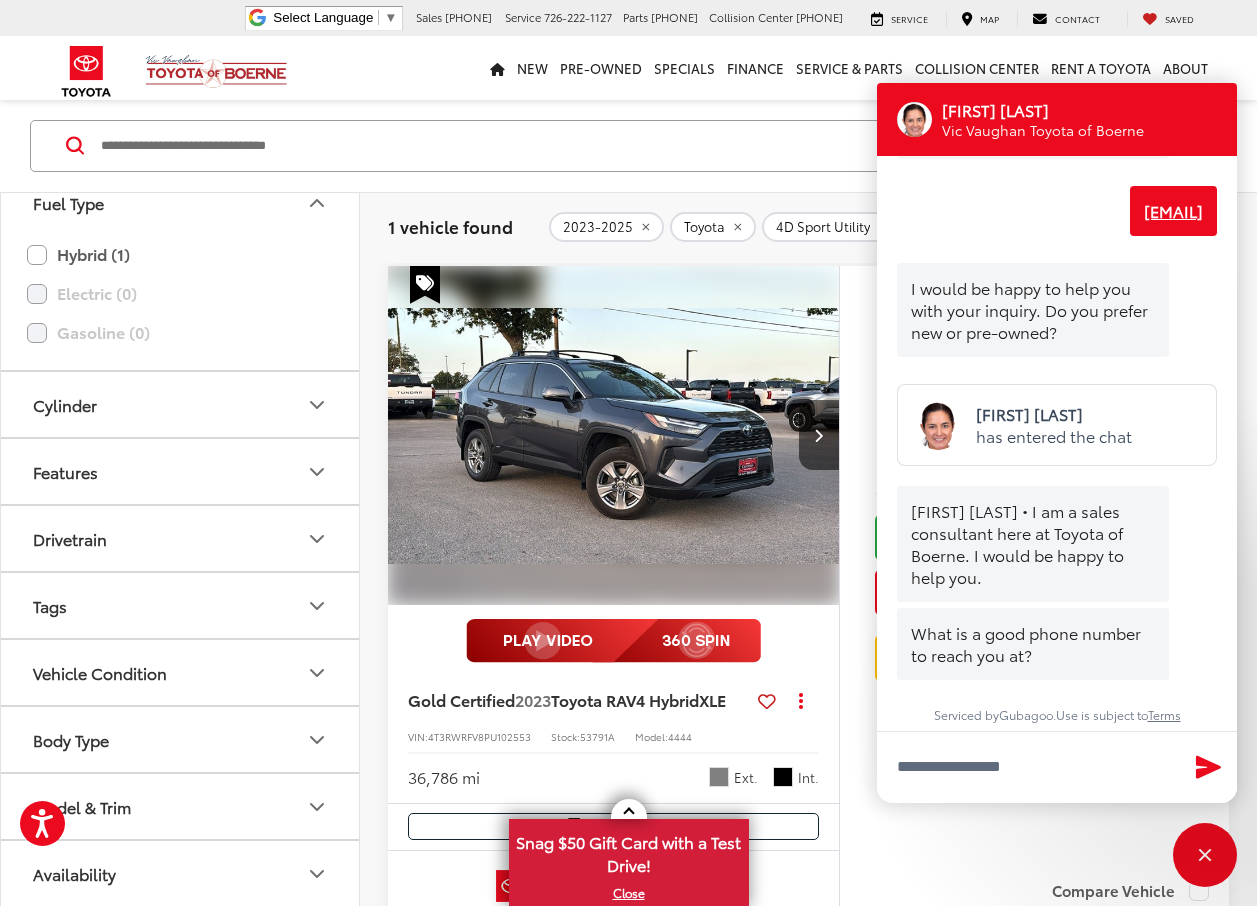 click on "Features" at bounding box center [181, 471] 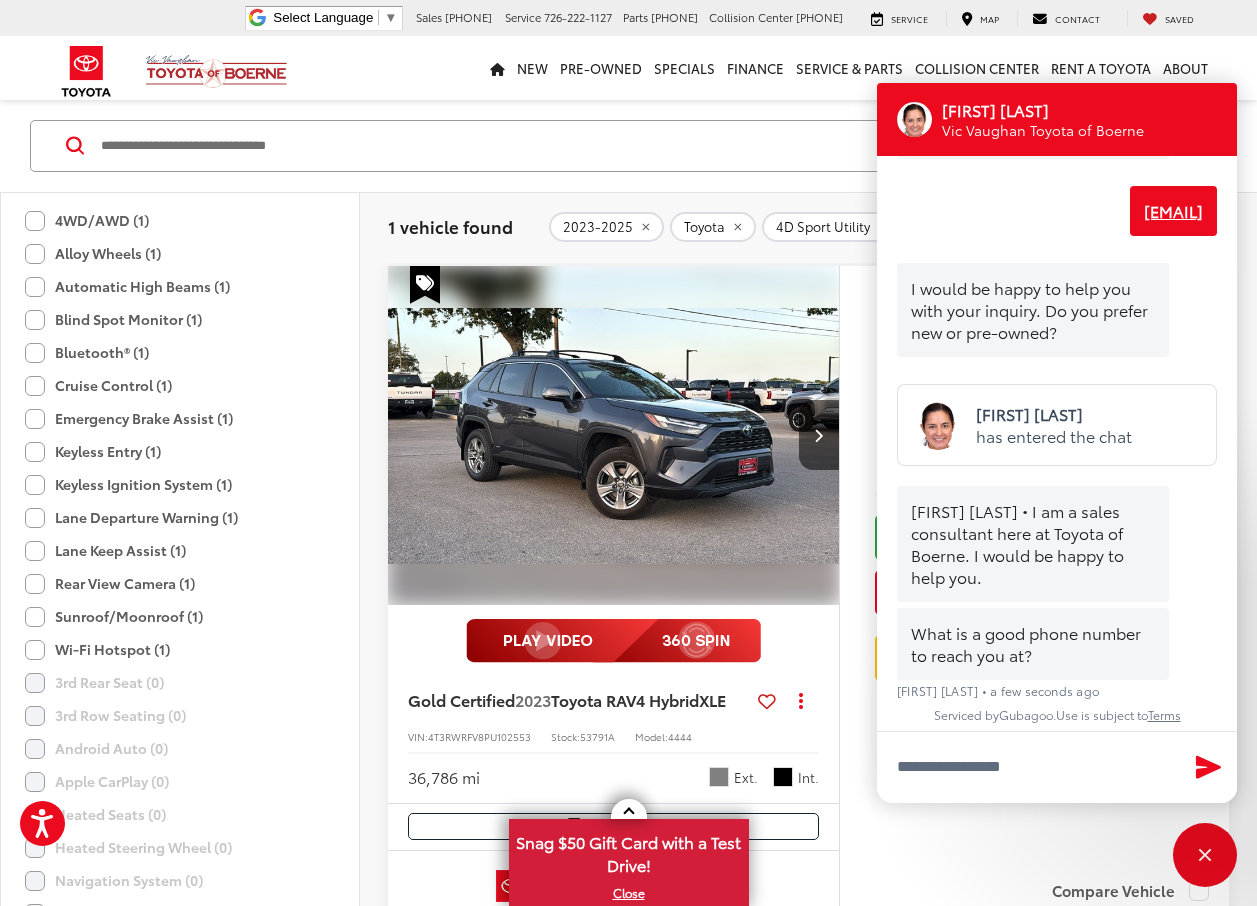 scroll, scrollTop: 901, scrollLeft: 0, axis: vertical 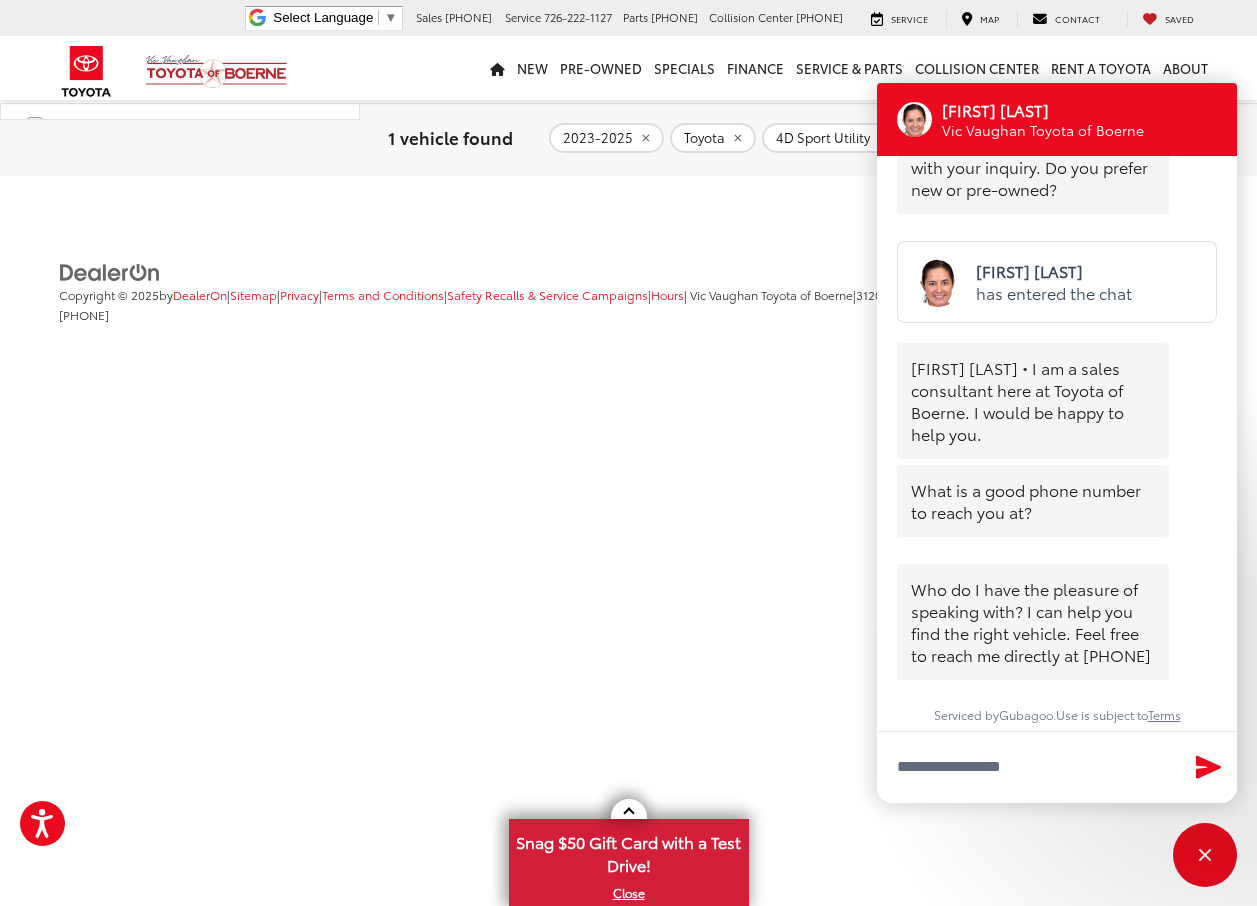 click on "1 vehicle found" at bounding box center (450, 136) 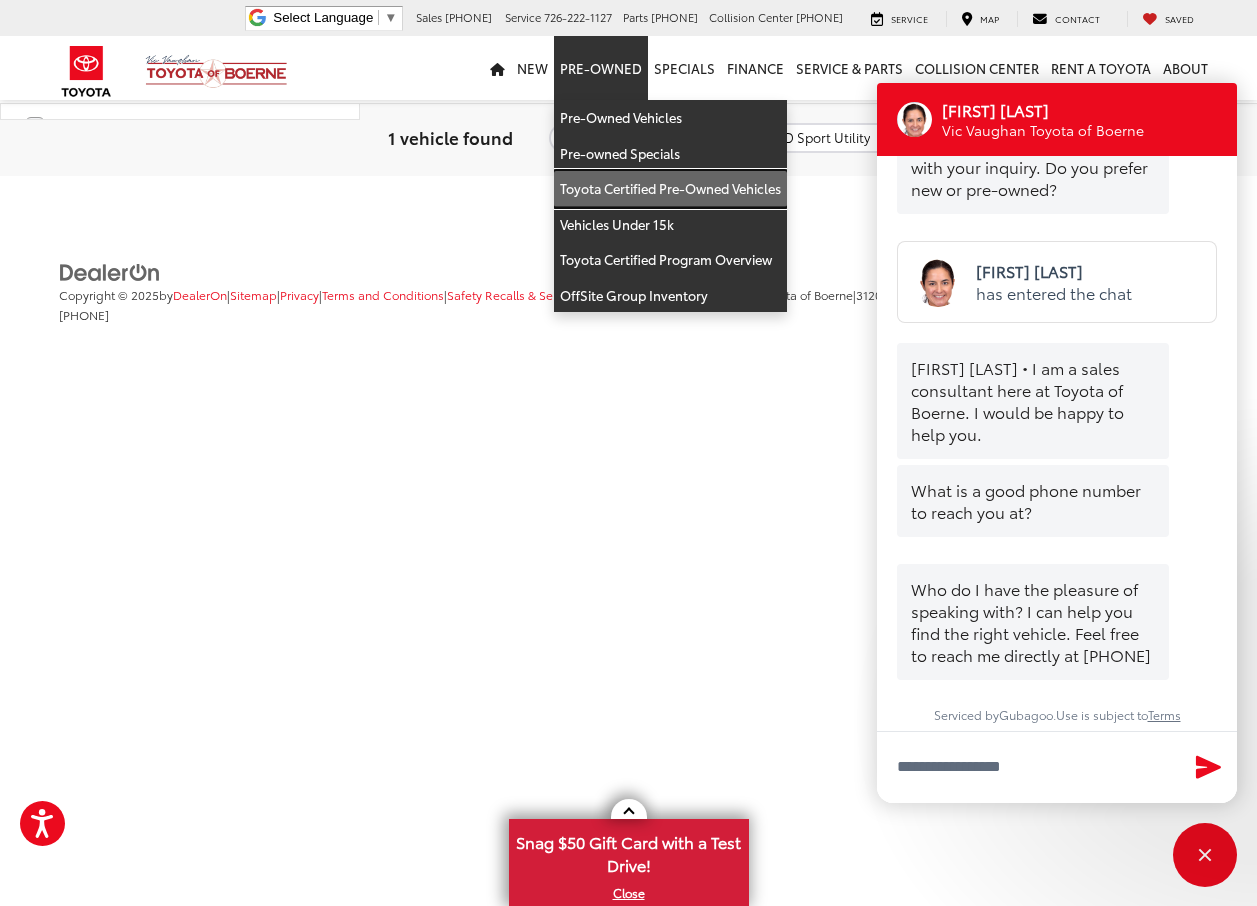 click on "Toyota Certified Pre-Owned Vehicles" at bounding box center (670, 189) 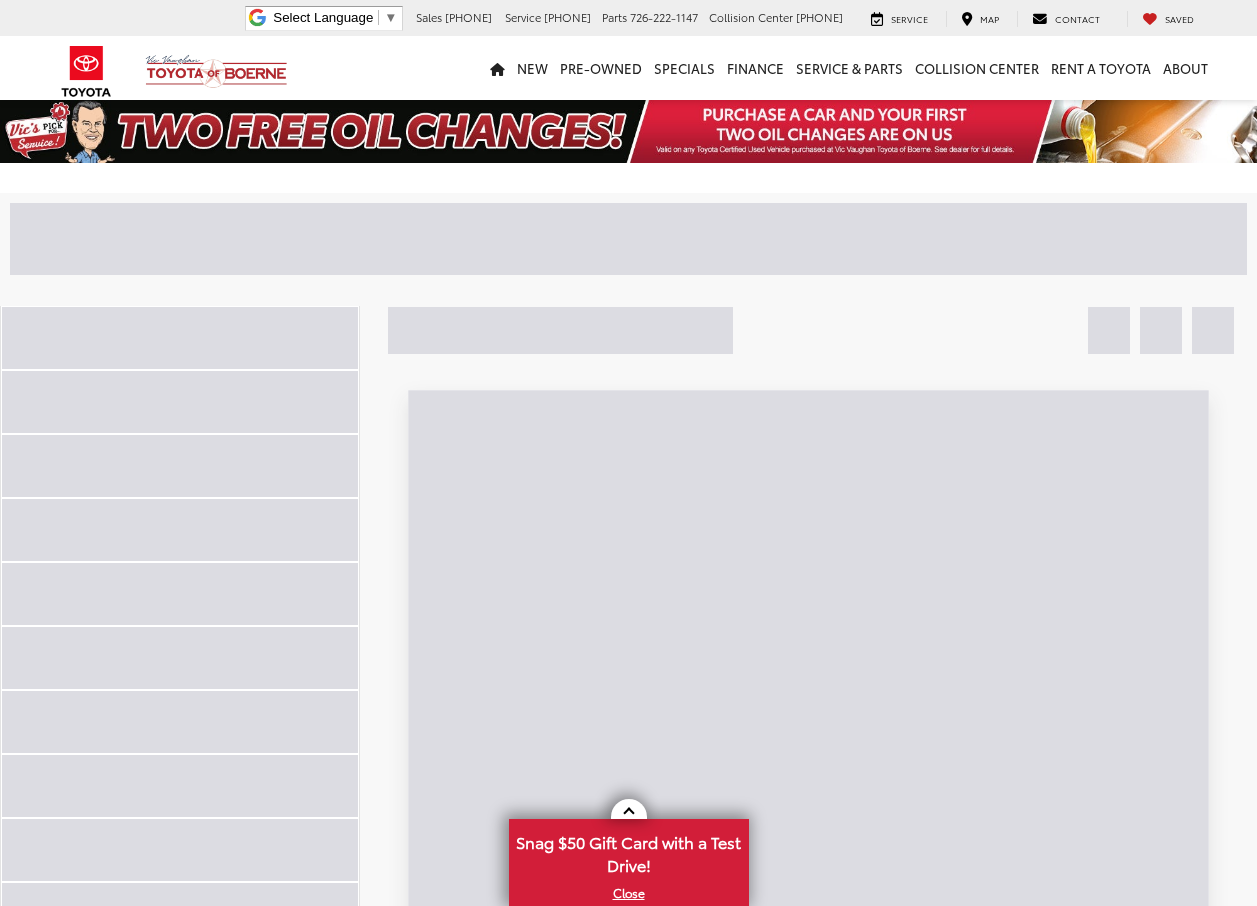 scroll, scrollTop: 0, scrollLeft: 0, axis: both 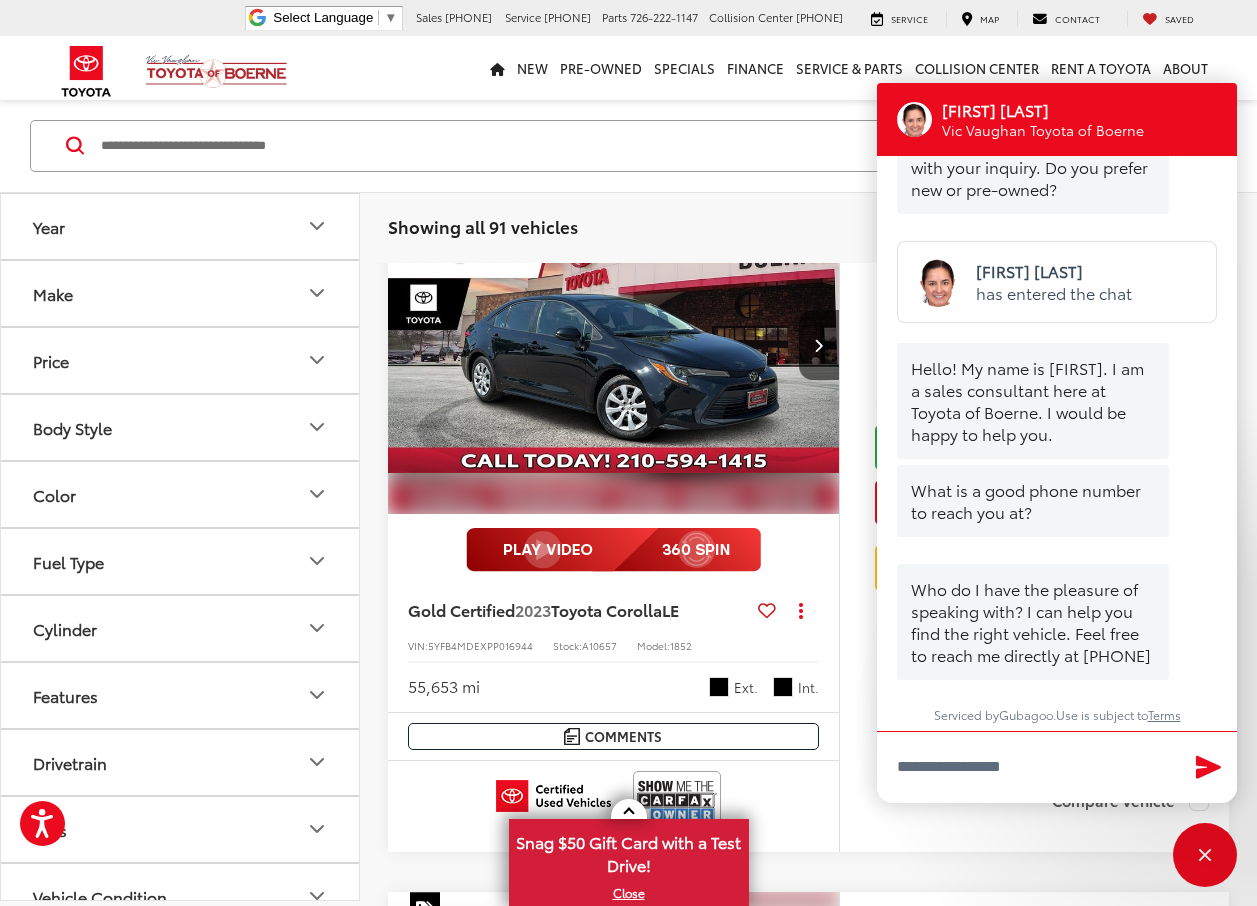 click on "Body Style" at bounding box center [181, 427] 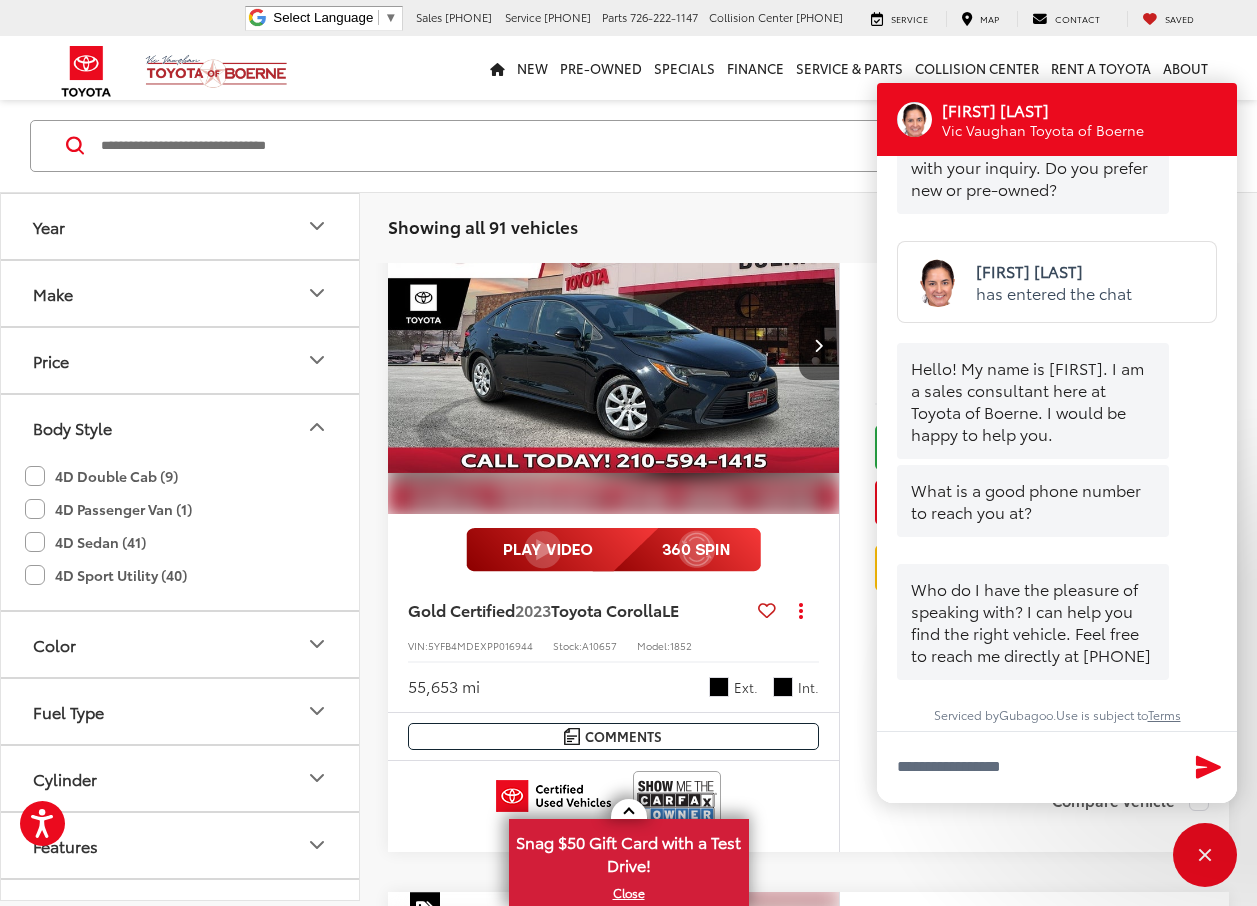 click on "Body Style" at bounding box center [181, 427] 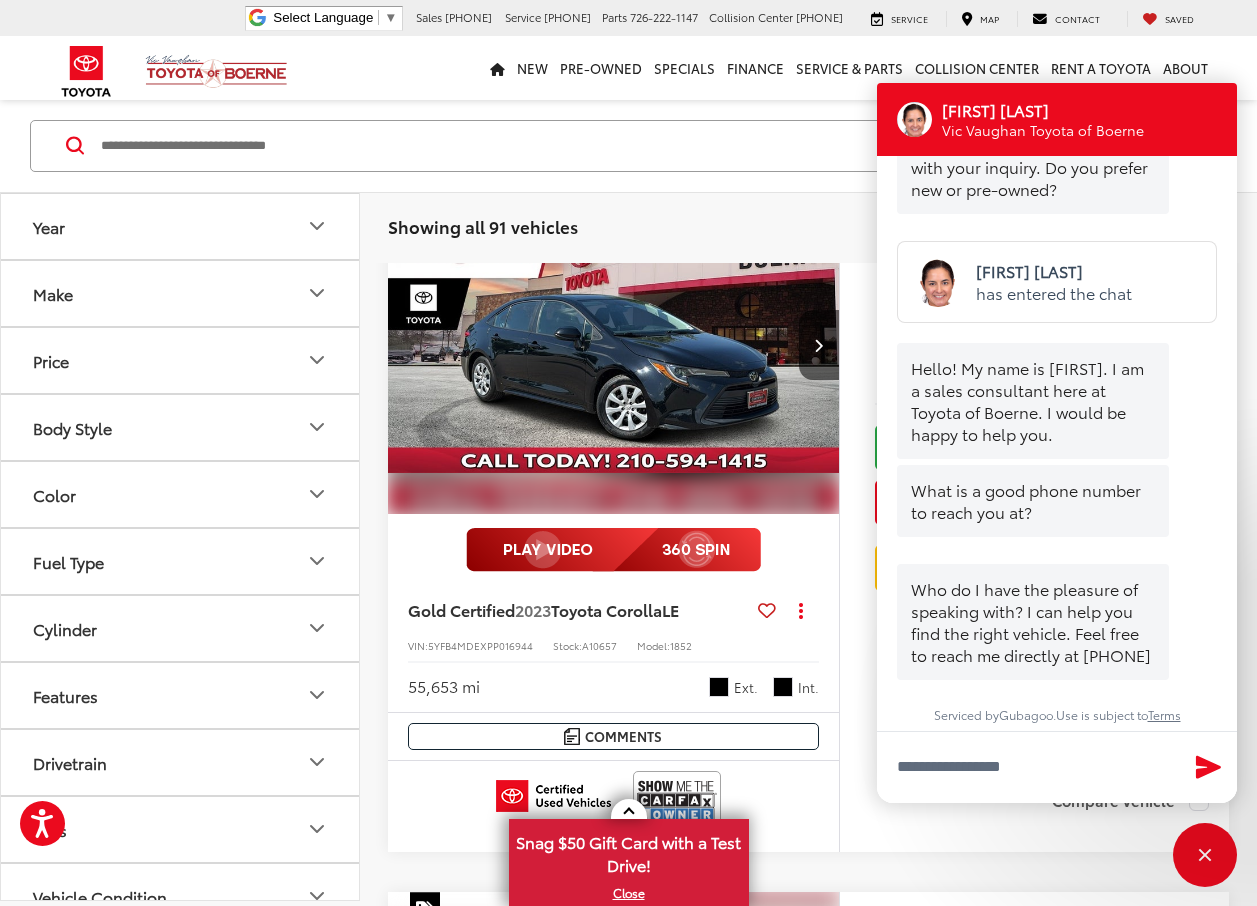 click on "Make" at bounding box center [181, 293] 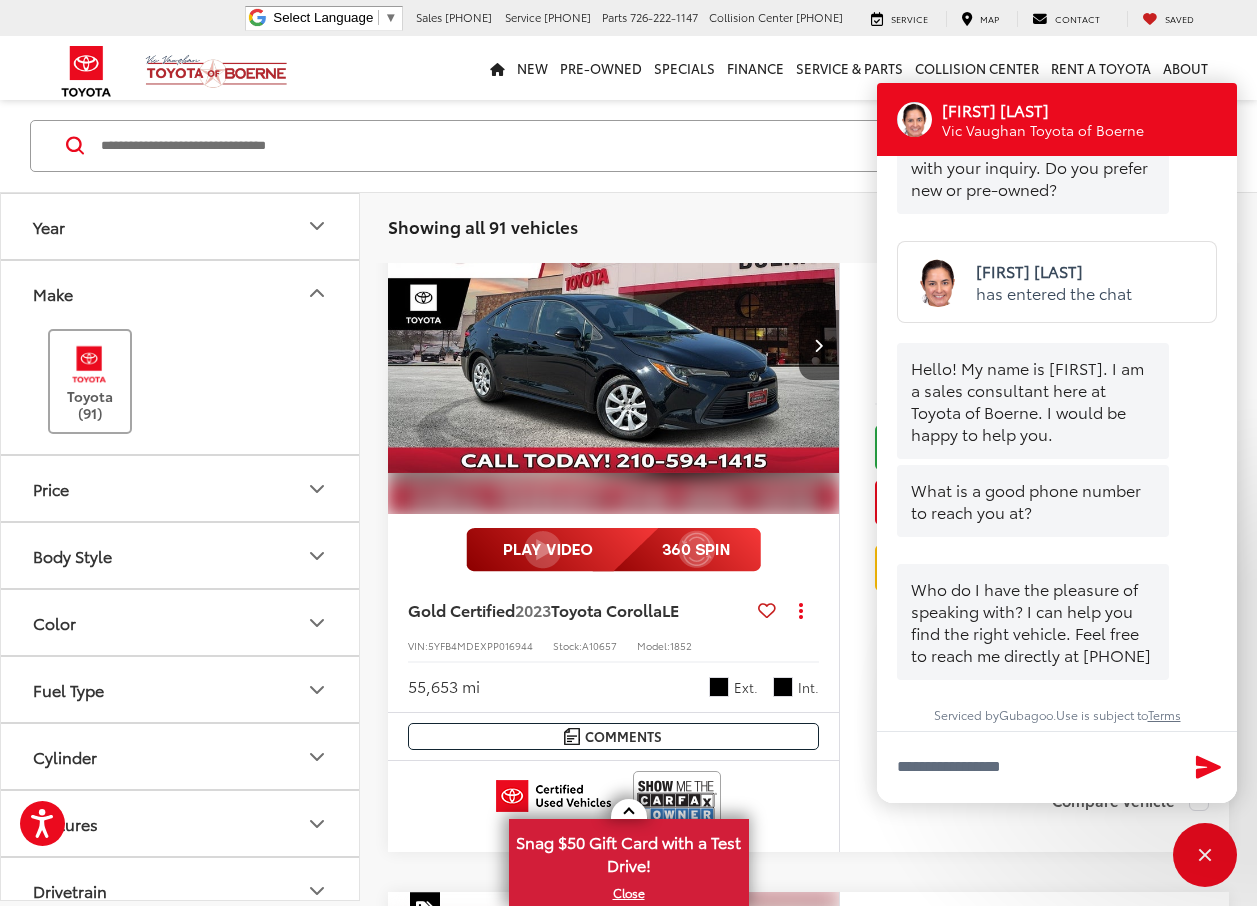 click on "Toyota   (91)" at bounding box center (90, 381) 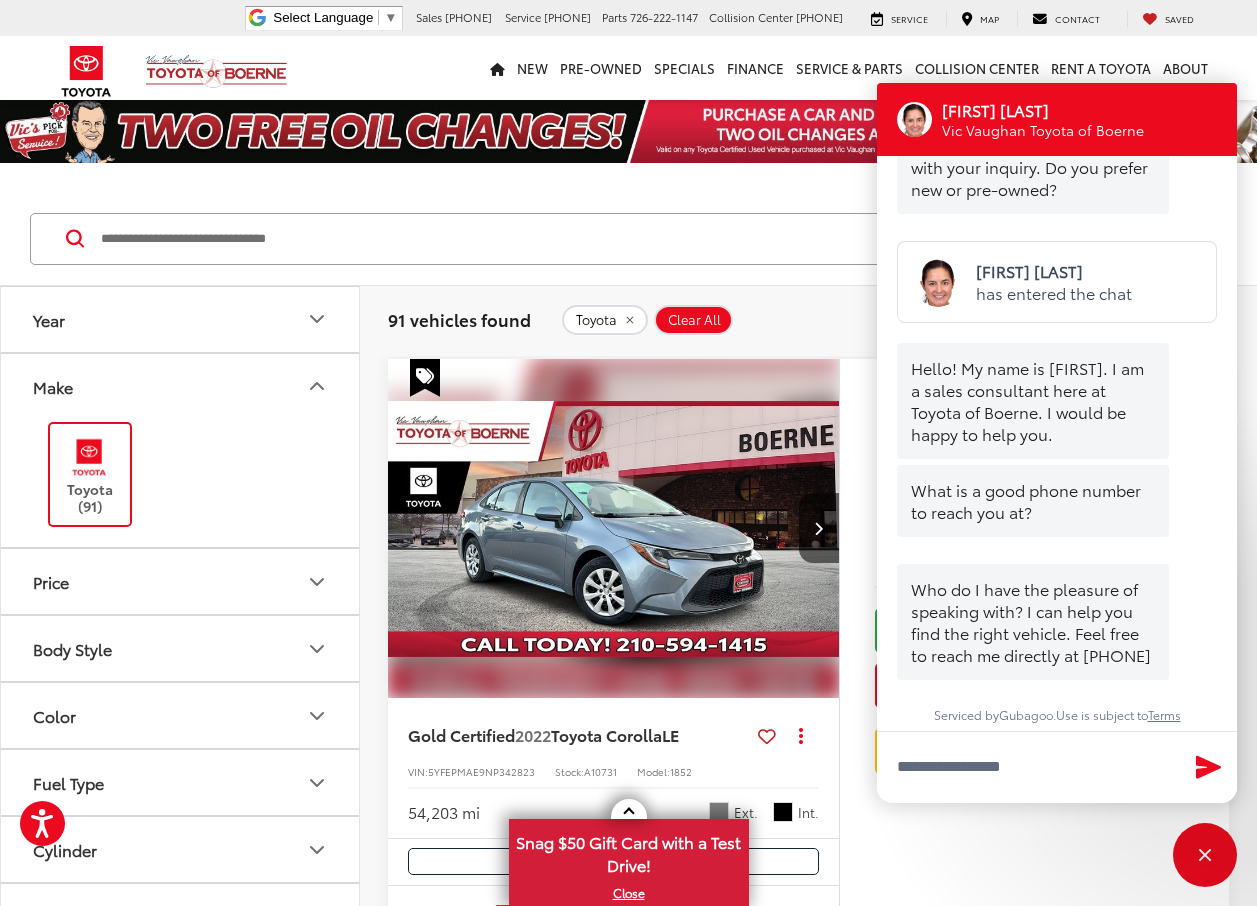 scroll, scrollTop: 500, scrollLeft: 0, axis: vertical 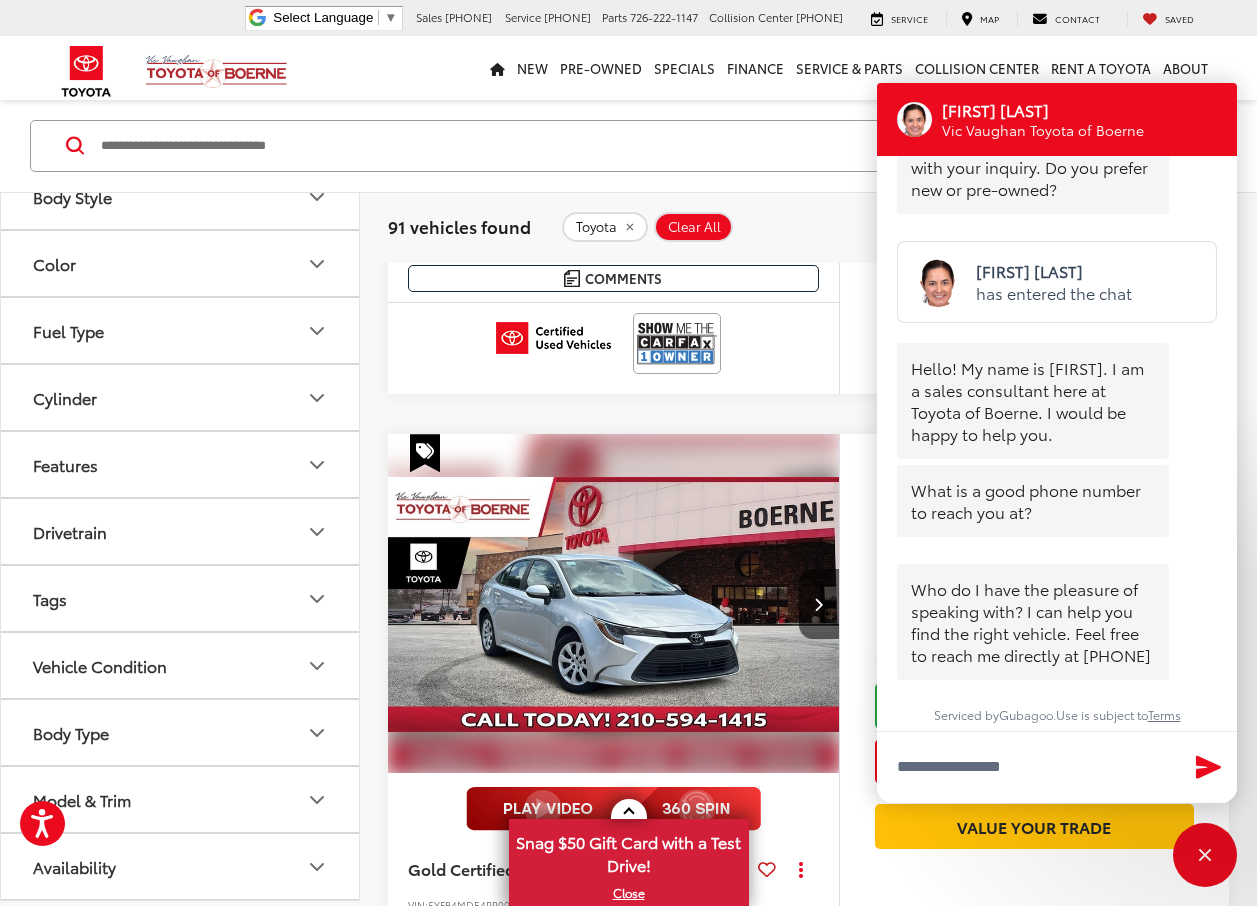 click on "Model & Trim" at bounding box center [181, 799] 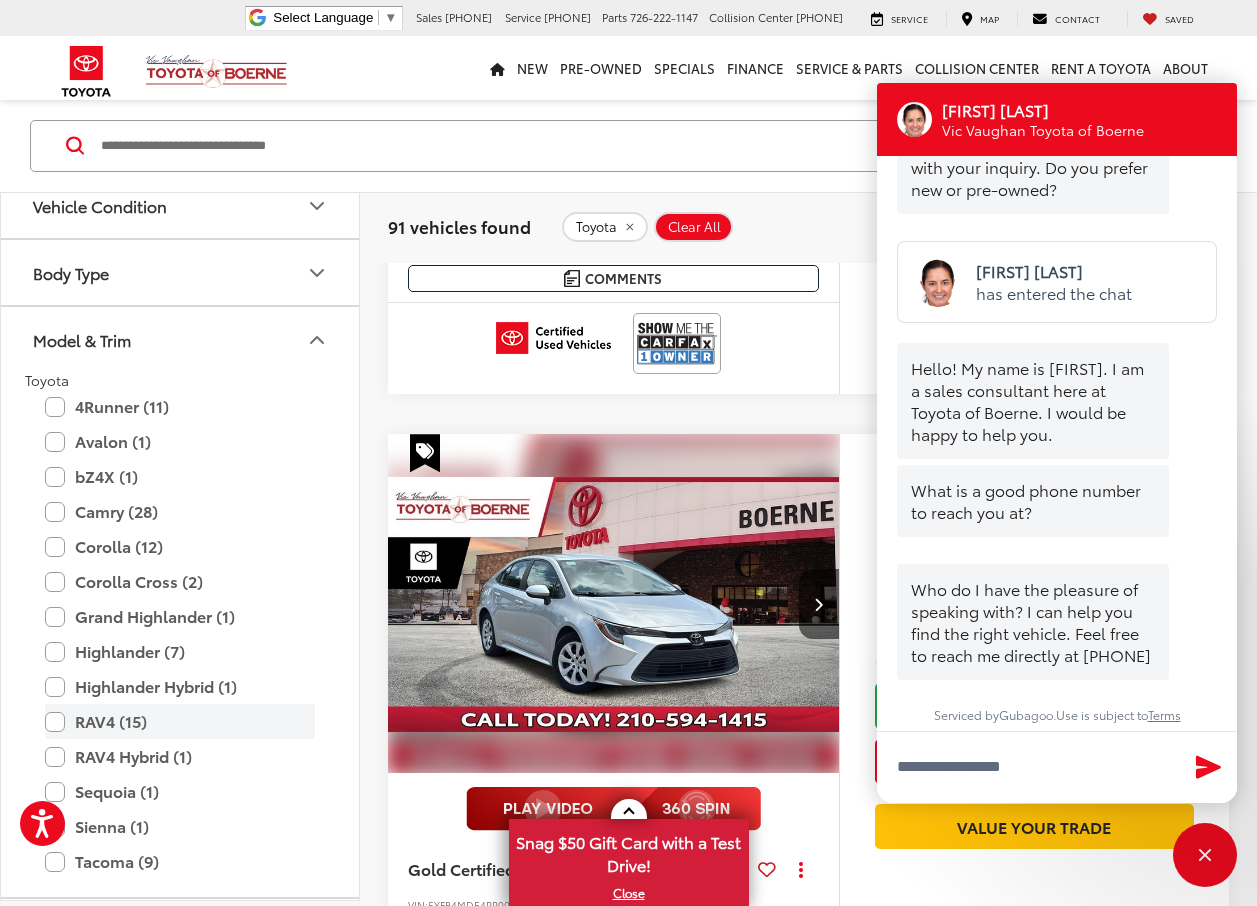 scroll, scrollTop: 884, scrollLeft: 0, axis: vertical 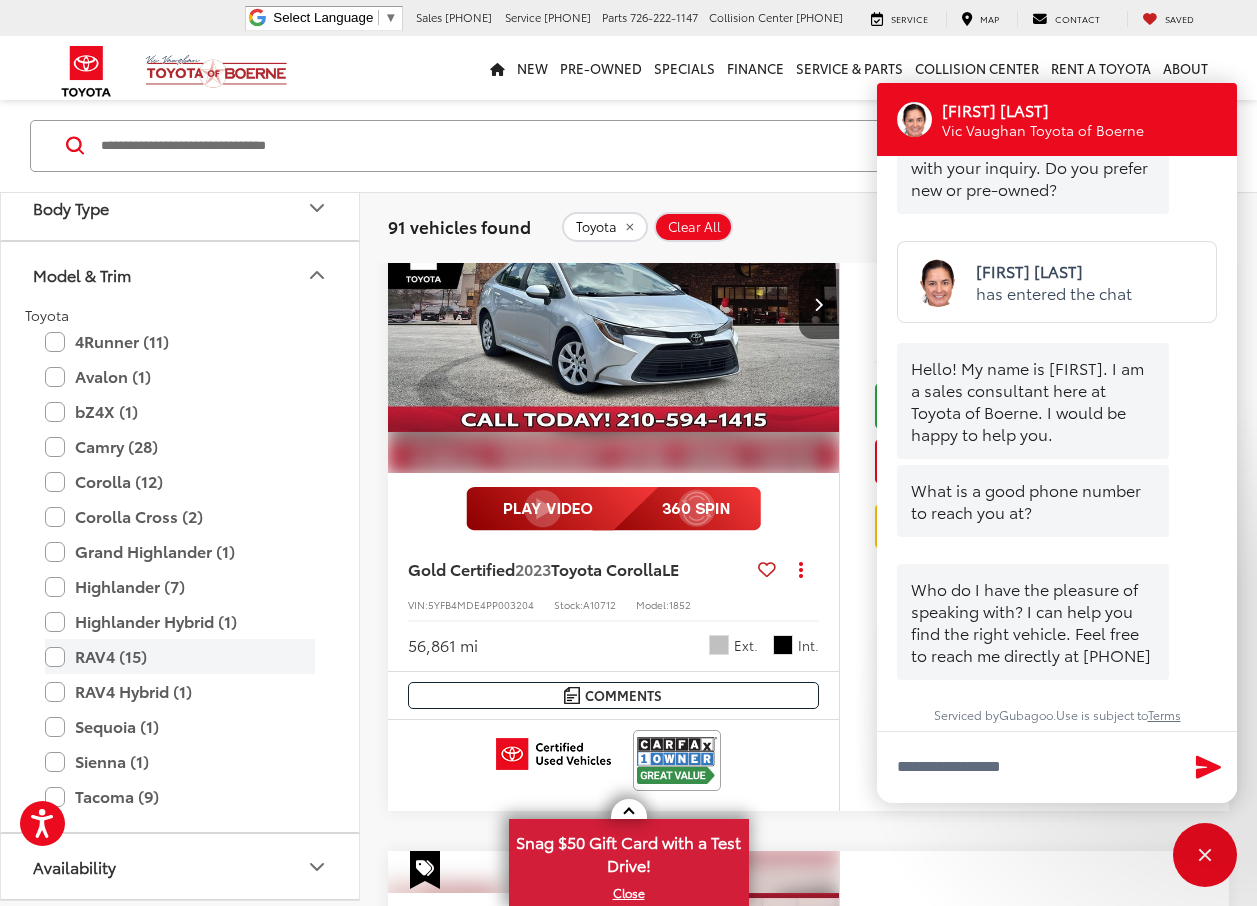 click on "RAV4 (15)" at bounding box center (180, 656) 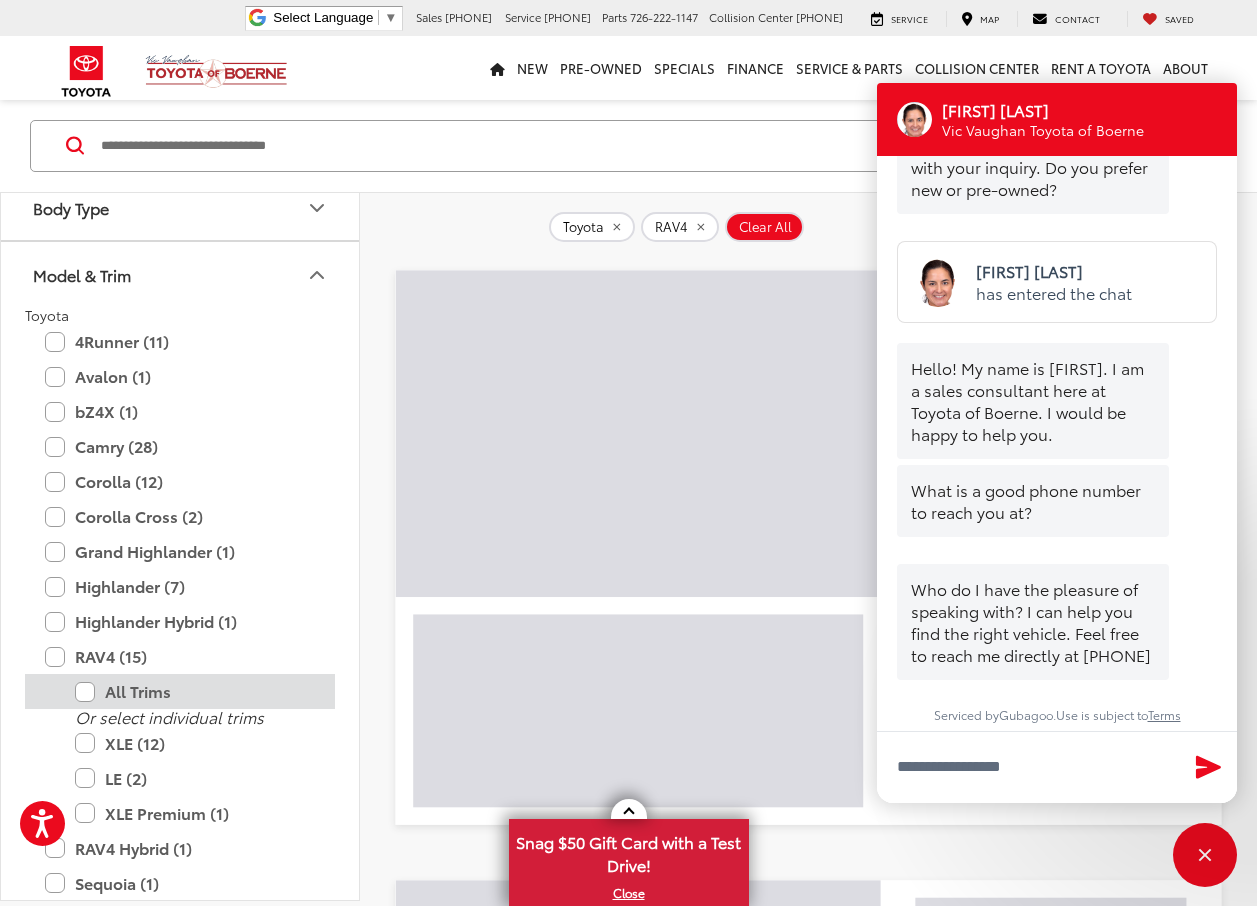scroll, scrollTop: 382, scrollLeft: 0, axis: vertical 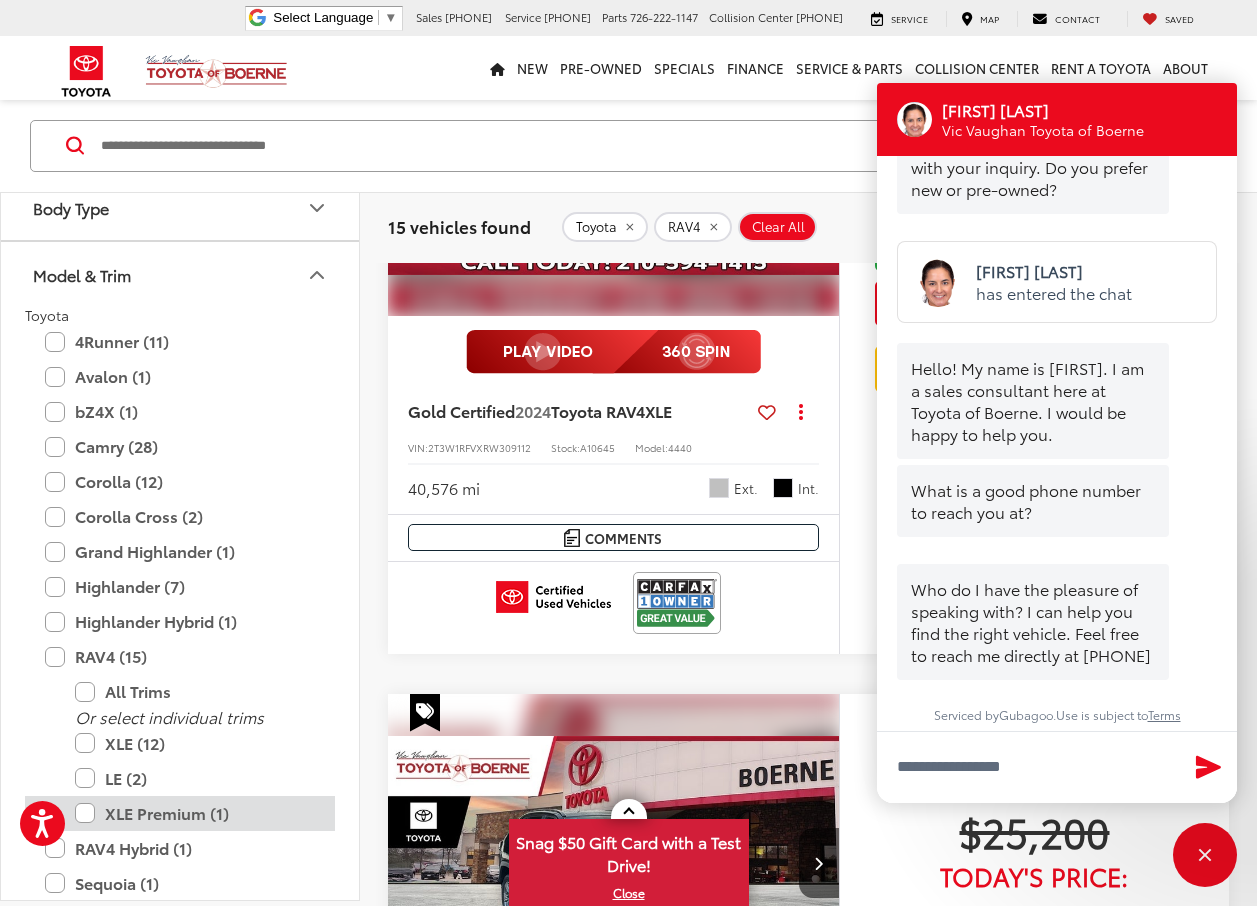 click on "XLE Premium (1)" at bounding box center [195, 813] 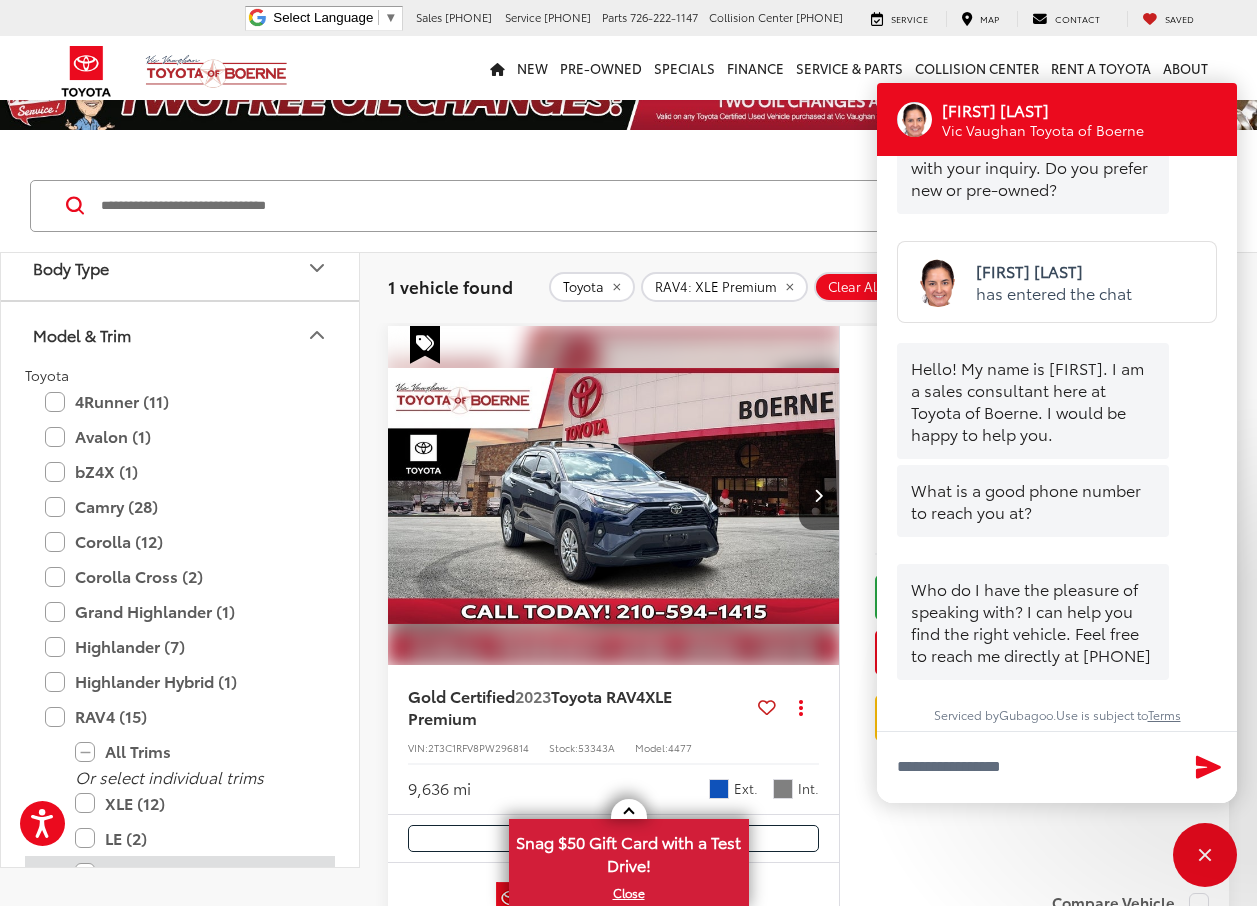 scroll, scrollTop: 0, scrollLeft: 0, axis: both 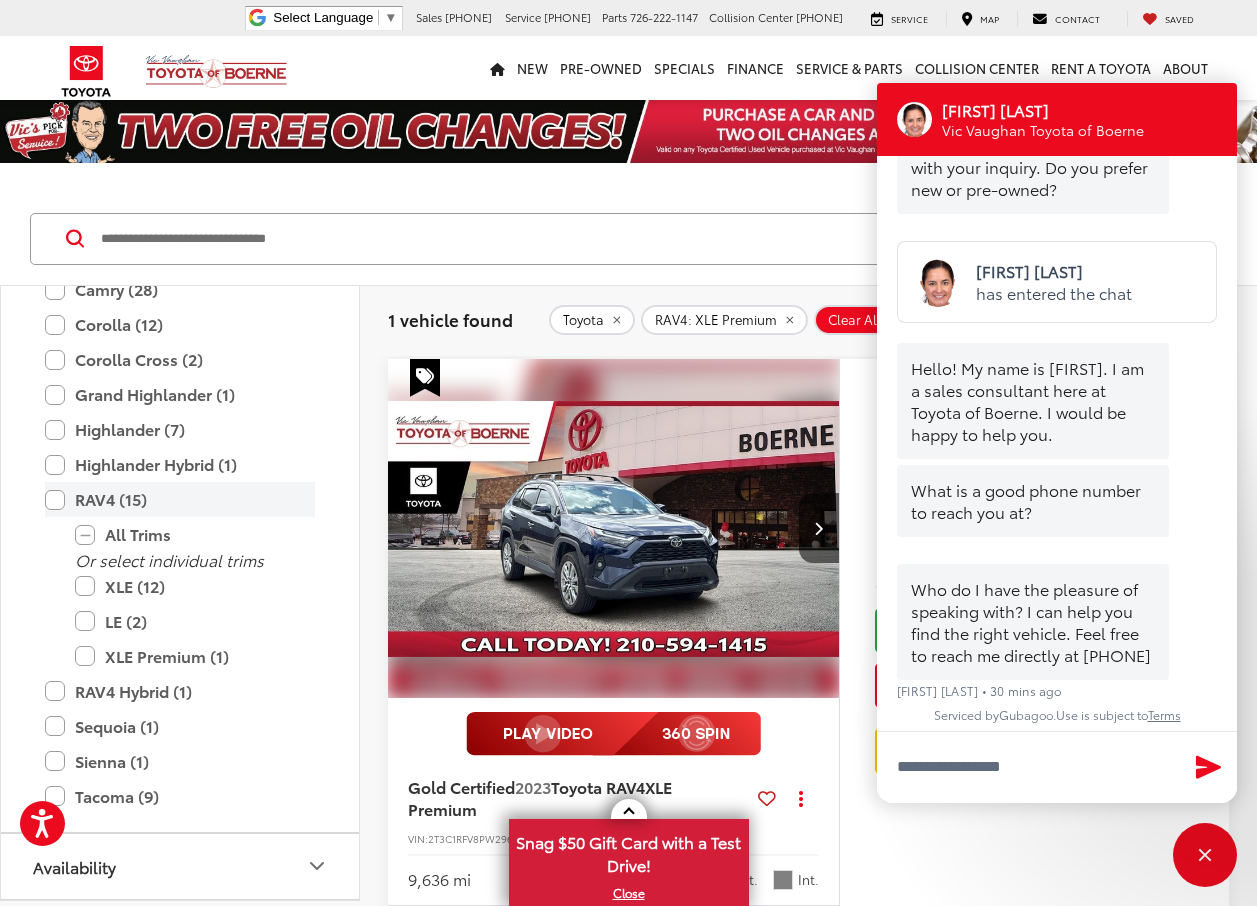 click on "XLE Premium (1)" at bounding box center [195, 656] 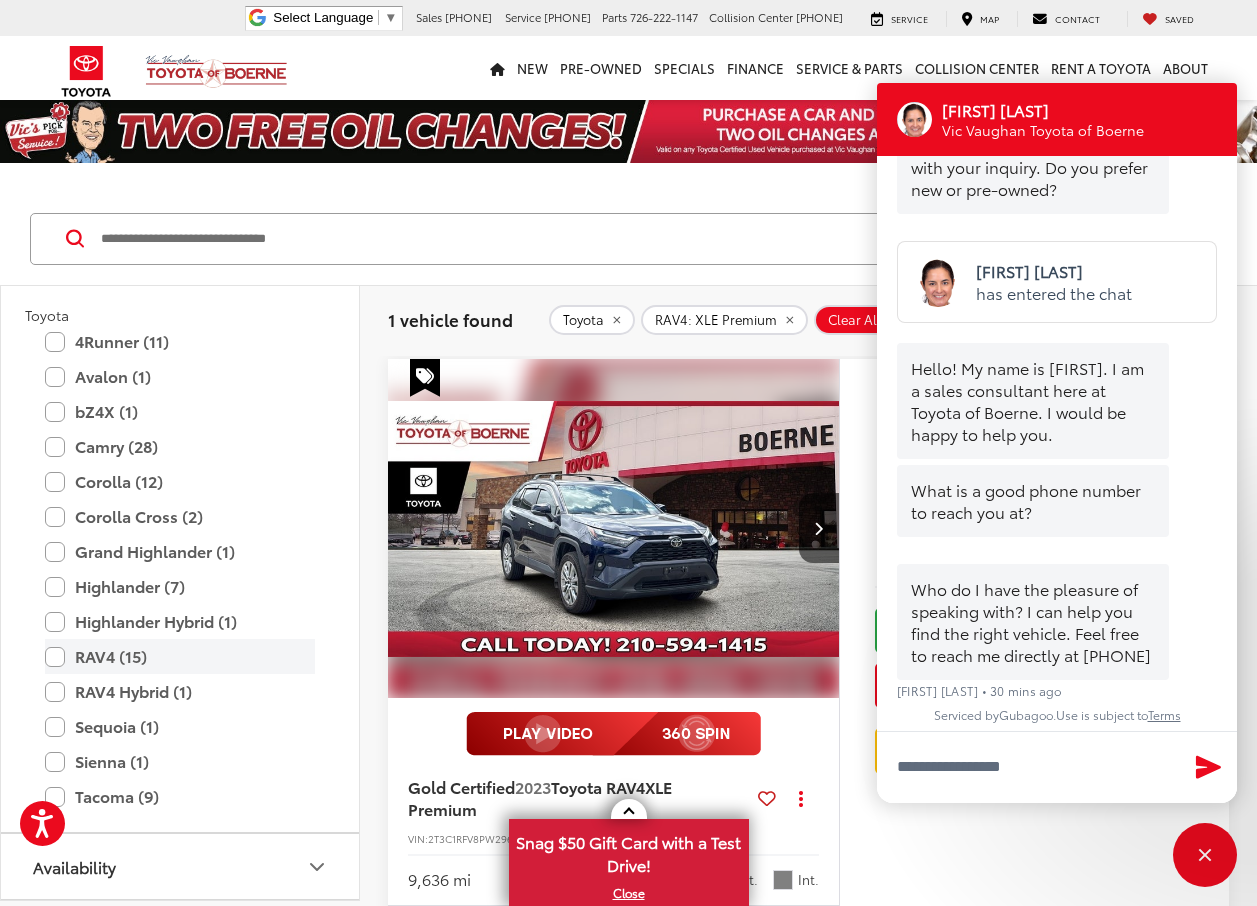 scroll, scrollTop: 977, scrollLeft: 0, axis: vertical 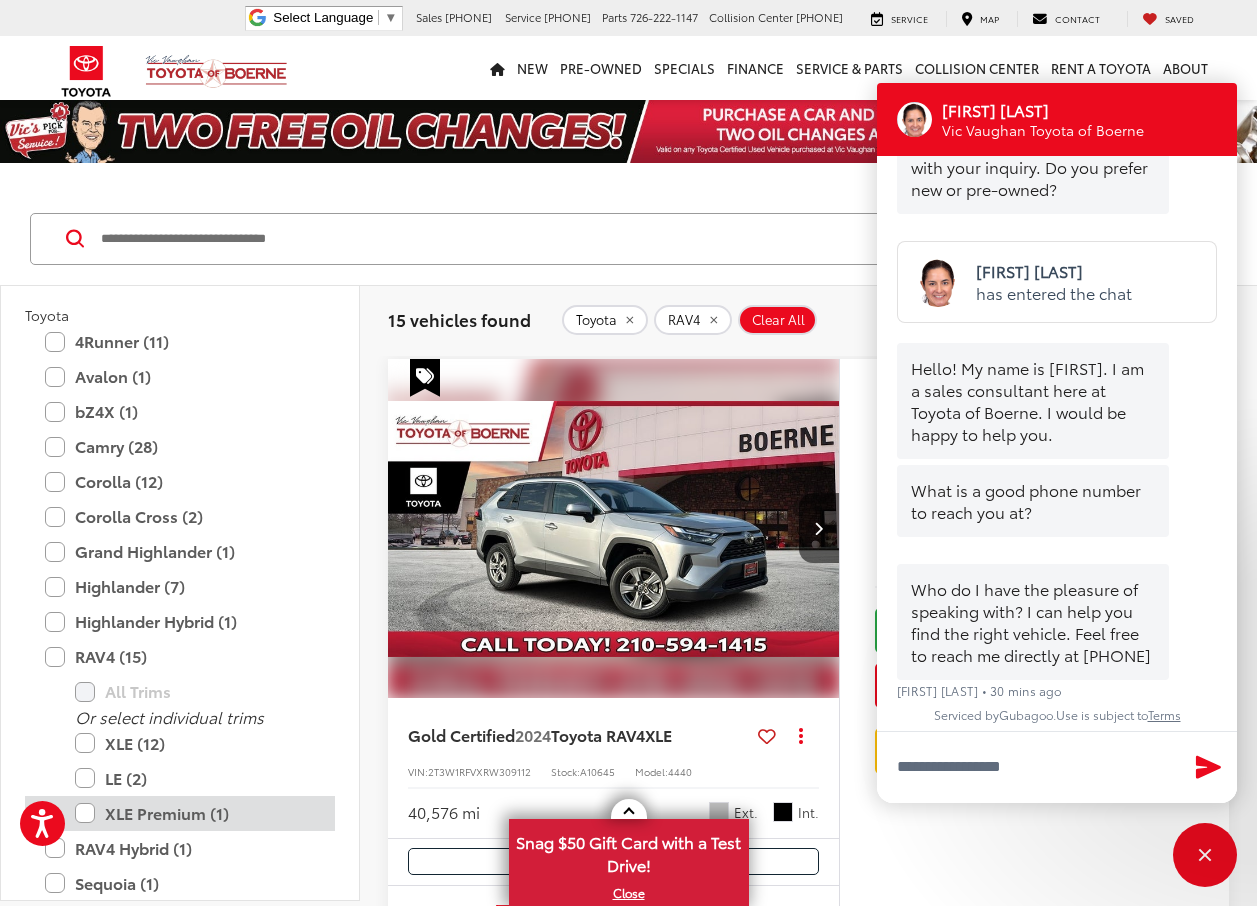 click on "XLE Premium (1)" at bounding box center (195, 813) 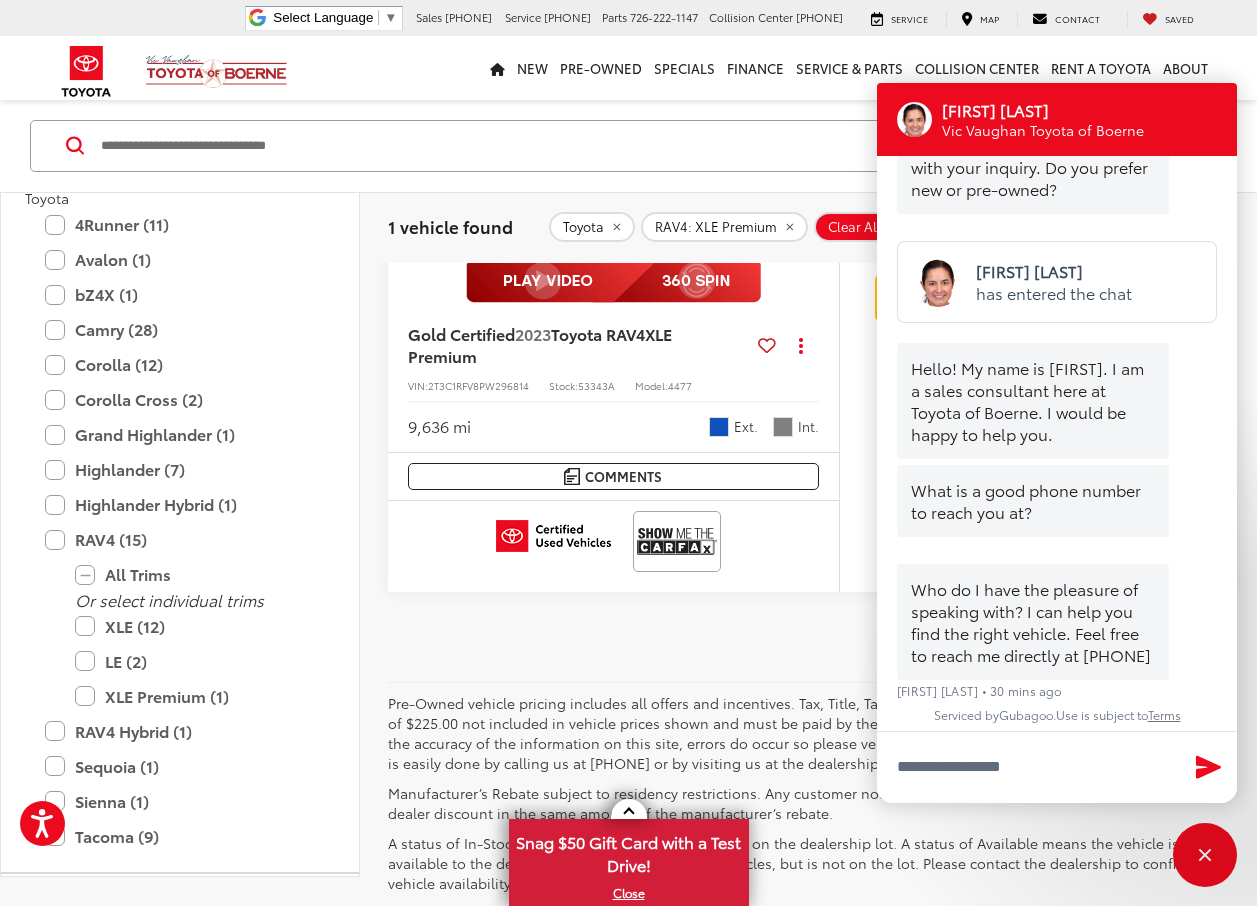 scroll, scrollTop: 600, scrollLeft: 0, axis: vertical 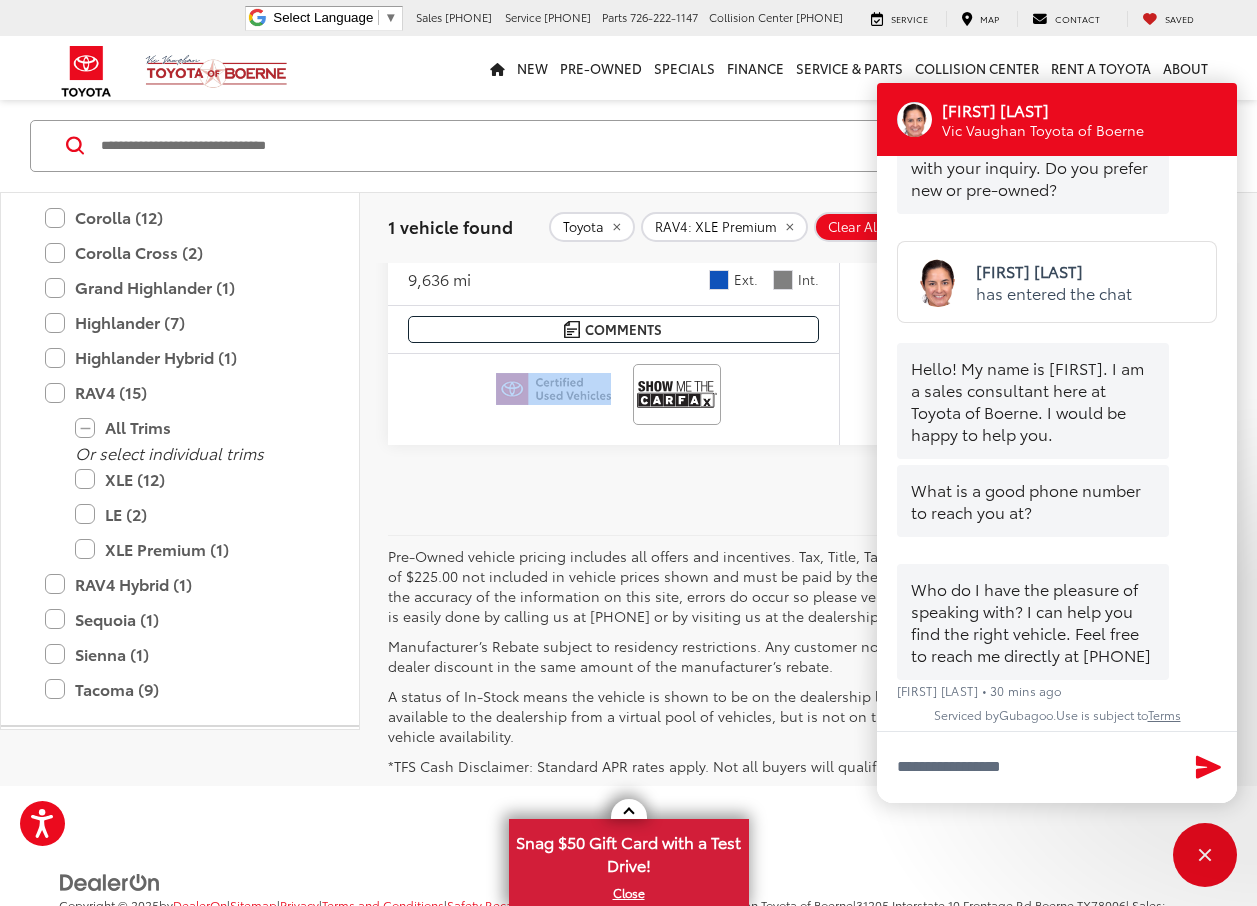 drag, startPoint x: 743, startPoint y: 472, endPoint x: 416, endPoint y: 519, distance: 330.3604 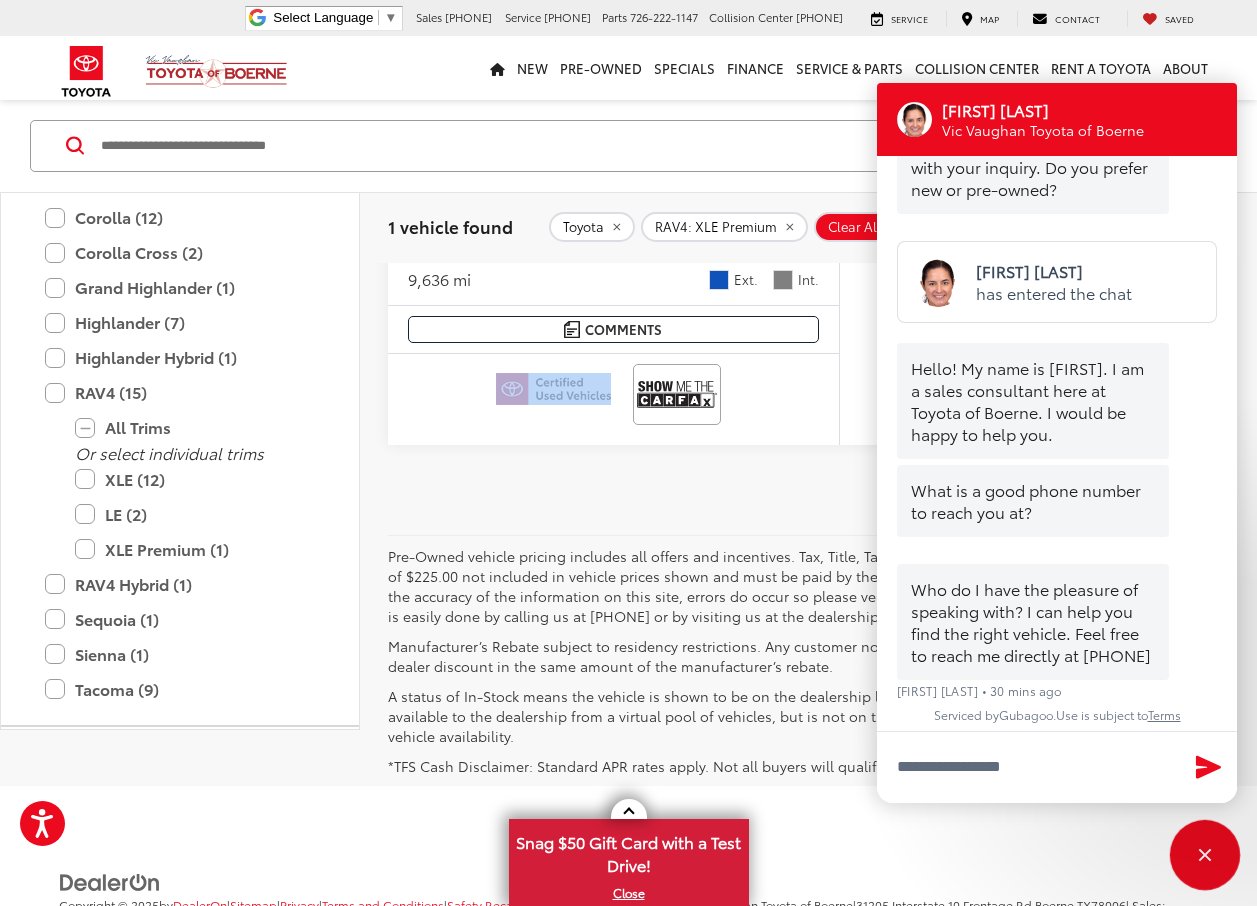 click at bounding box center (1205, 855) 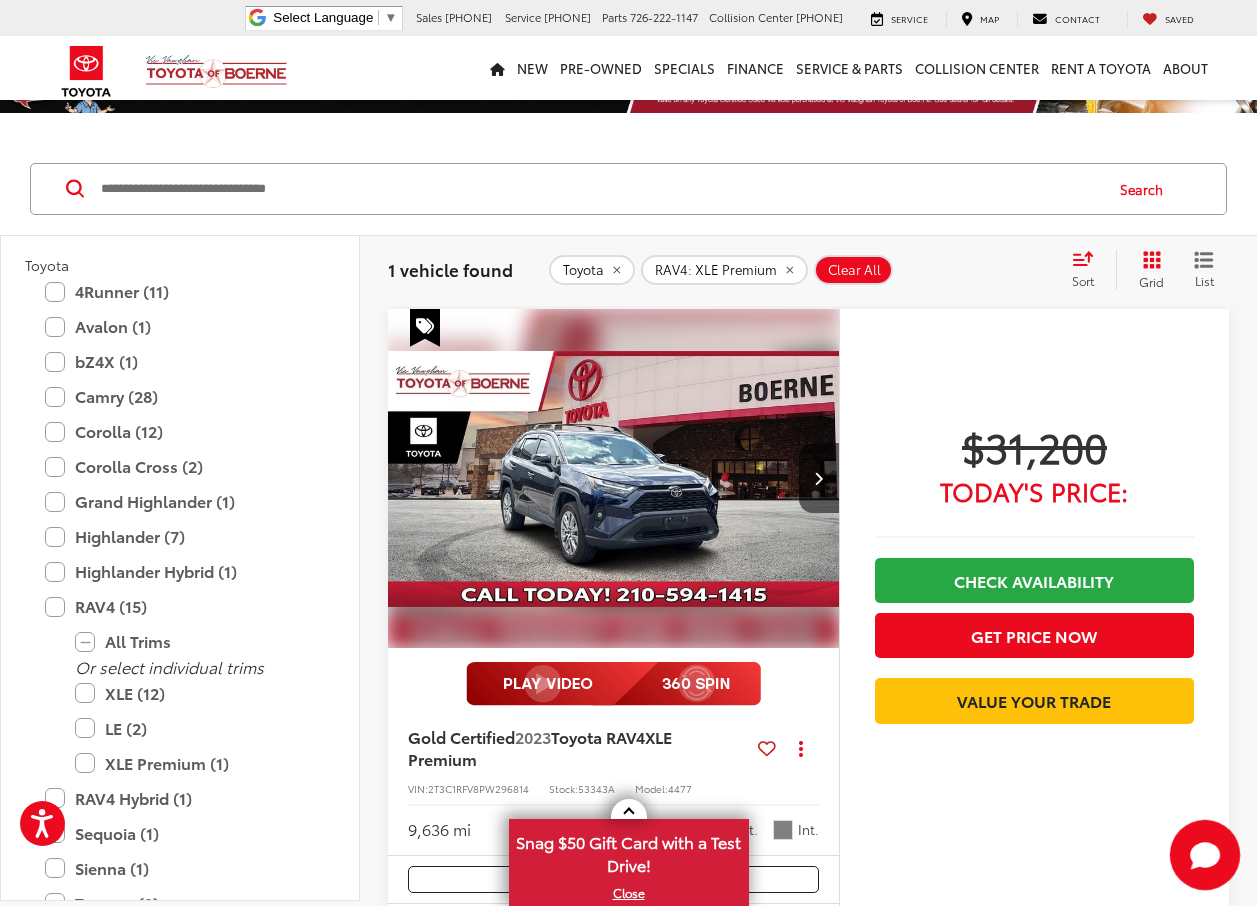 scroll, scrollTop: 0, scrollLeft: 0, axis: both 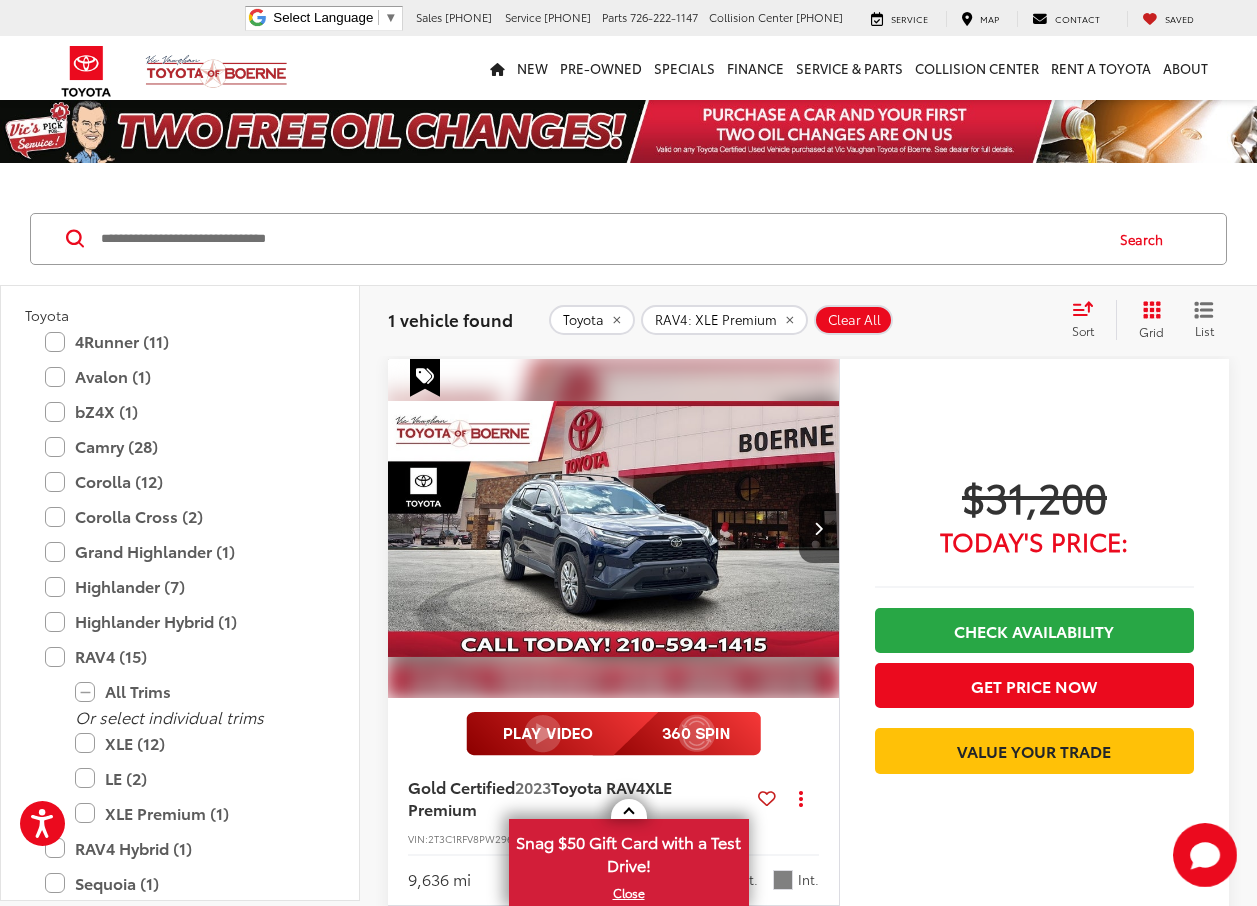 click at bounding box center (614, 529) 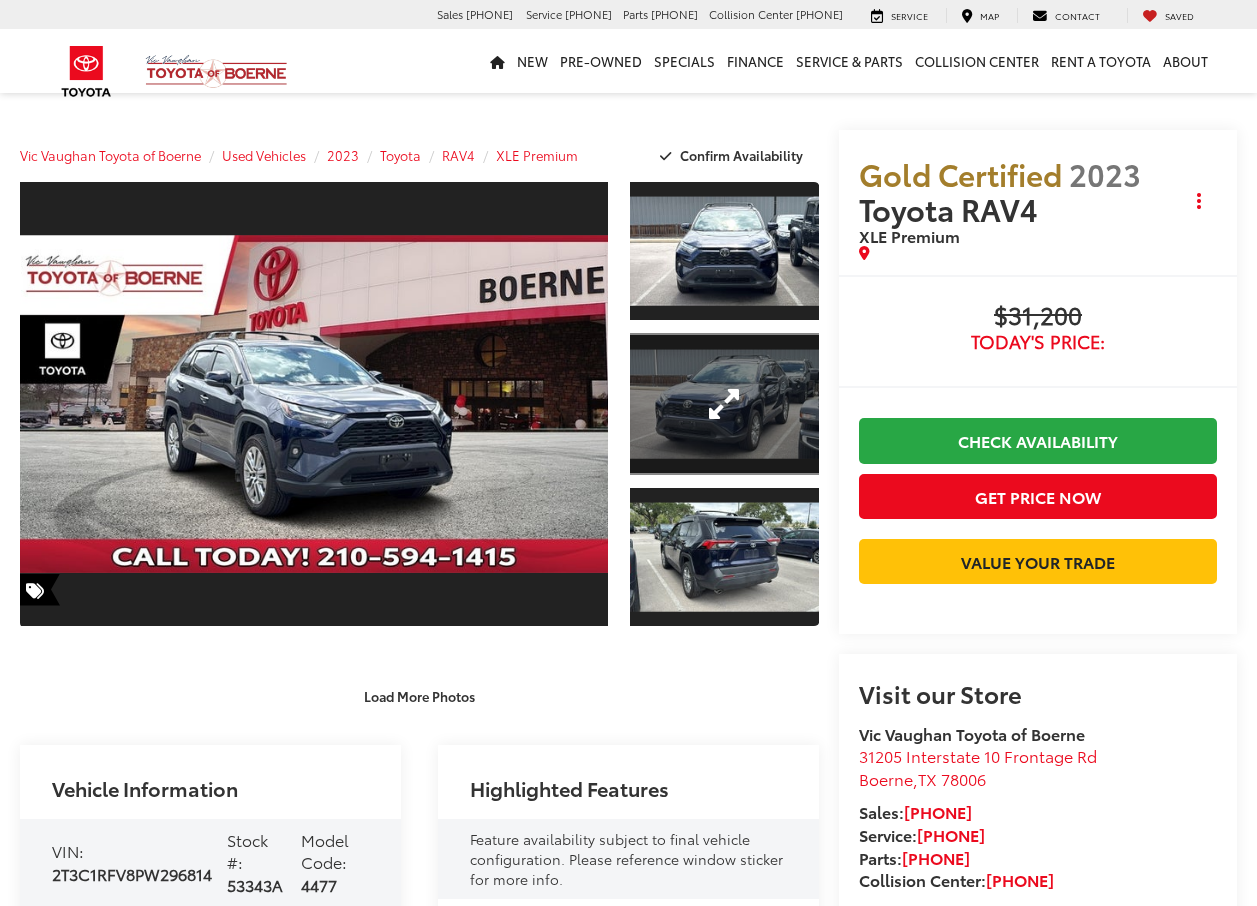 scroll, scrollTop: 0, scrollLeft: 0, axis: both 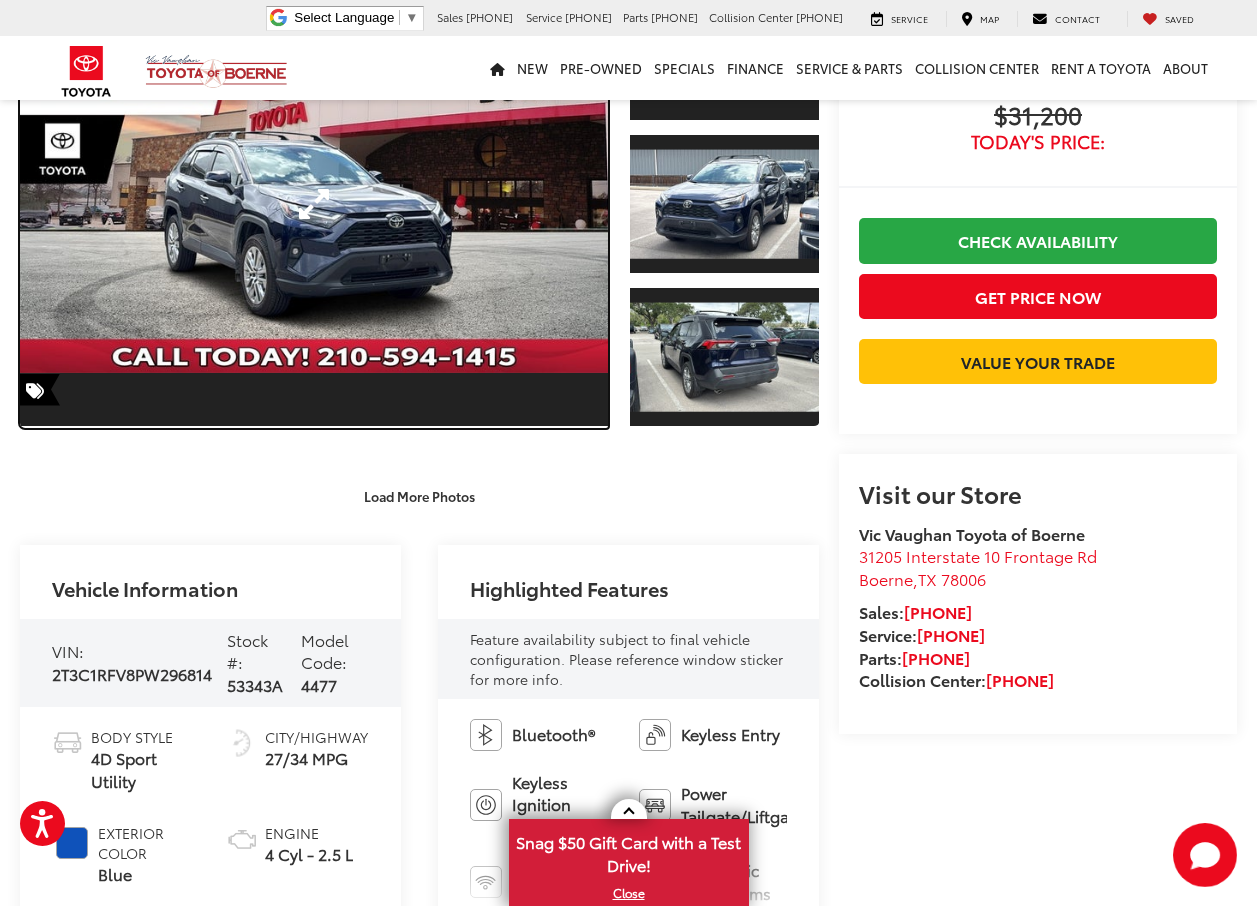 click at bounding box center (314, 204) 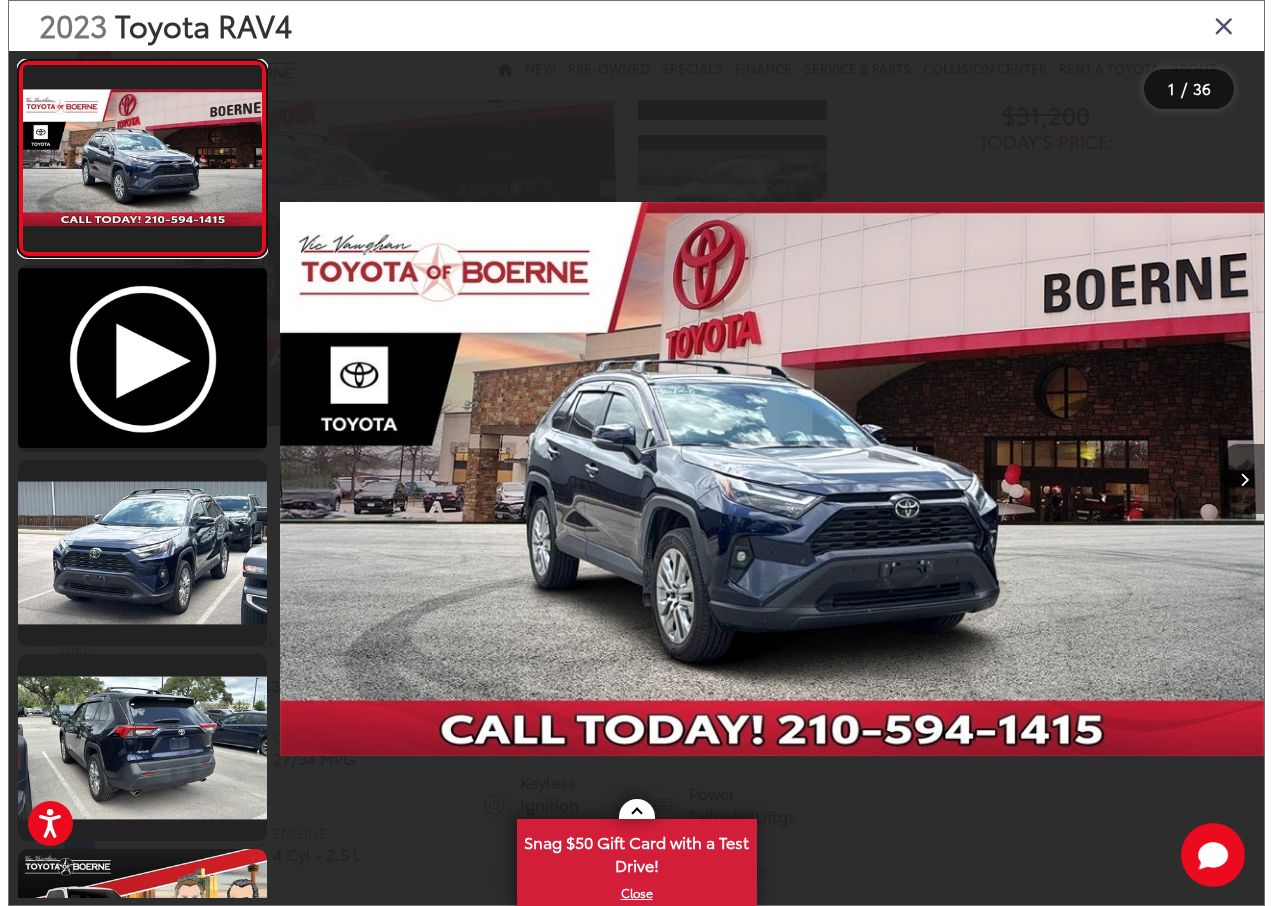 scroll, scrollTop: 203, scrollLeft: 0, axis: vertical 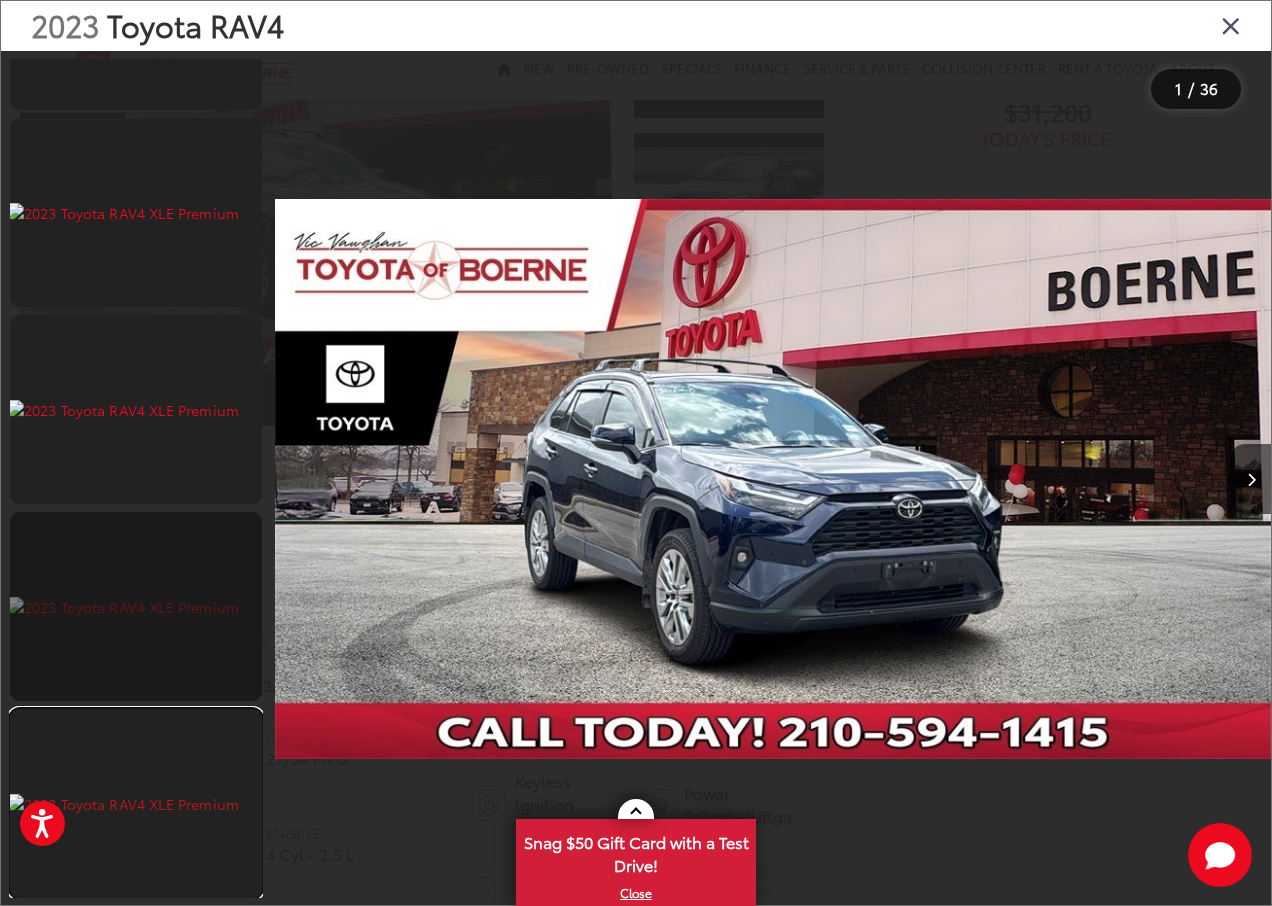 click at bounding box center (136, 803) 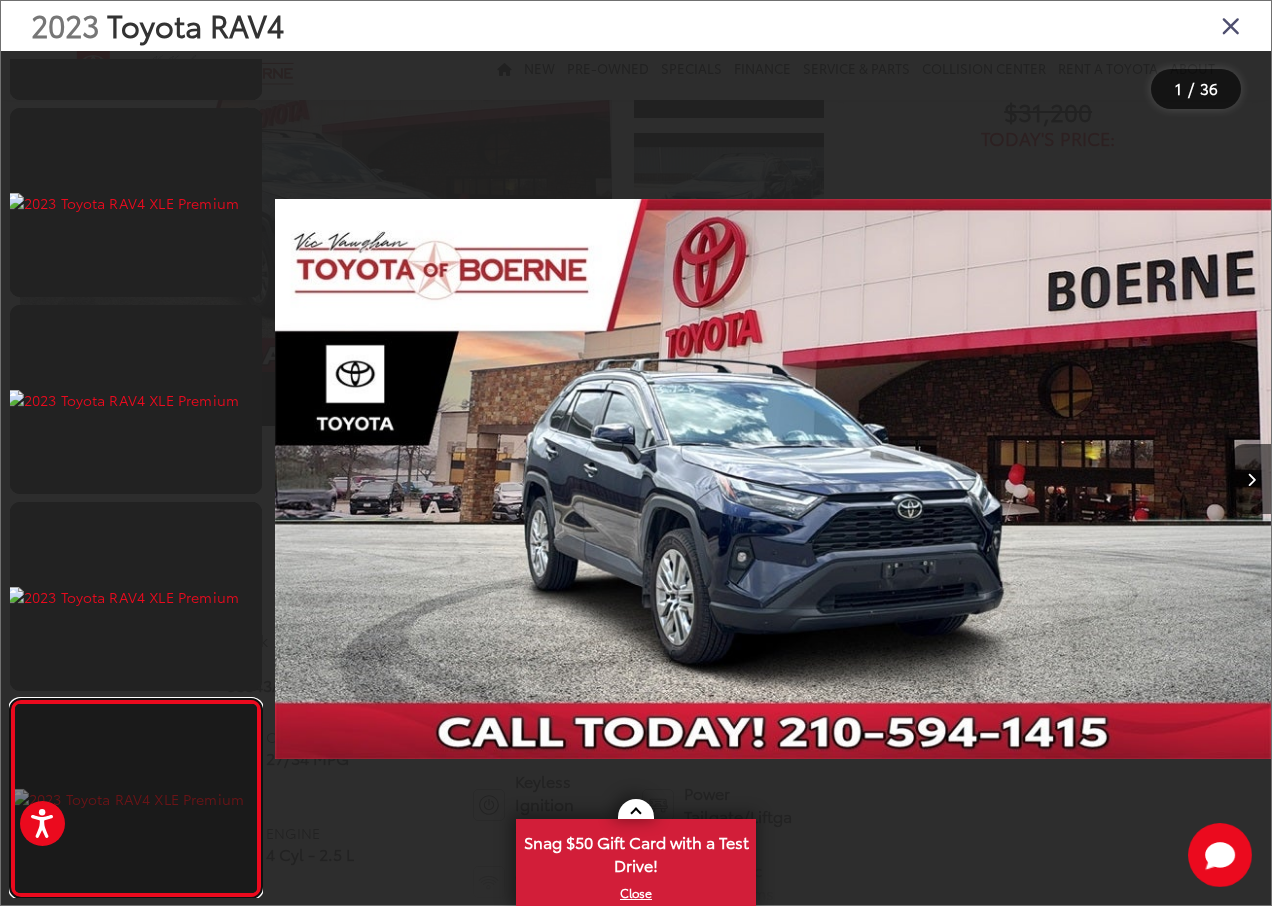 scroll, scrollTop: 6256, scrollLeft: 0, axis: vertical 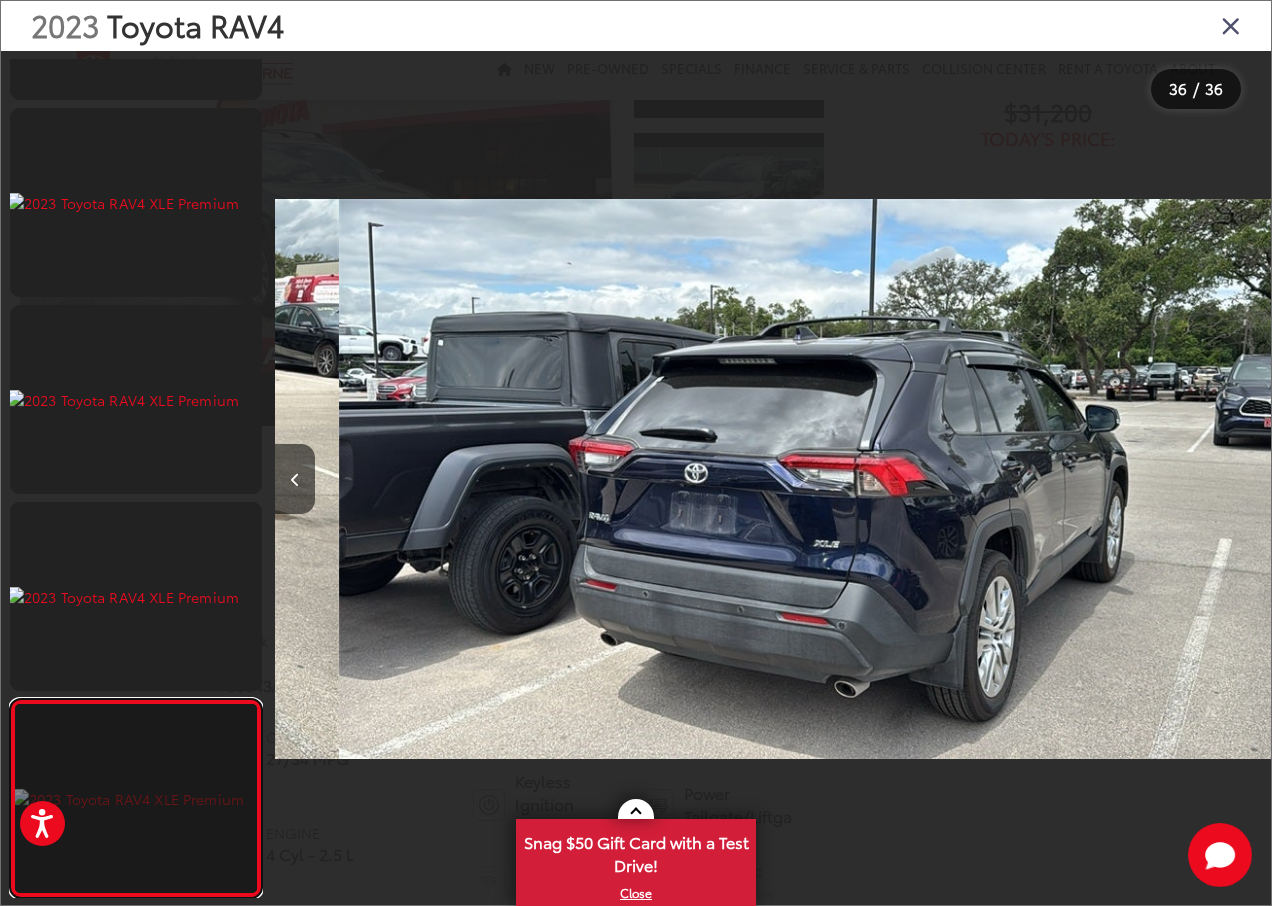 click at bounding box center (136, 798) 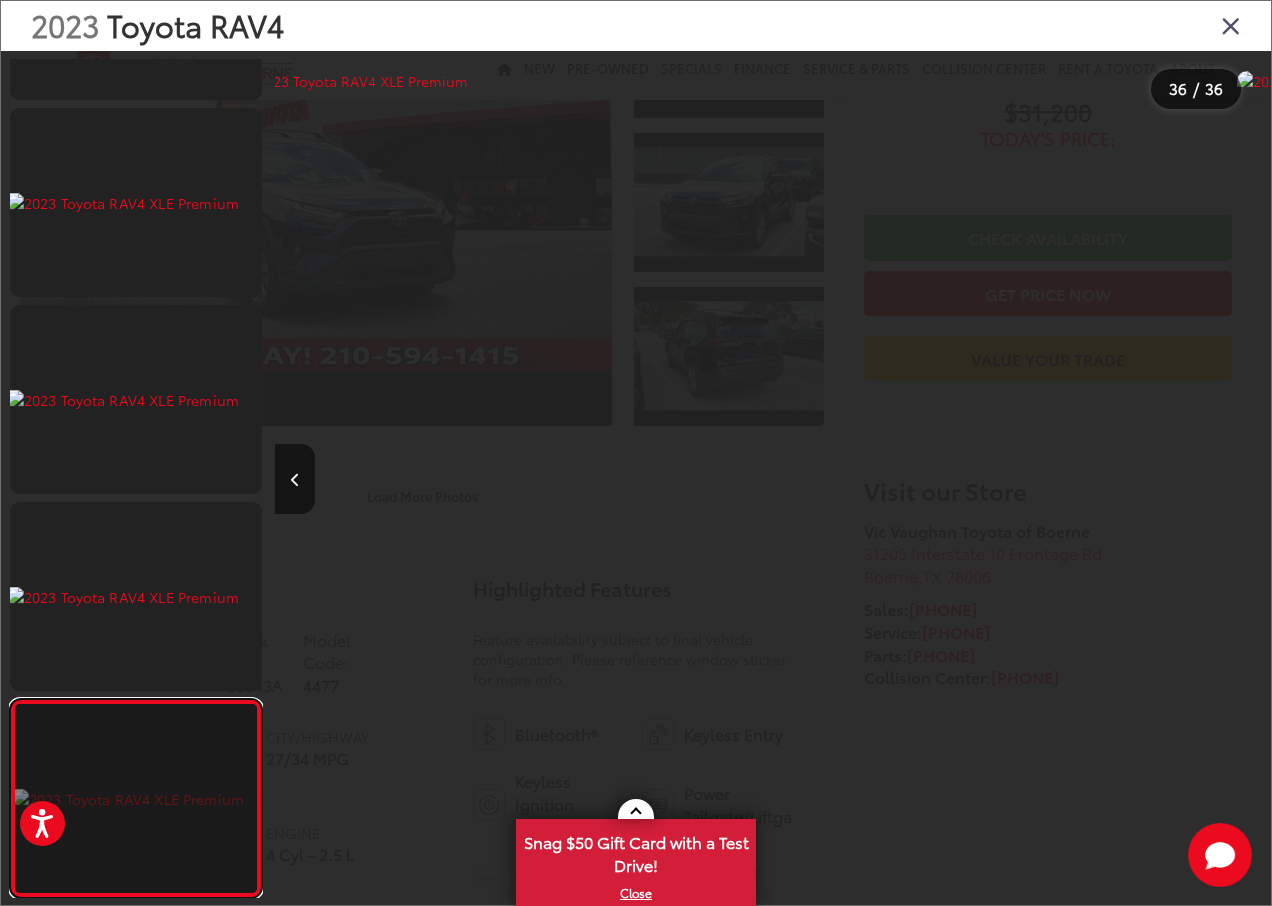 scroll, scrollTop: 6256, scrollLeft: 0, axis: vertical 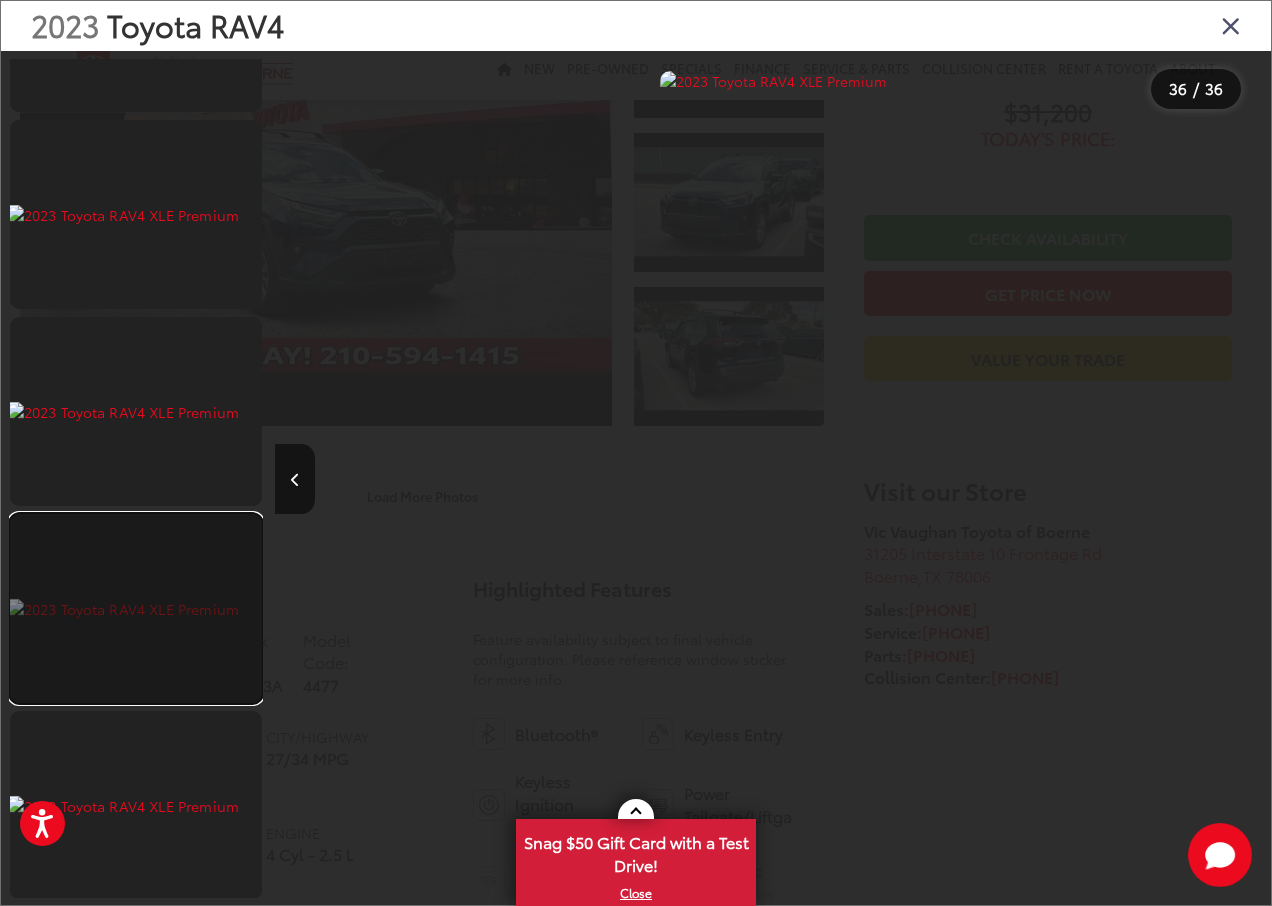 click at bounding box center [136, 608] 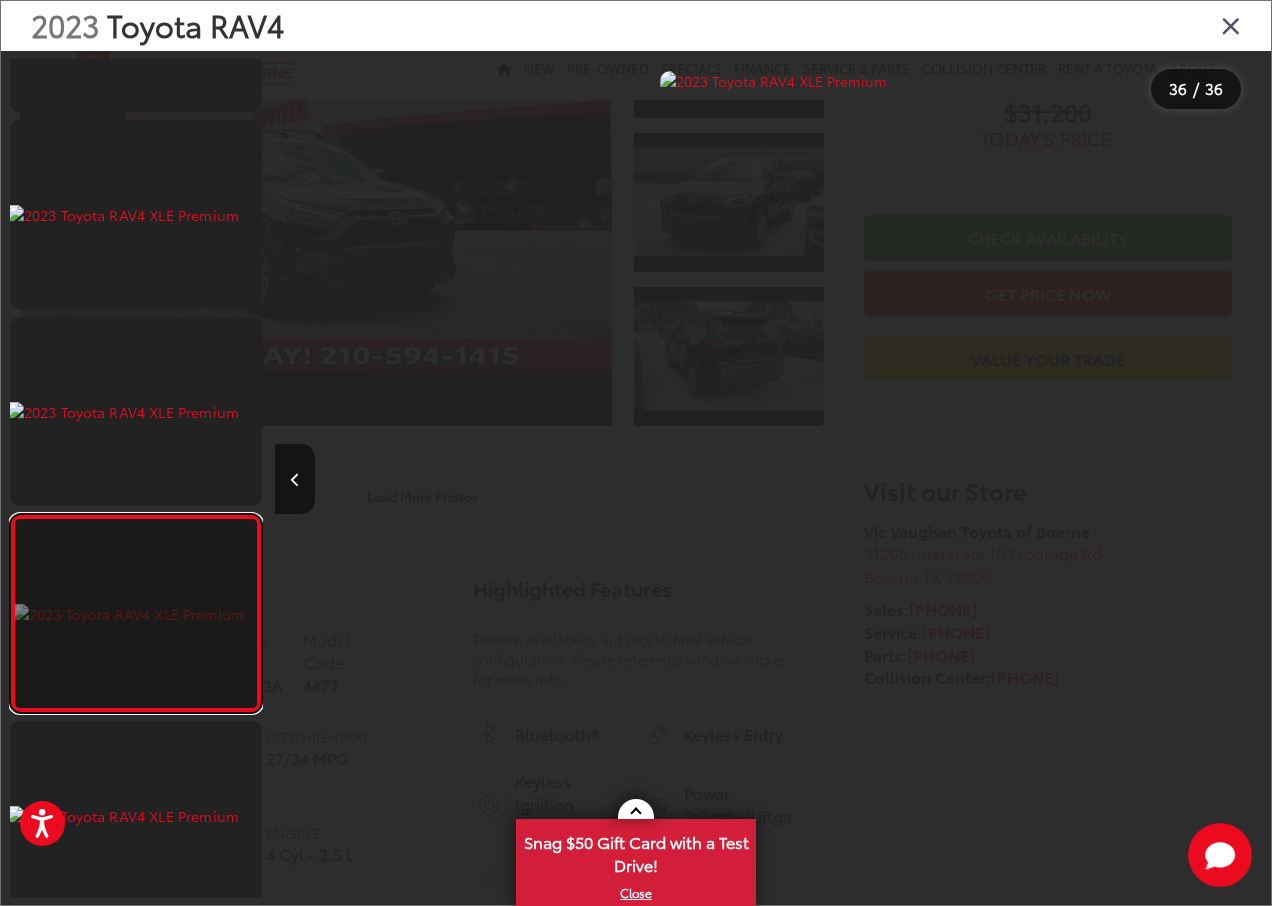 scroll, scrollTop: 0, scrollLeft: 34581, axis: horizontal 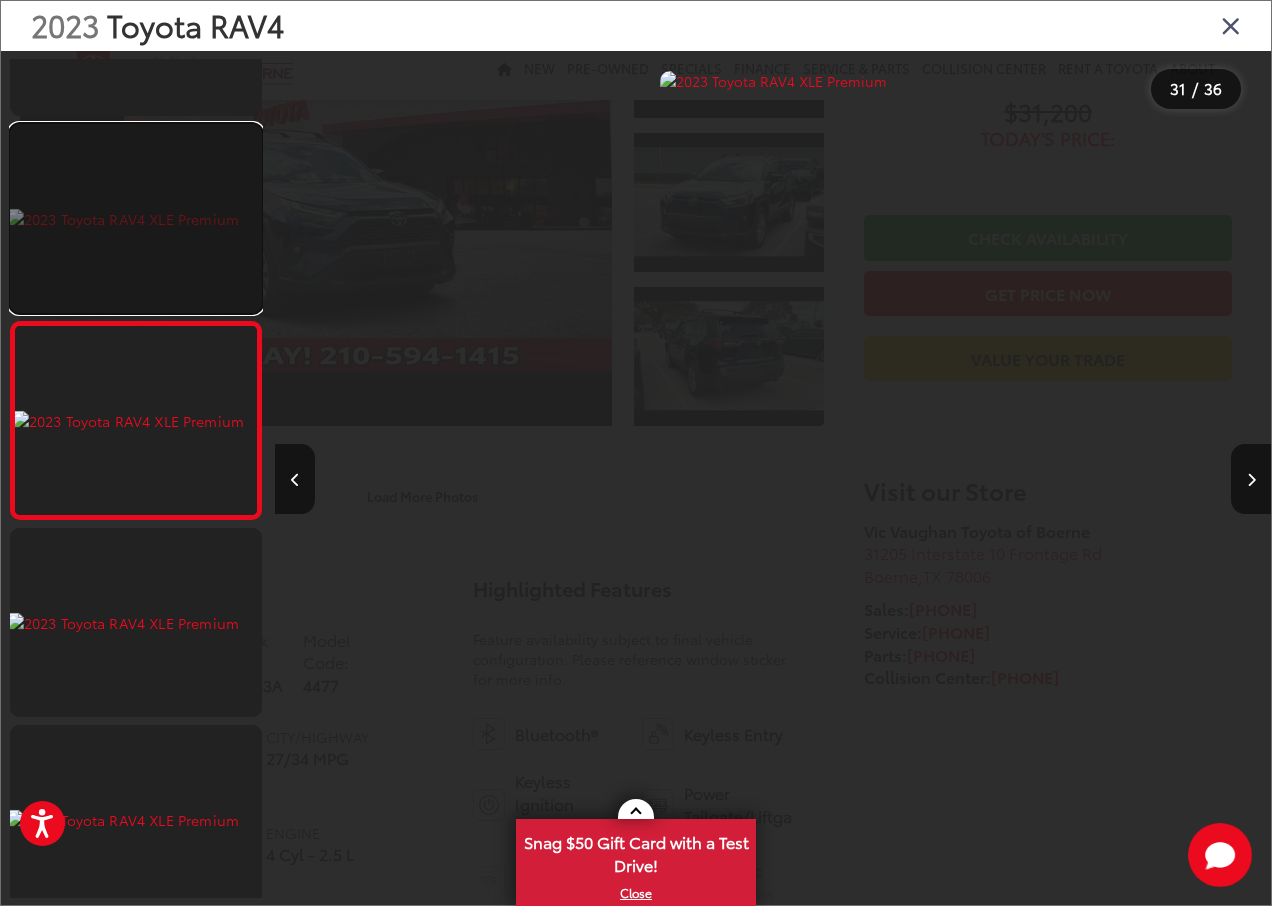 click at bounding box center [136, 218] 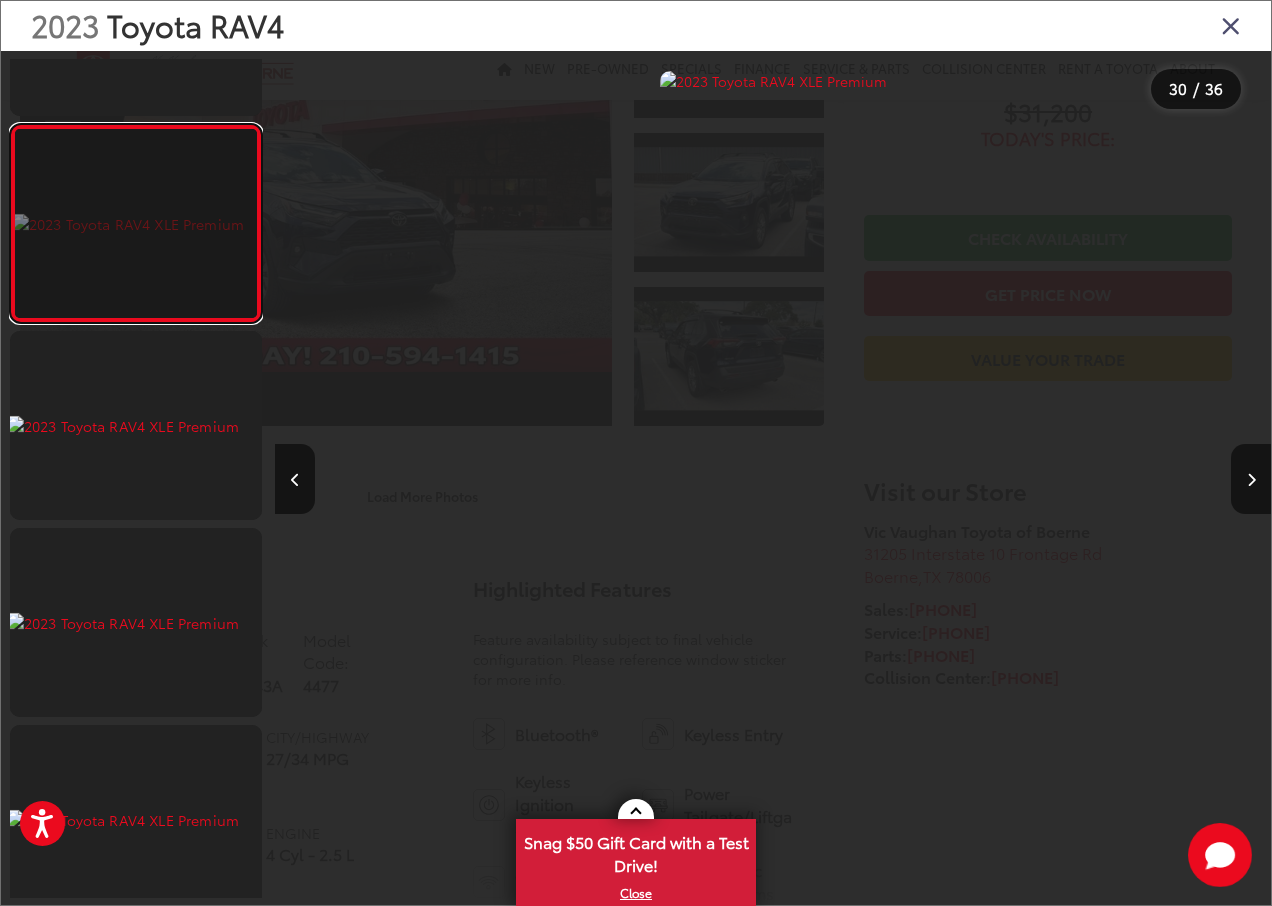 scroll, scrollTop: 0, scrollLeft: 29478, axis: horizontal 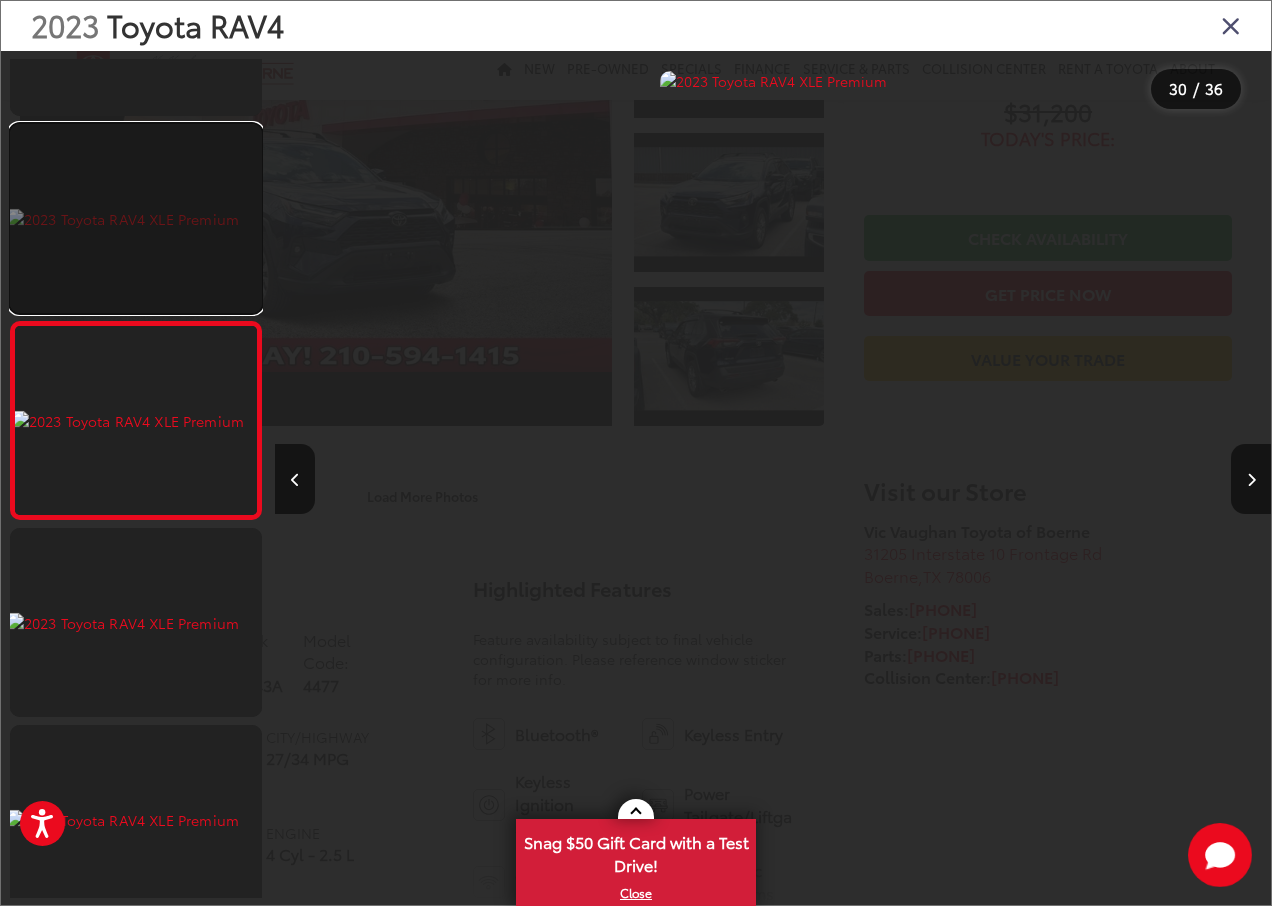 click at bounding box center (136, 218) 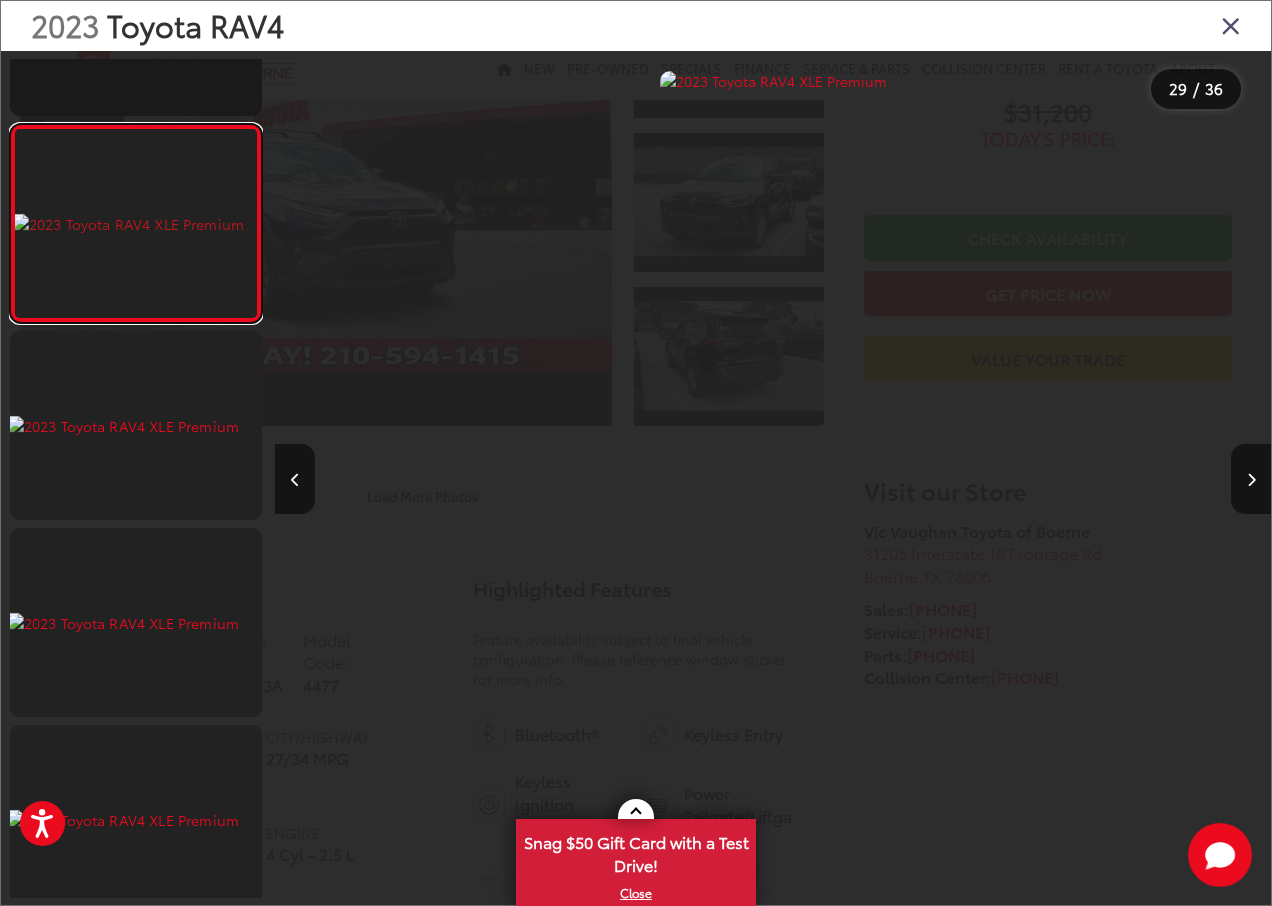 scroll, scrollTop: 0, scrollLeft: 28783, axis: horizontal 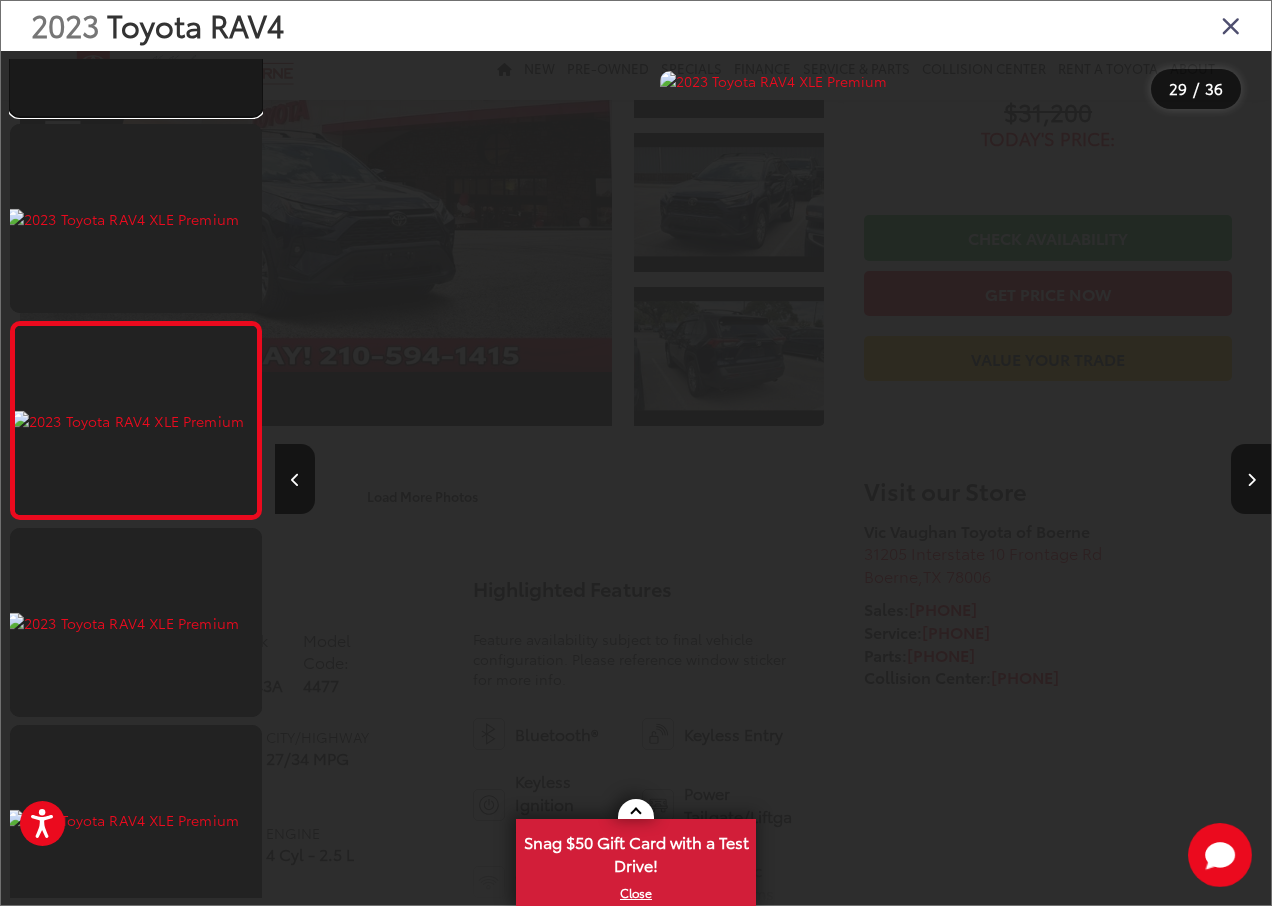 click at bounding box center [136, 21] 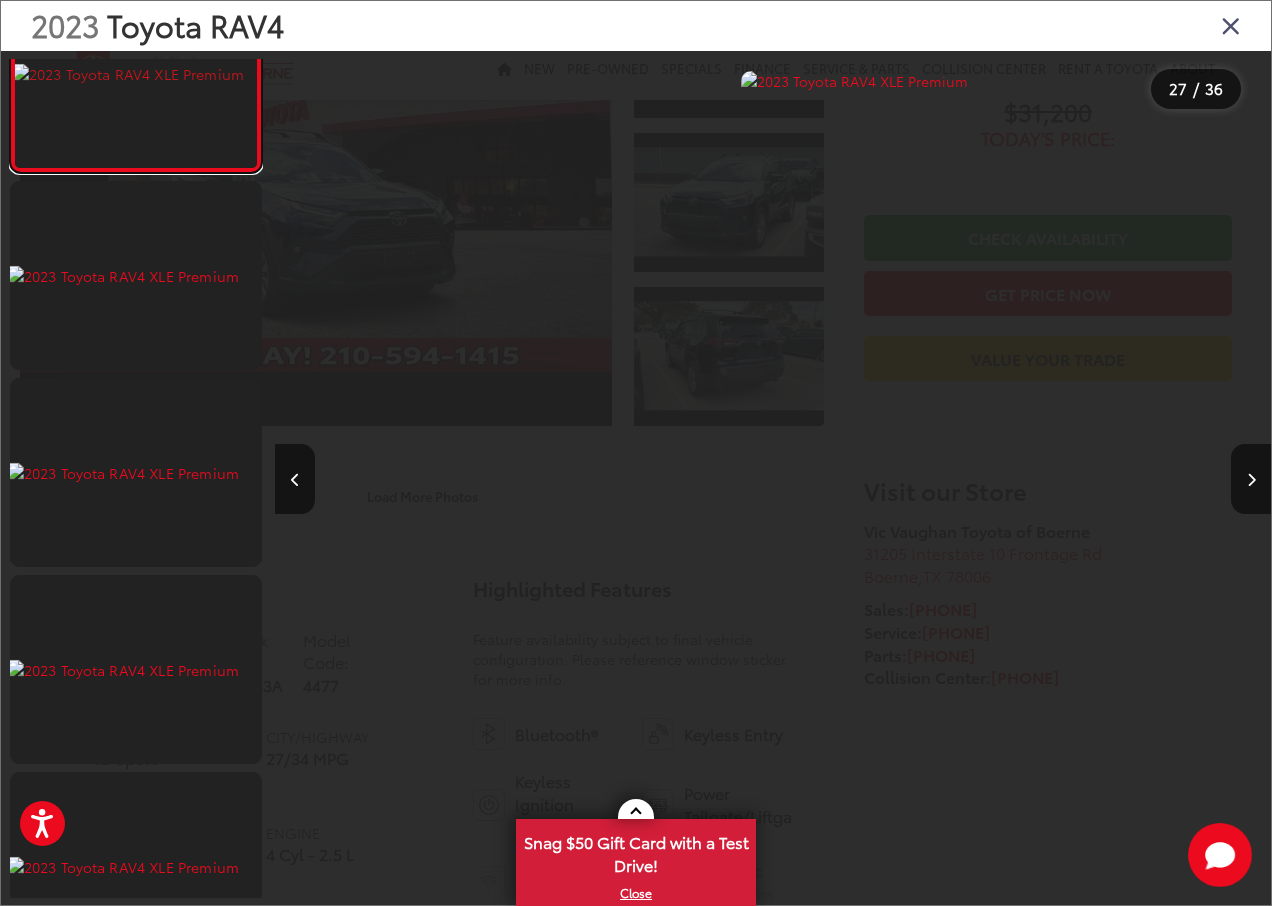 scroll, scrollTop: 5060, scrollLeft: 0, axis: vertical 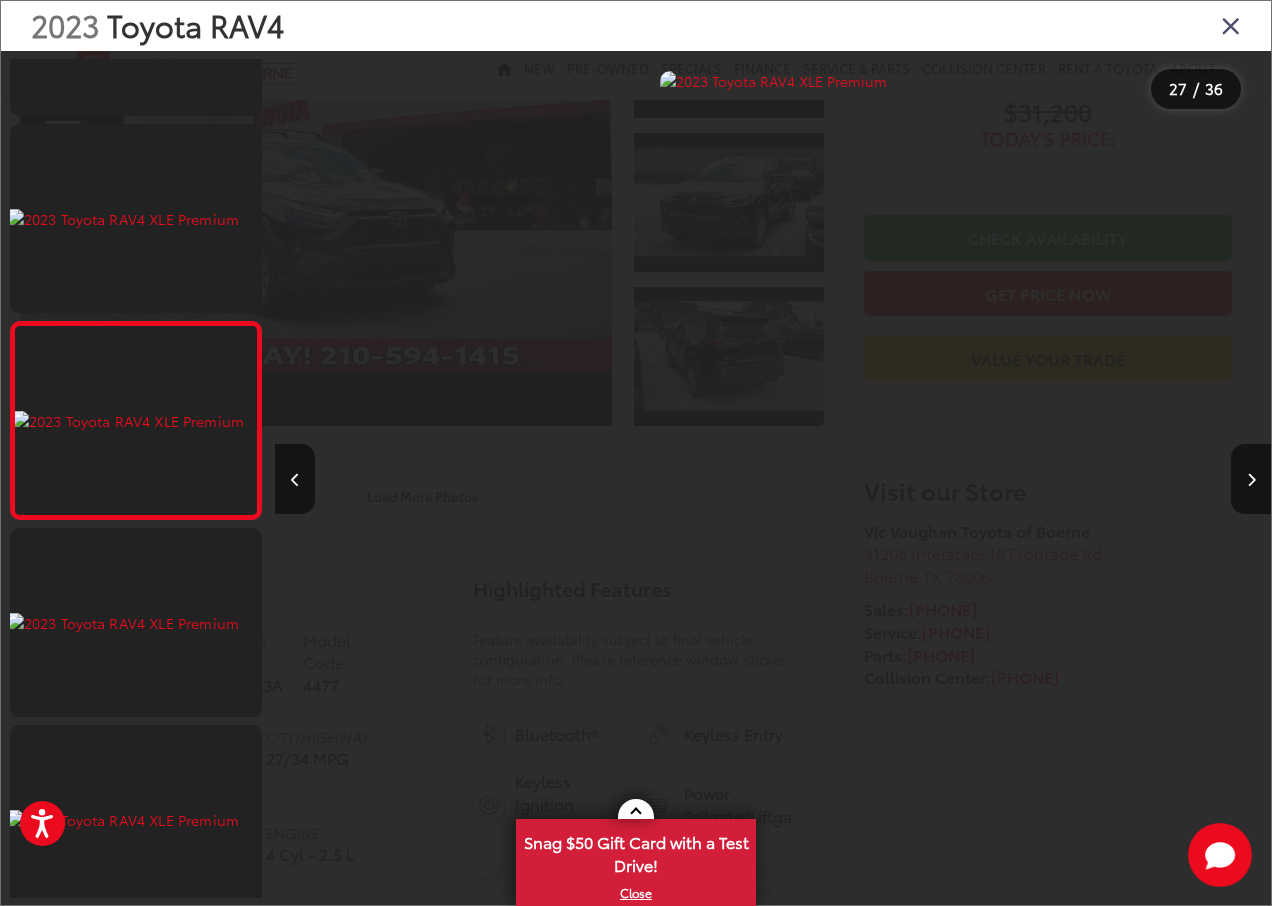 click at bounding box center (1231, 25) 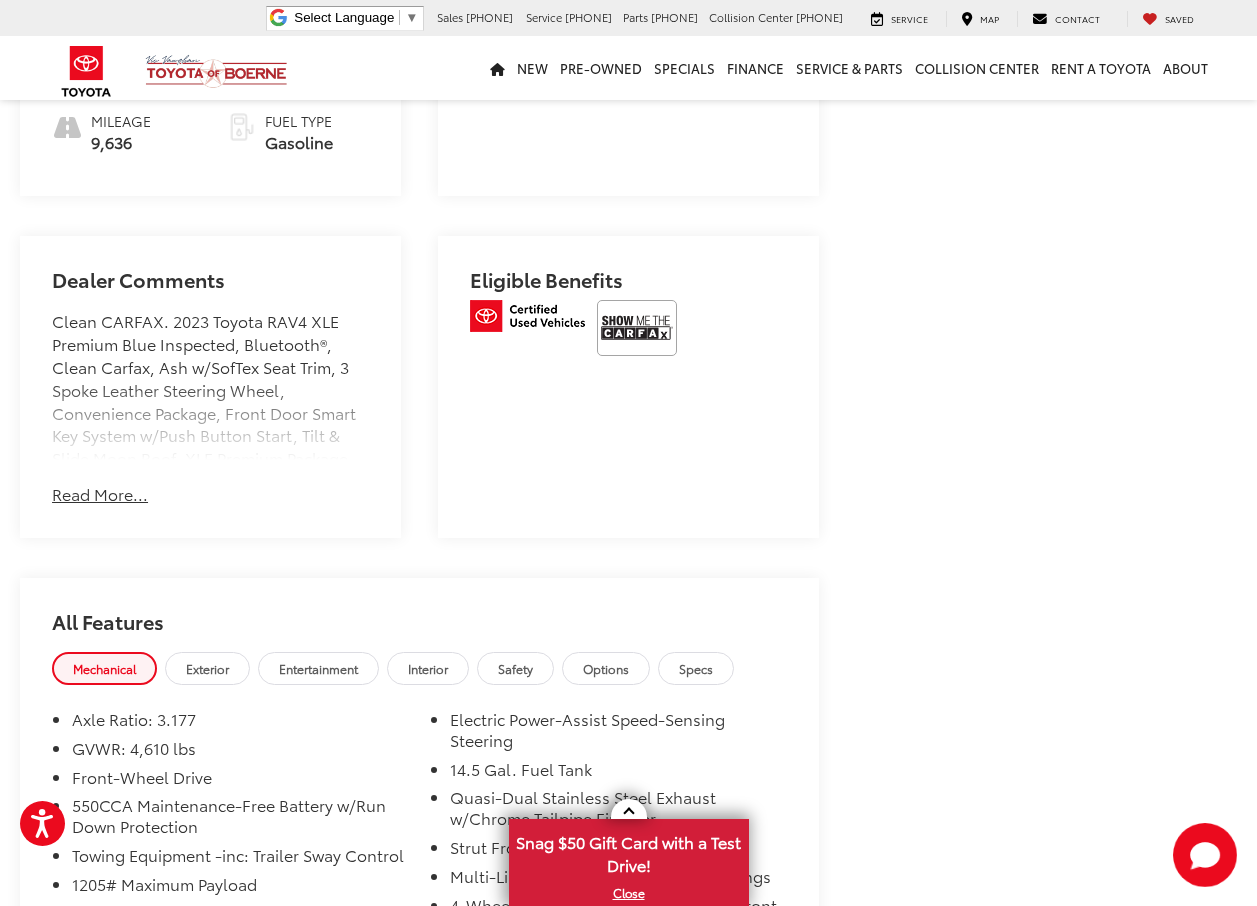 click on "Read More..." at bounding box center [100, 494] 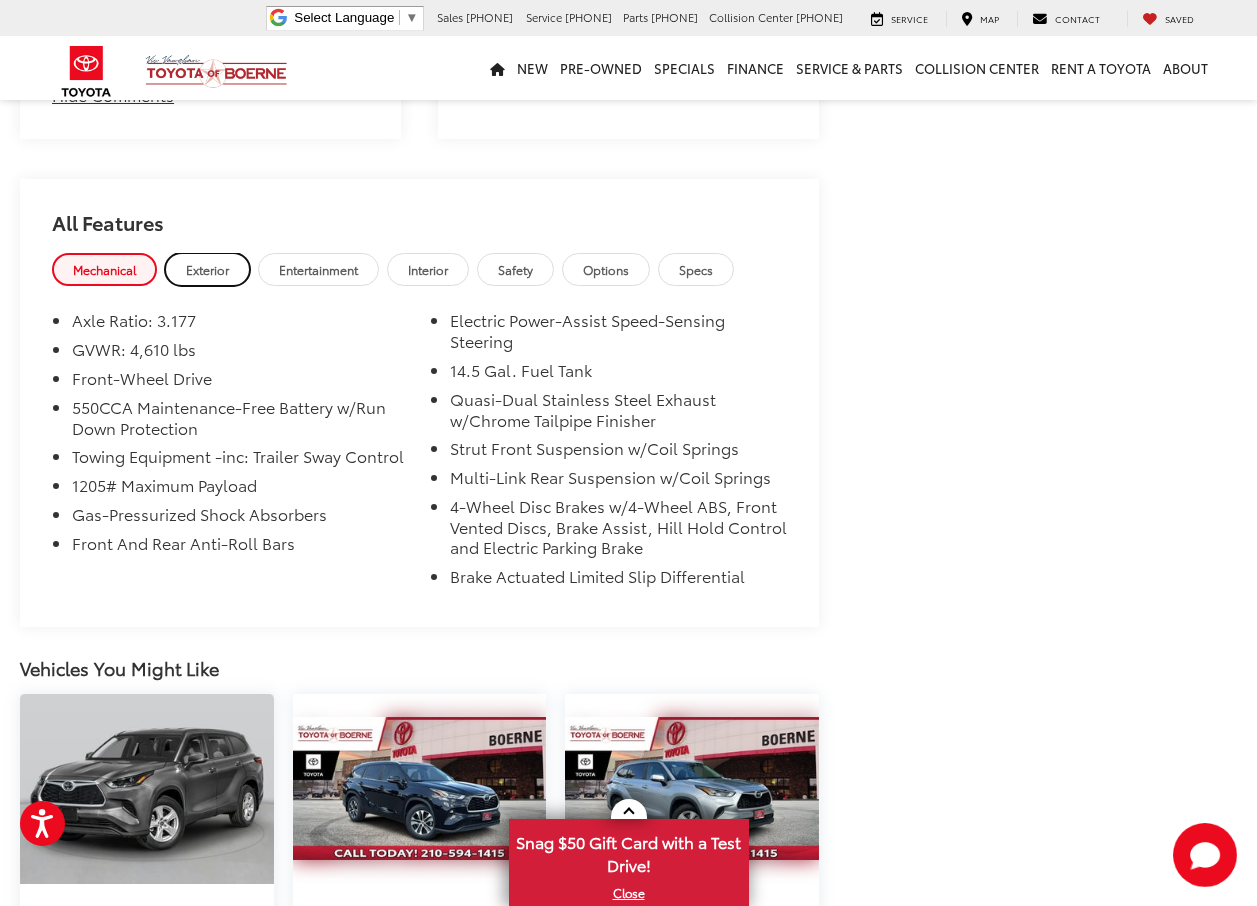 click on "Exterior" at bounding box center [207, 269] 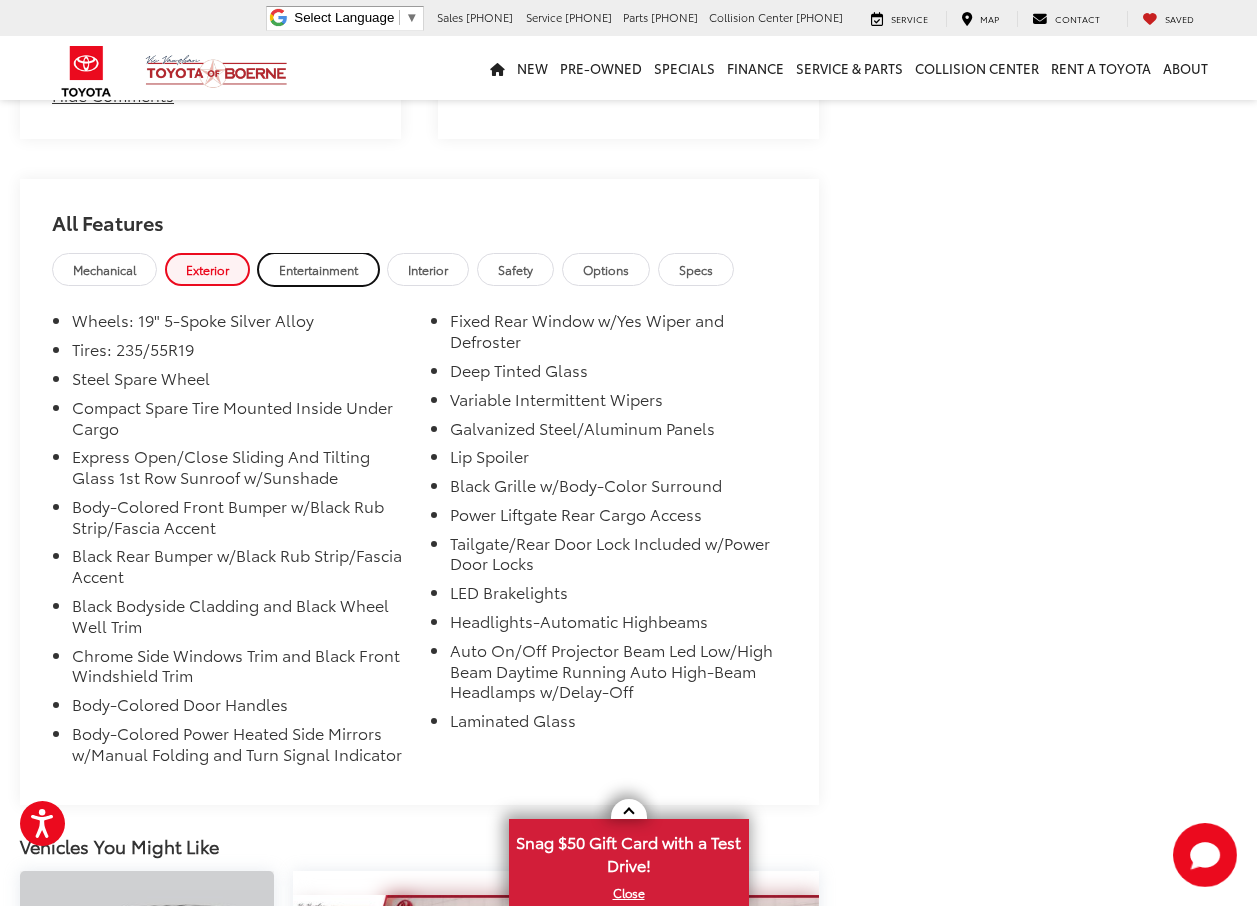click on "Entertainment" at bounding box center (318, 269) 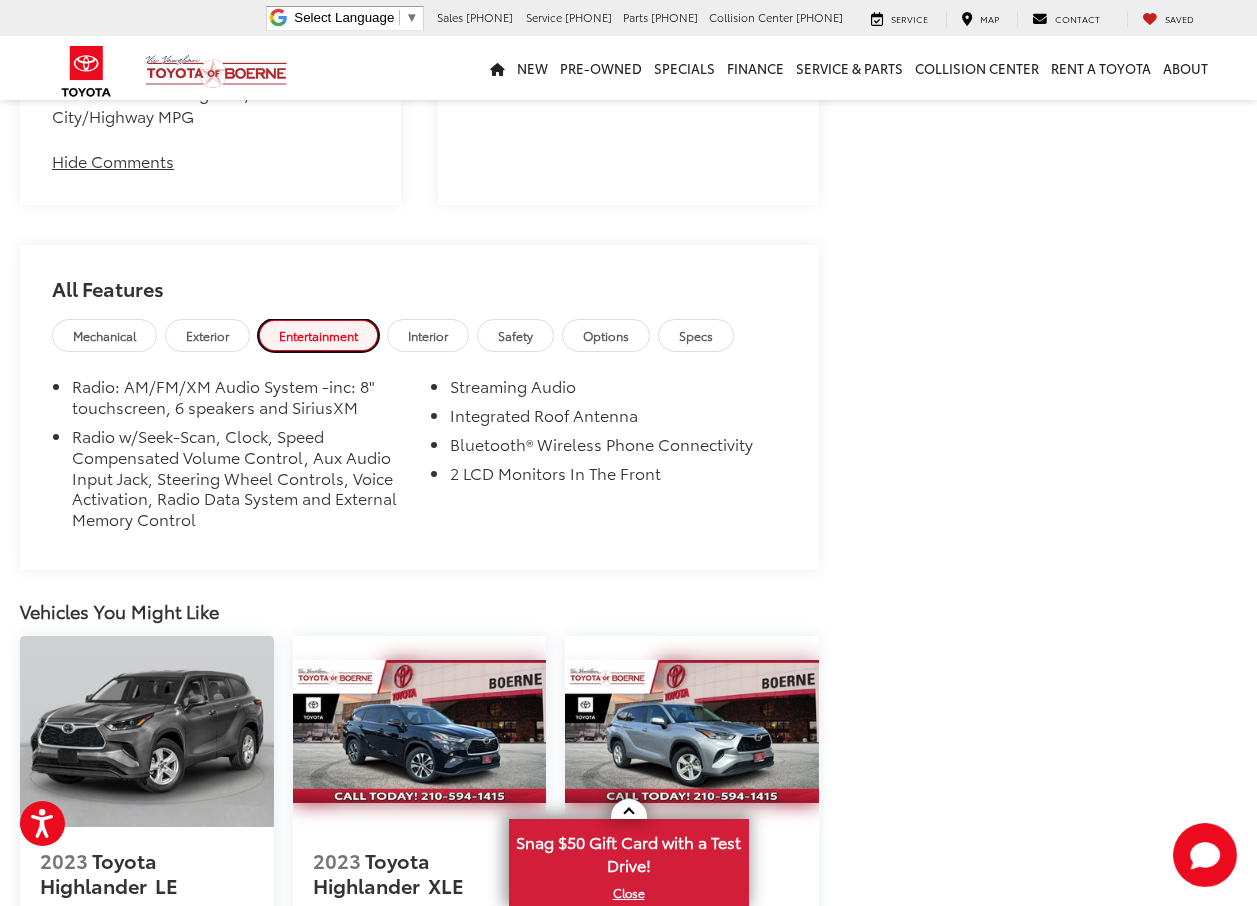 scroll, scrollTop: 1500, scrollLeft: 0, axis: vertical 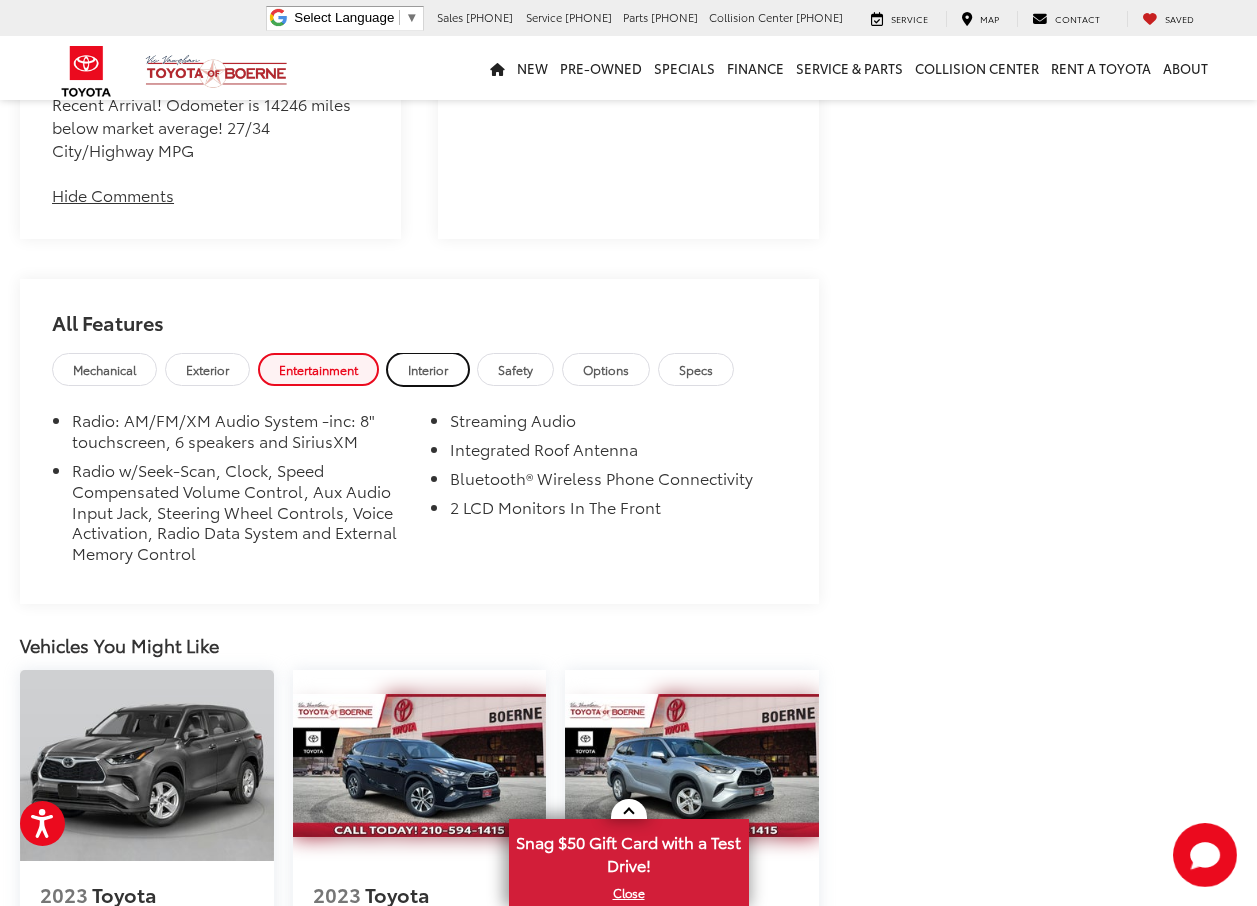 click on "Interior" at bounding box center (428, 369) 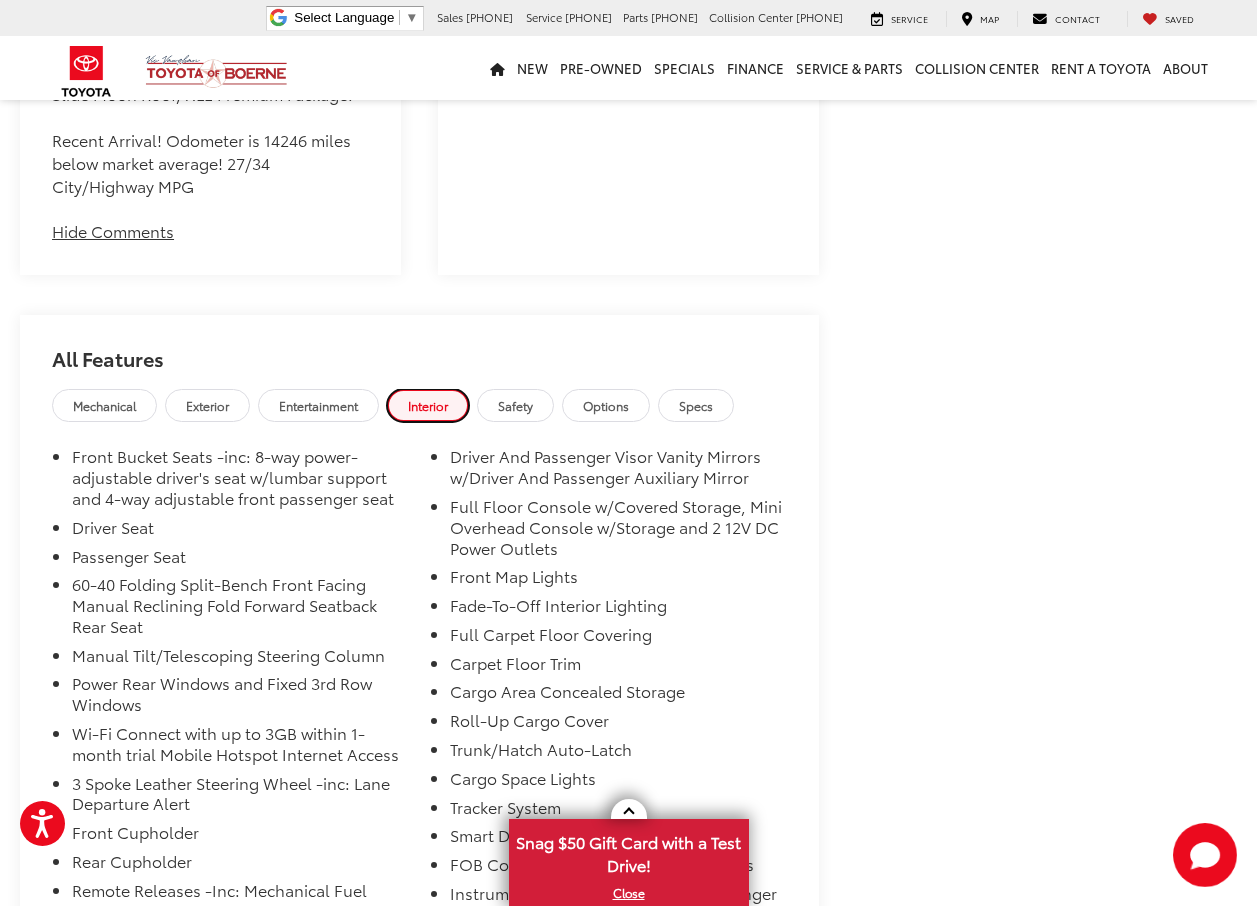 scroll, scrollTop: 1500, scrollLeft: 0, axis: vertical 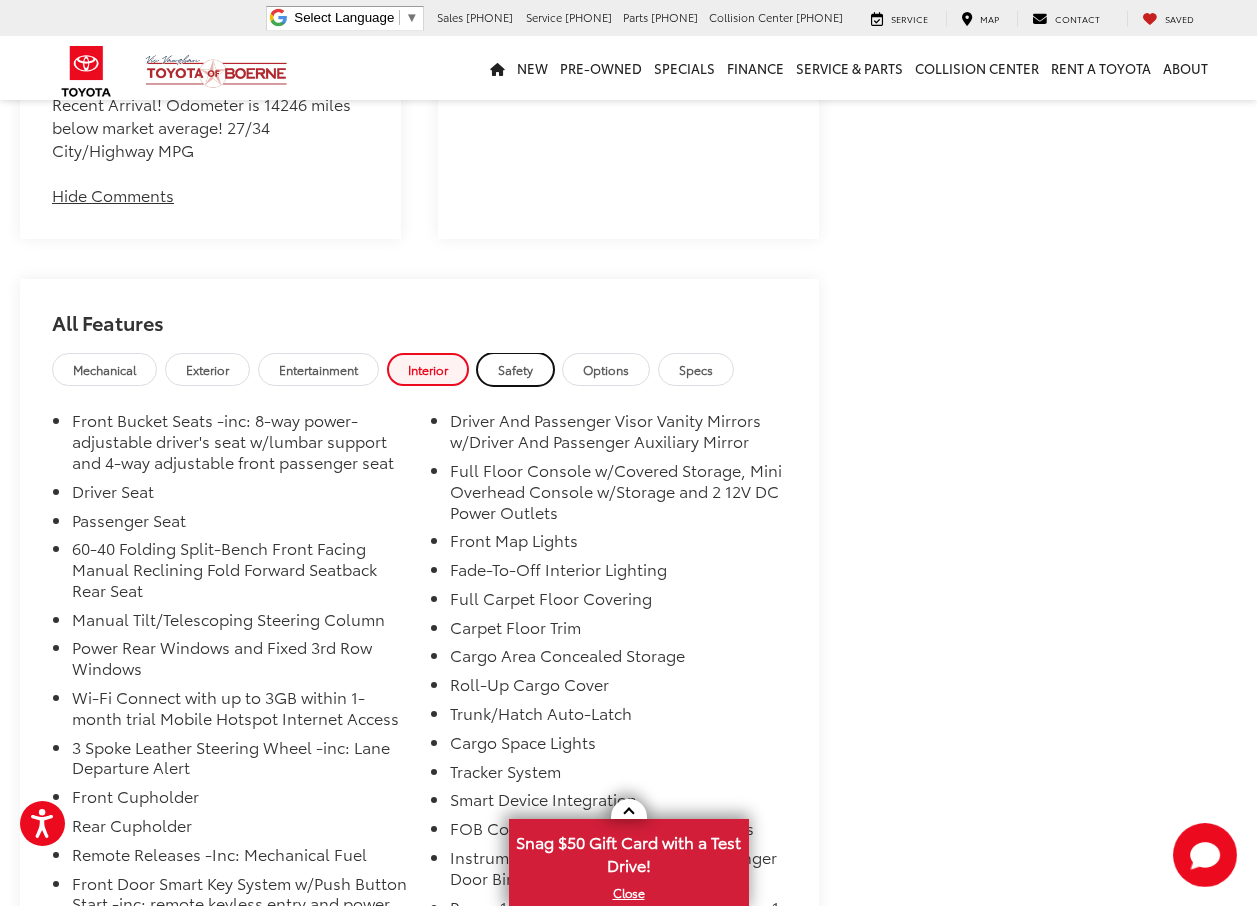 click on "Safety" at bounding box center [515, 369] 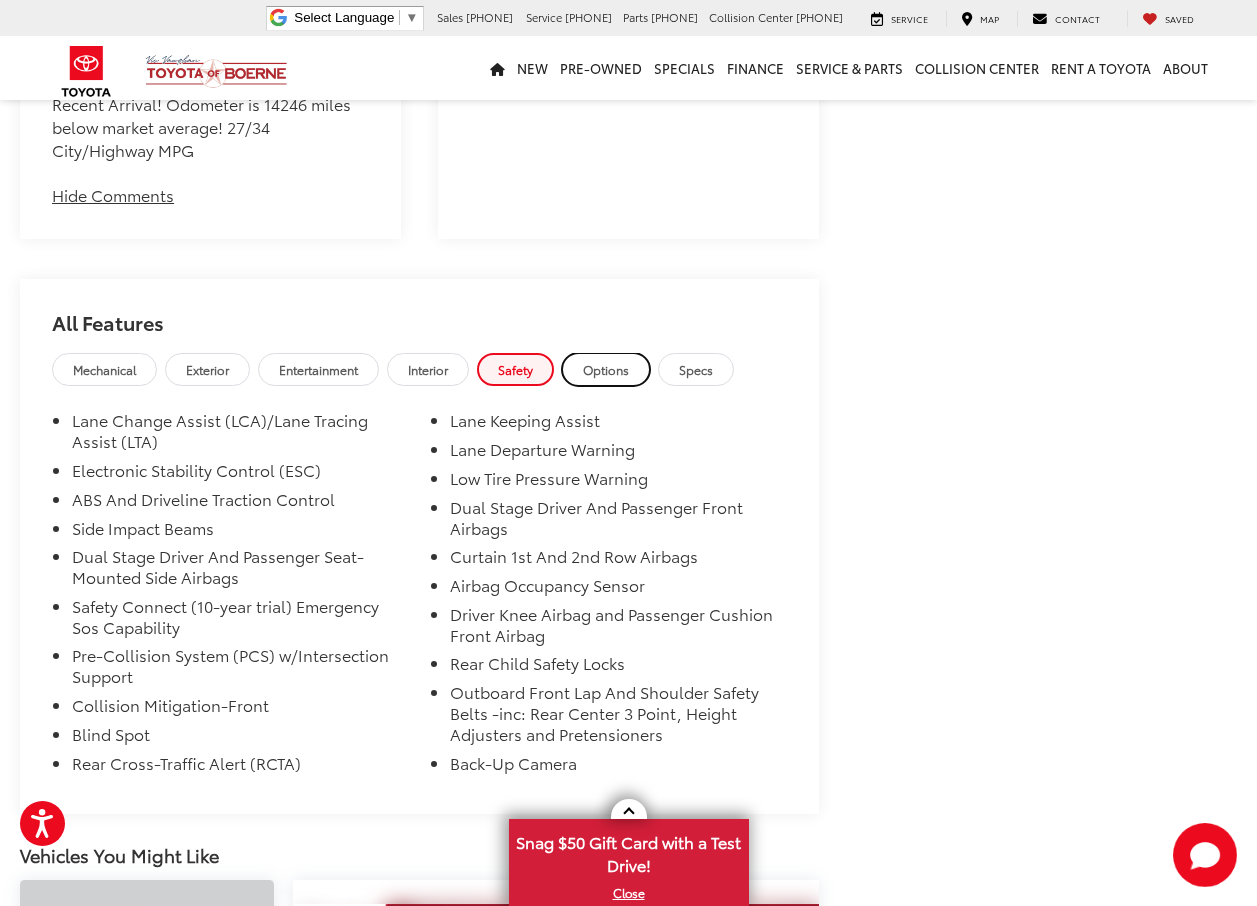 click on "Options" at bounding box center [606, 369] 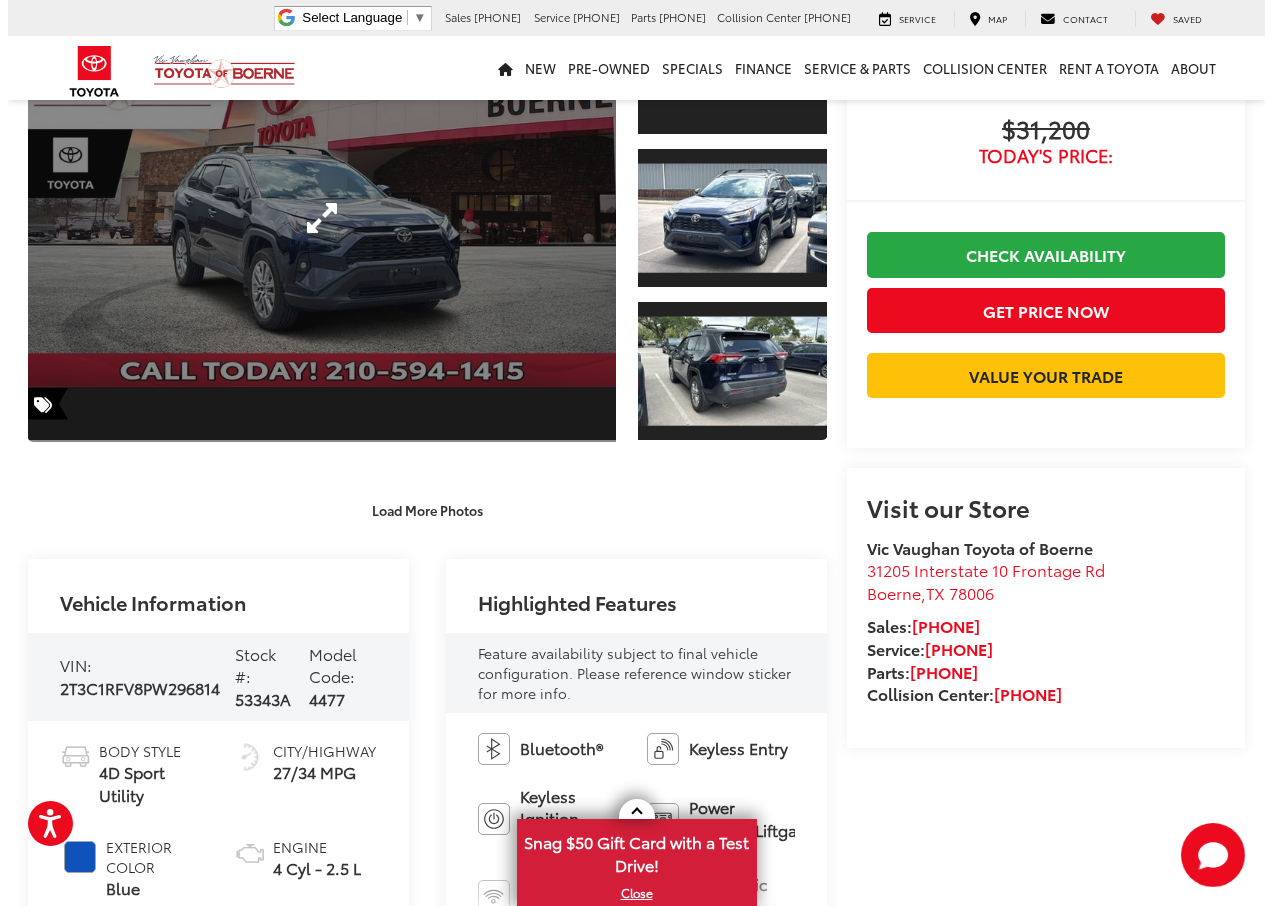 scroll, scrollTop: 0, scrollLeft: 0, axis: both 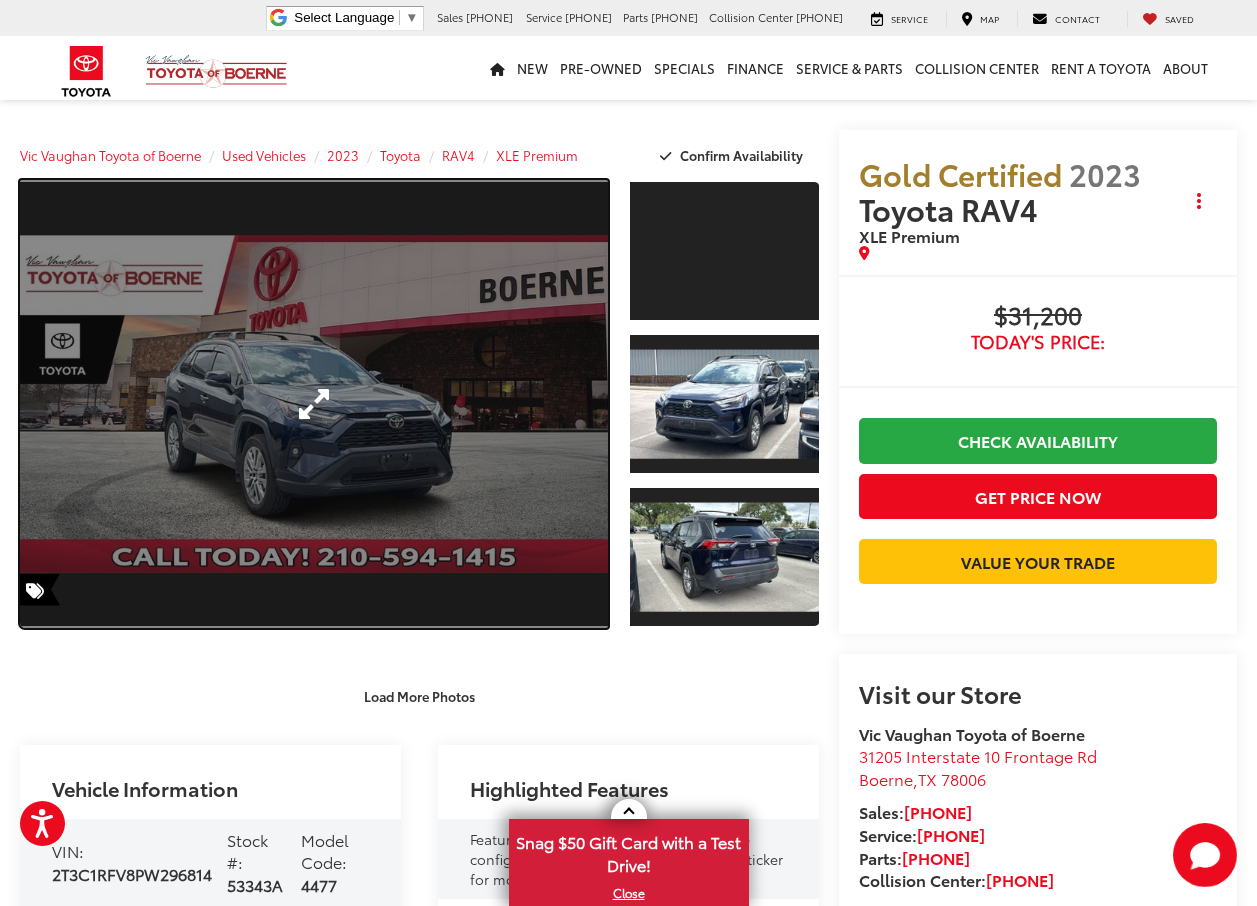 click at bounding box center [314, 404] 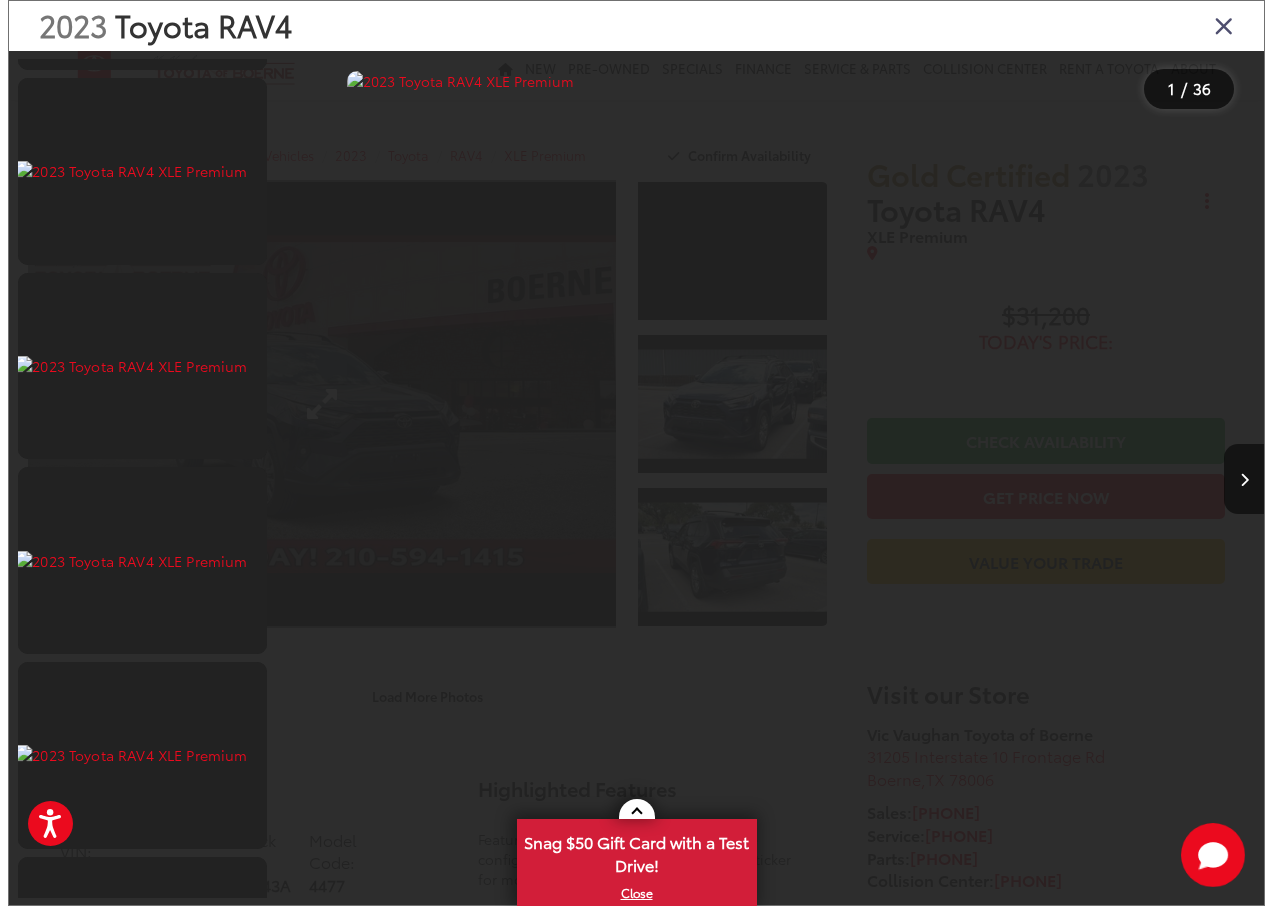 scroll, scrollTop: 0, scrollLeft: 0, axis: both 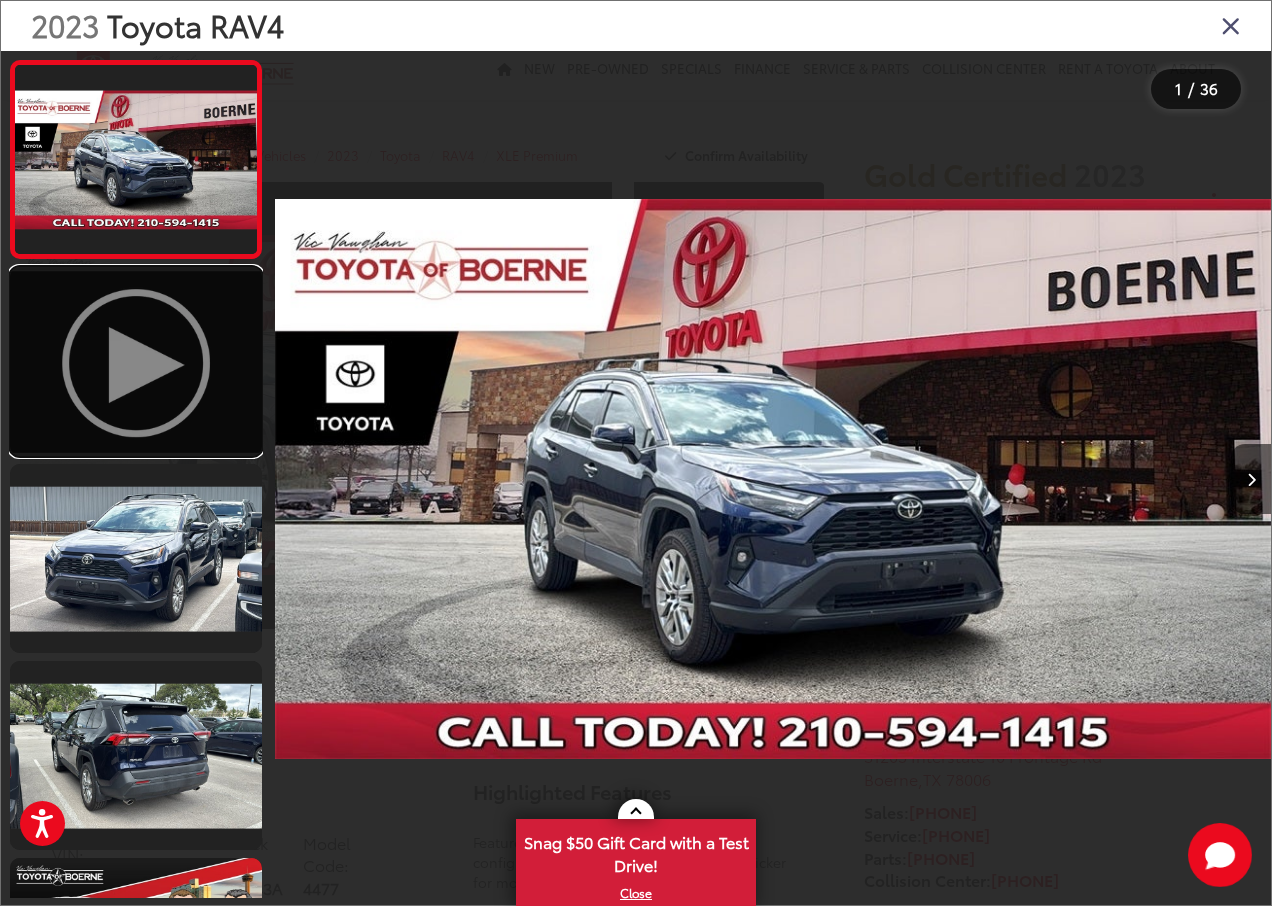 click at bounding box center (136, 361) 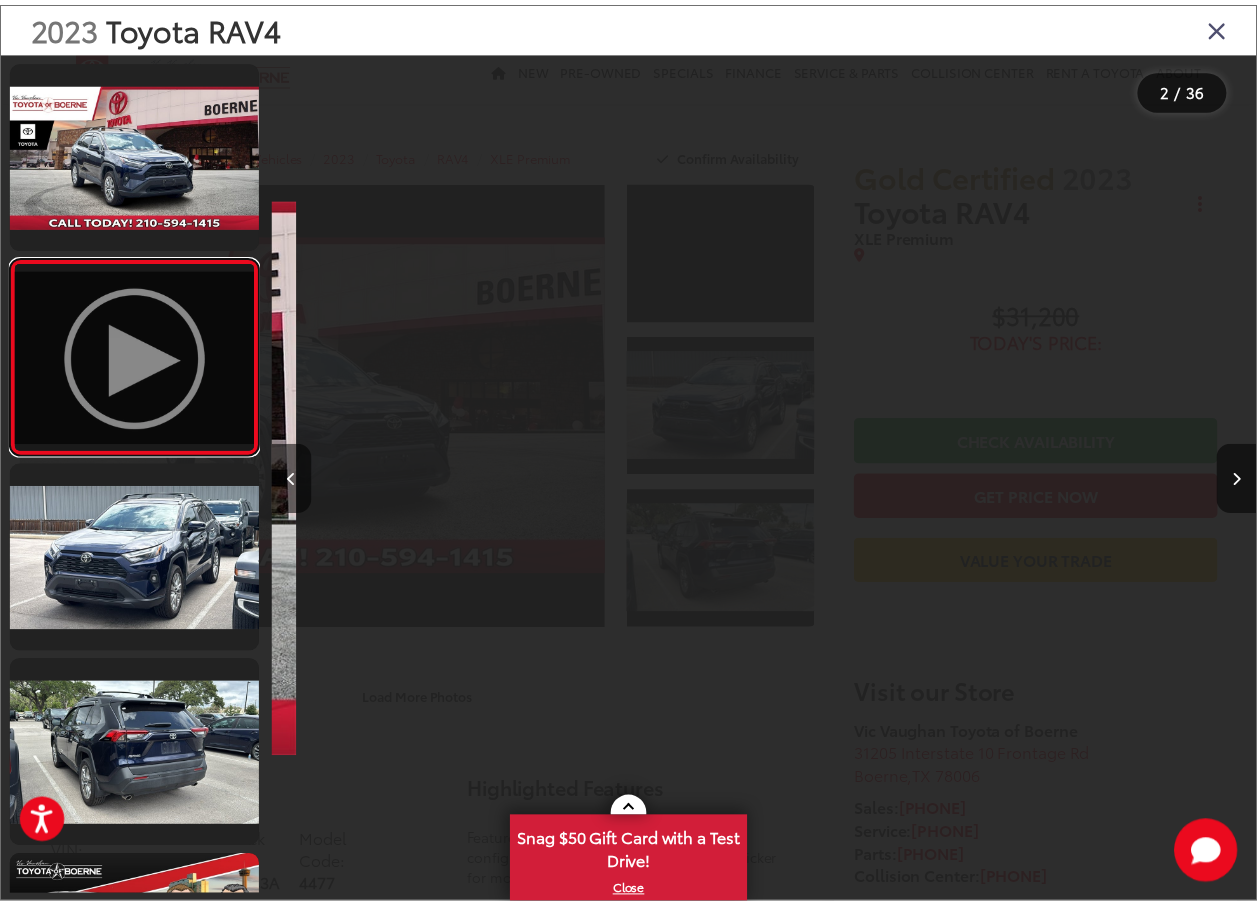 scroll, scrollTop: 0, scrollLeft: 996, axis: horizontal 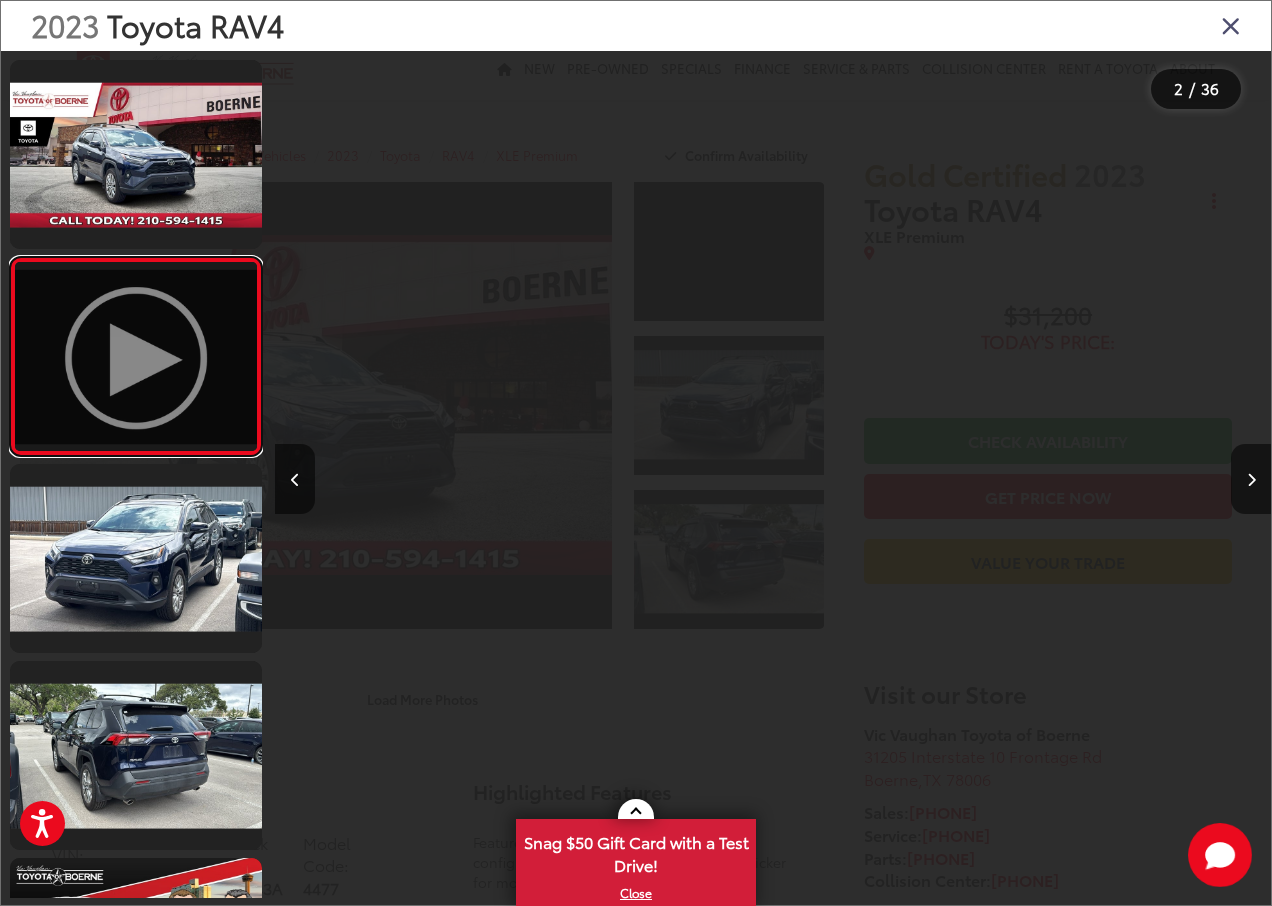 click at bounding box center (136, 356) 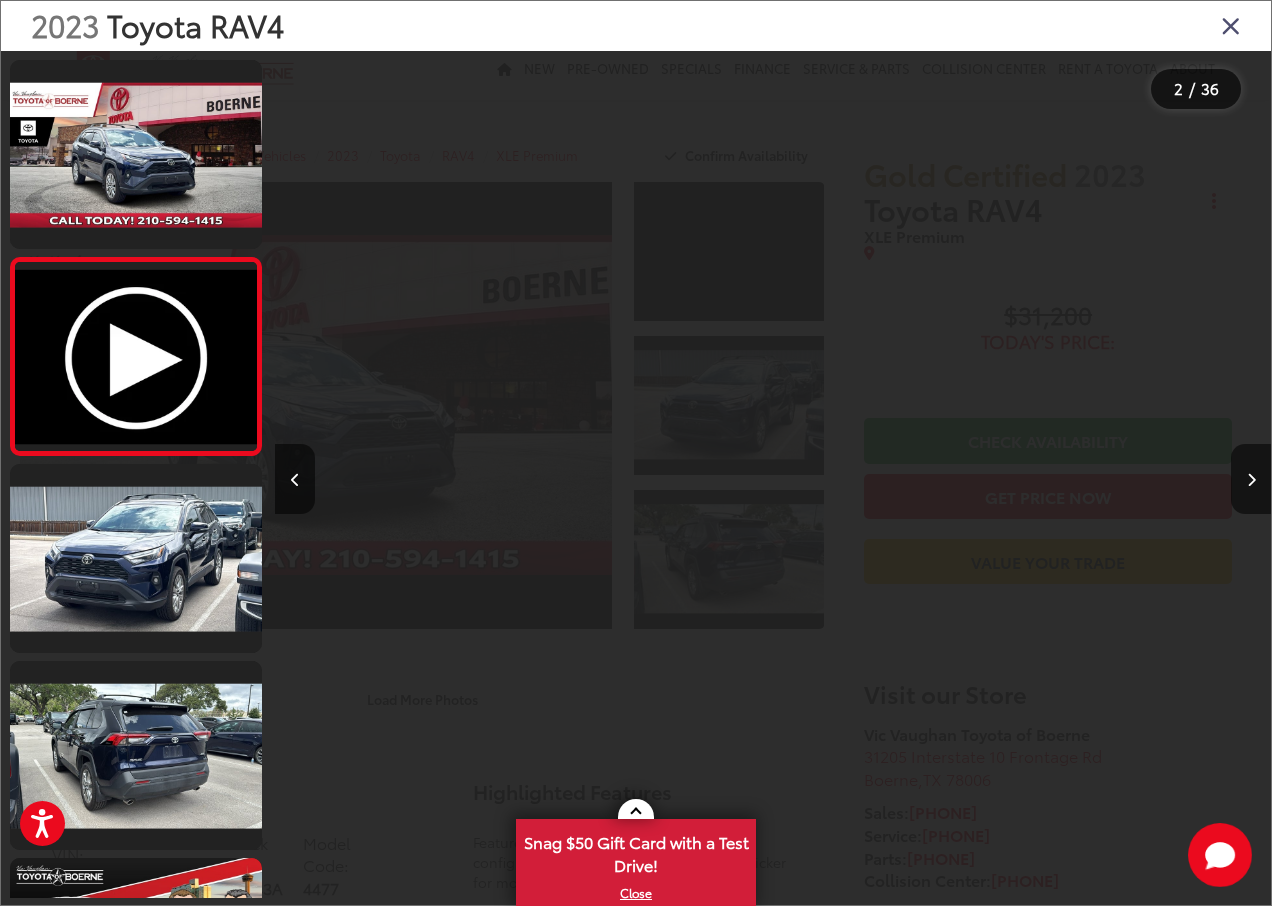 click at bounding box center (1146, 479) 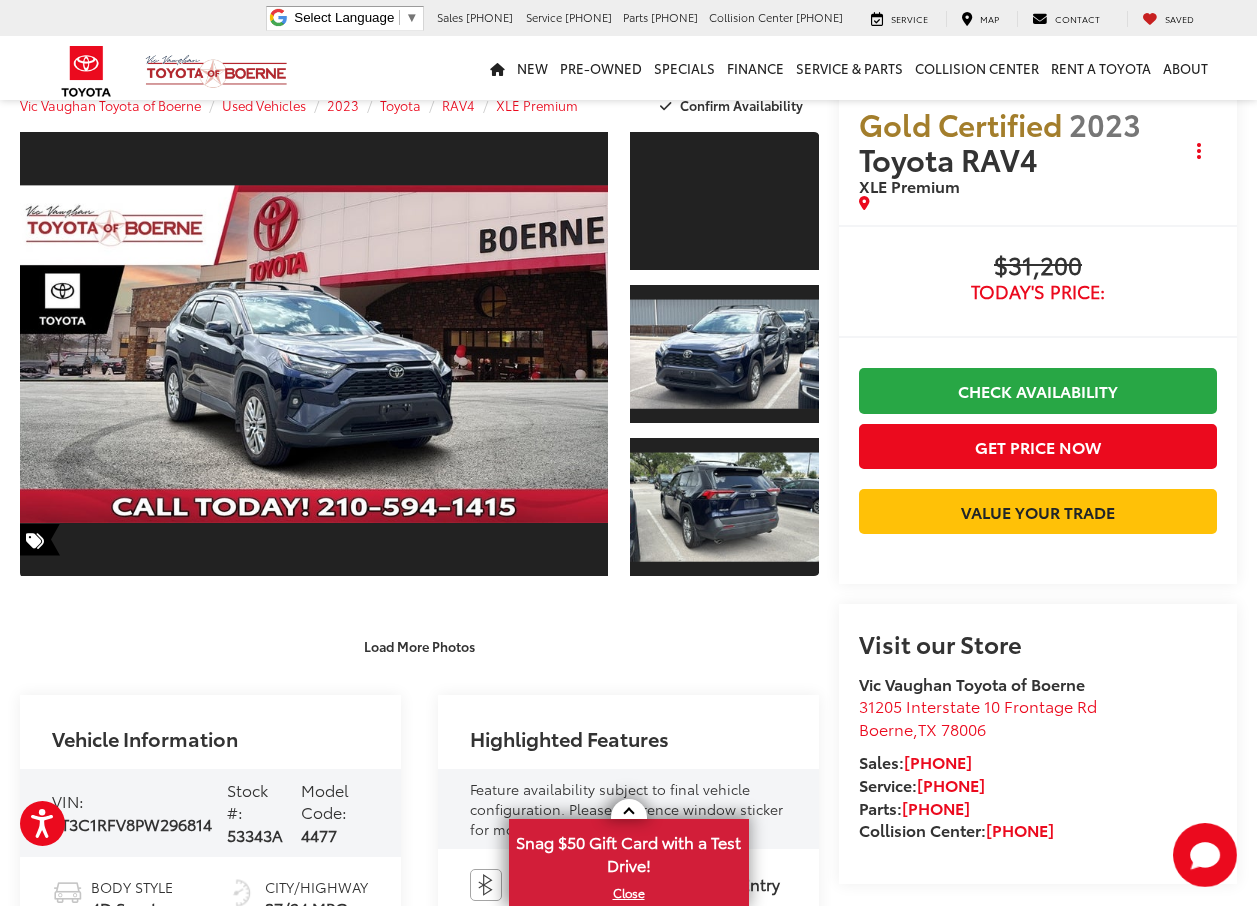 scroll, scrollTop: 0, scrollLeft: 0, axis: both 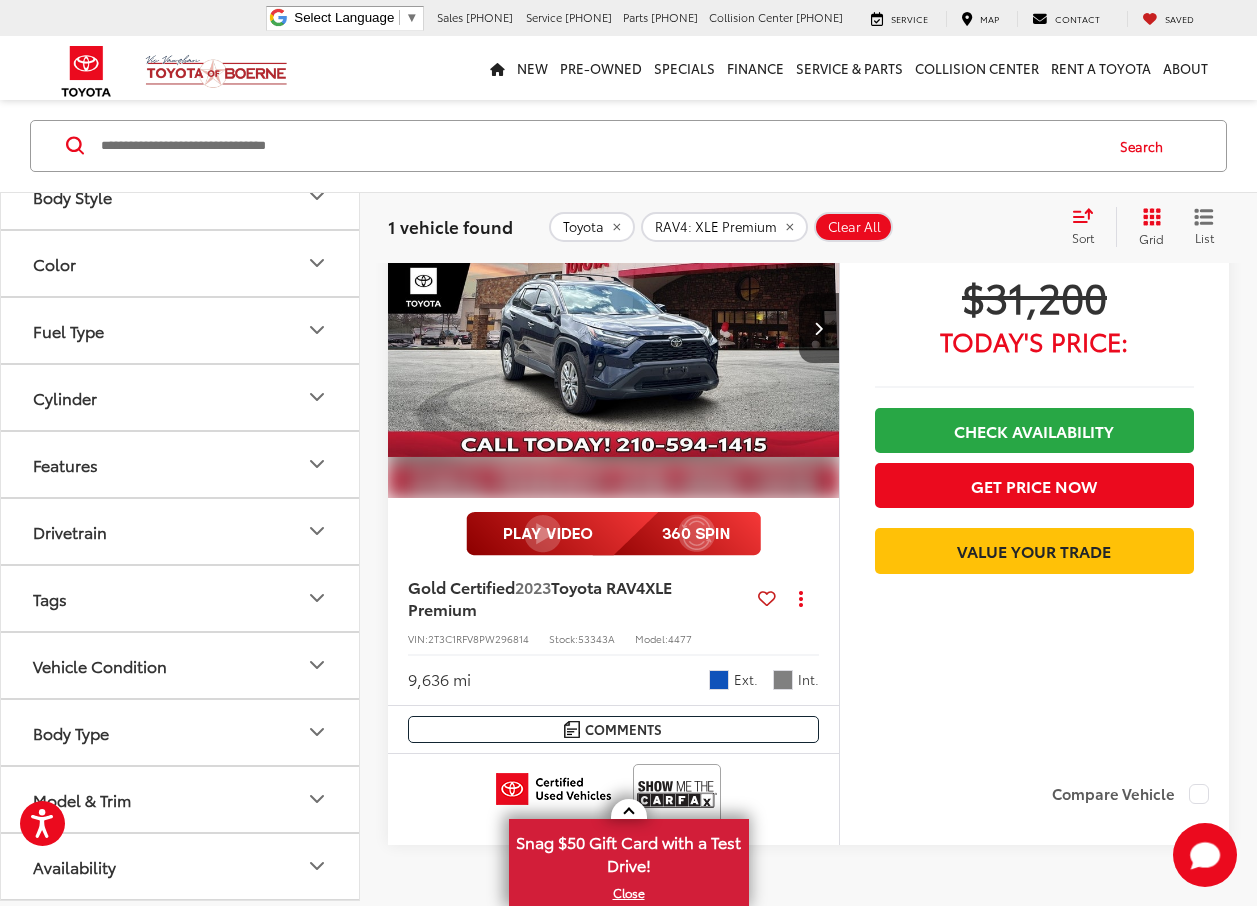 click on "Features" at bounding box center [181, 464] 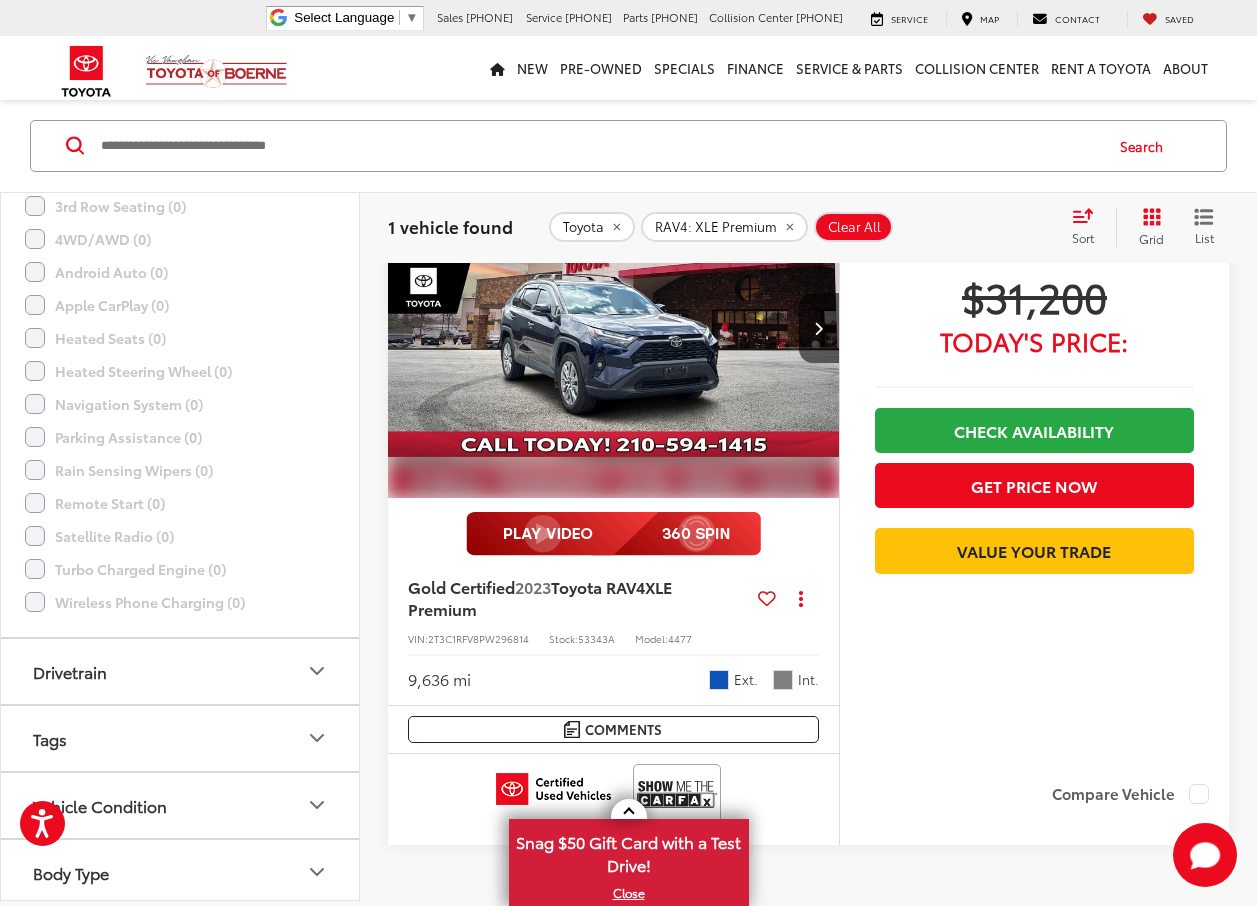 scroll, scrollTop: 1166, scrollLeft: 0, axis: vertical 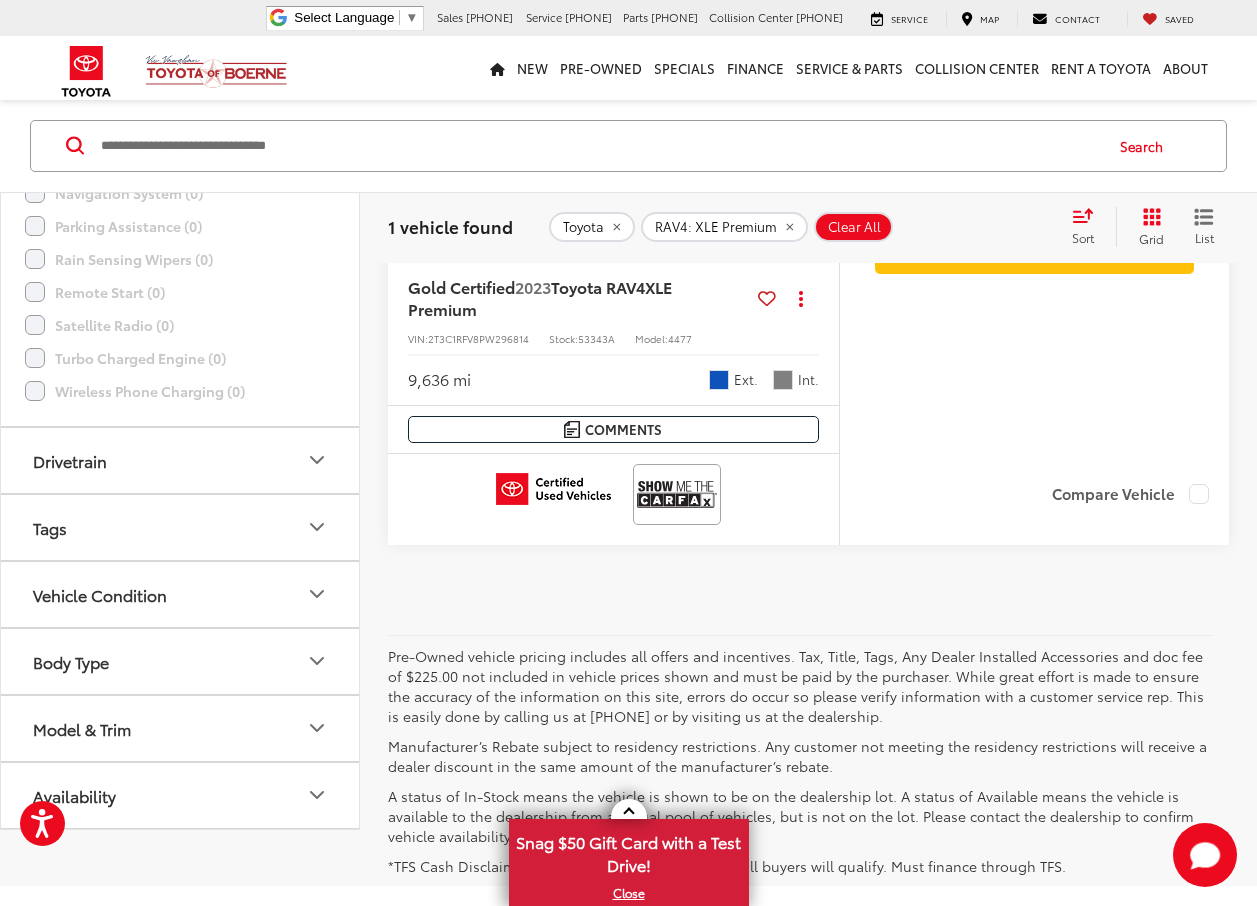 click on "Vehicle Condition" 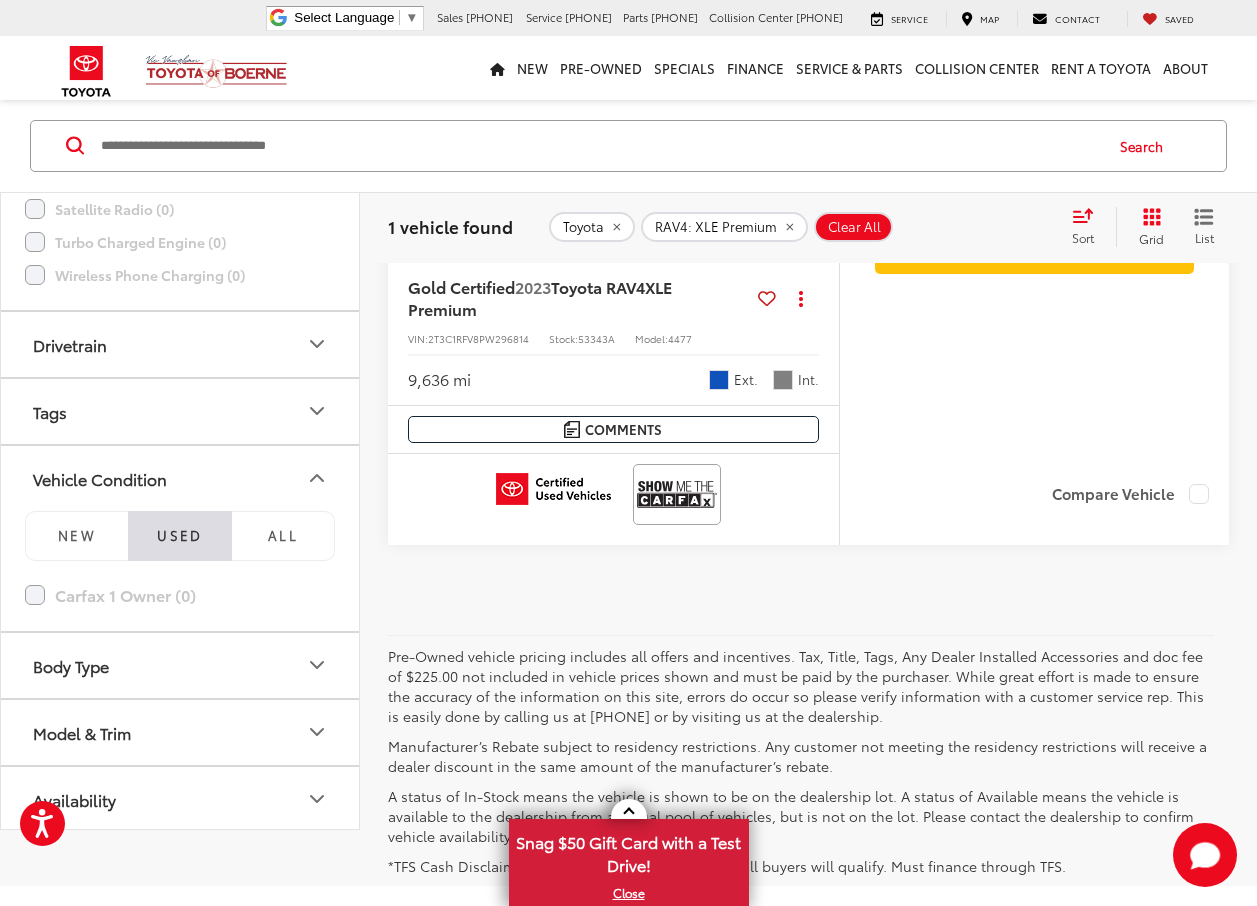 scroll, scrollTop: 1286, scrollLeft: 0, axis: vertical 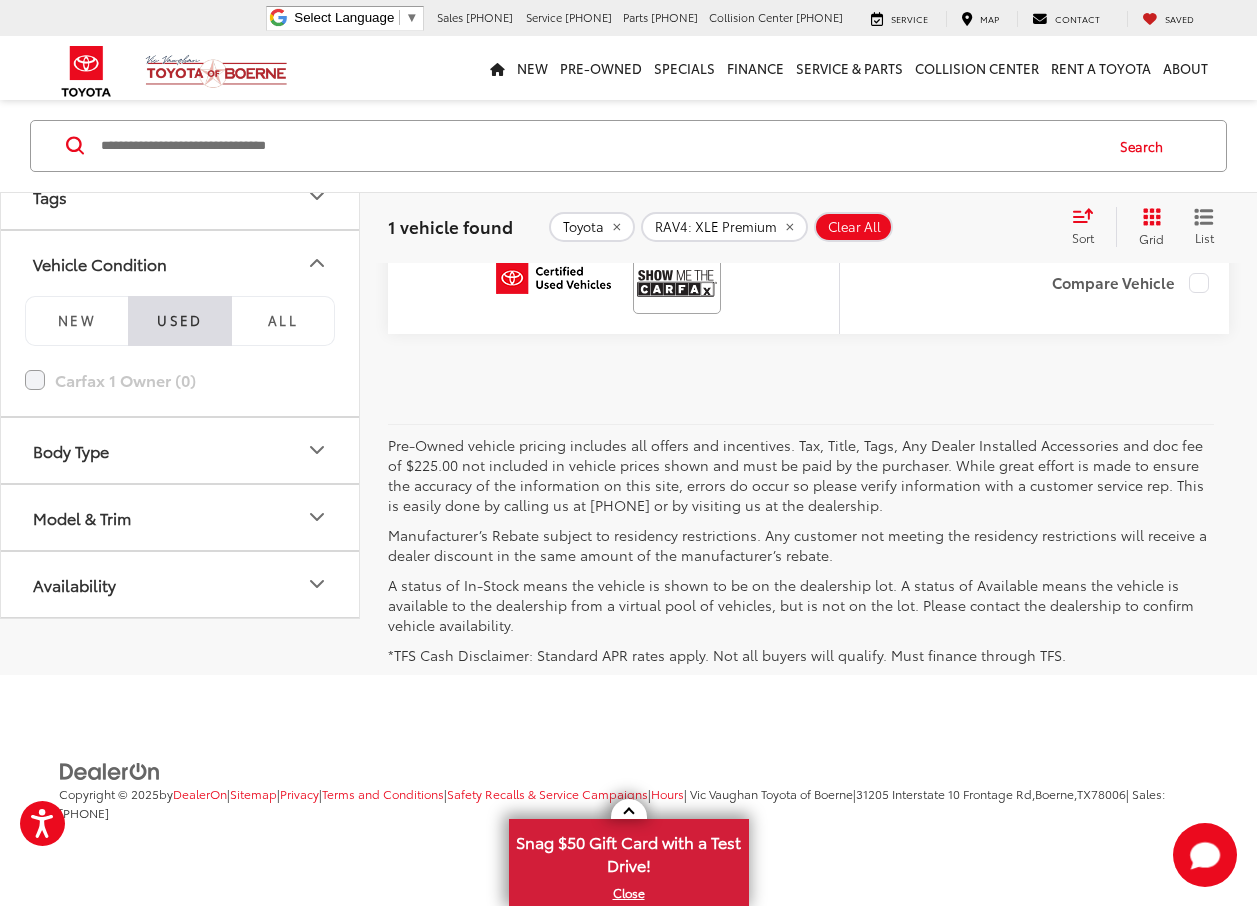 click on "Availability" at bounding box center [181, 584] 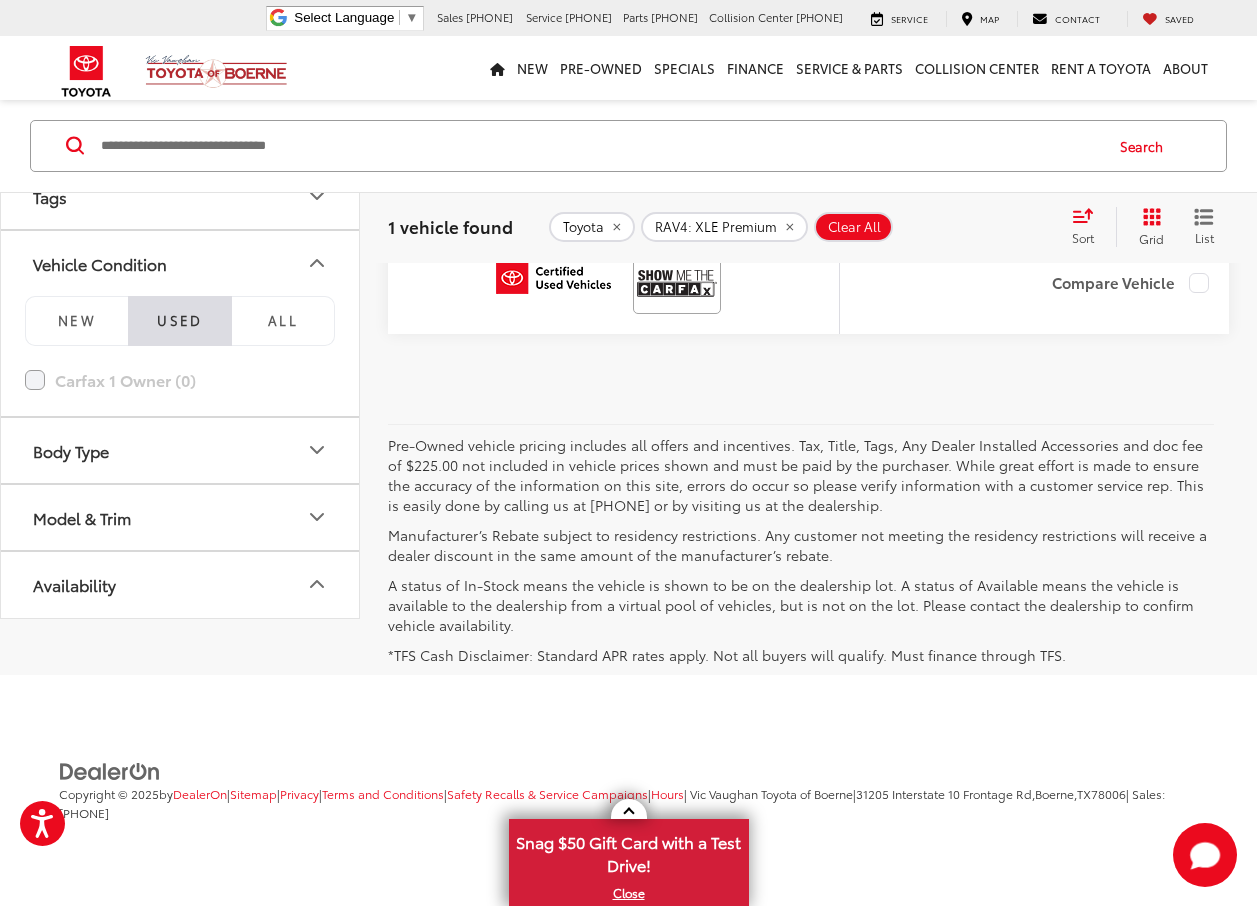 click on "Availability" at bounding box center [181, 584] 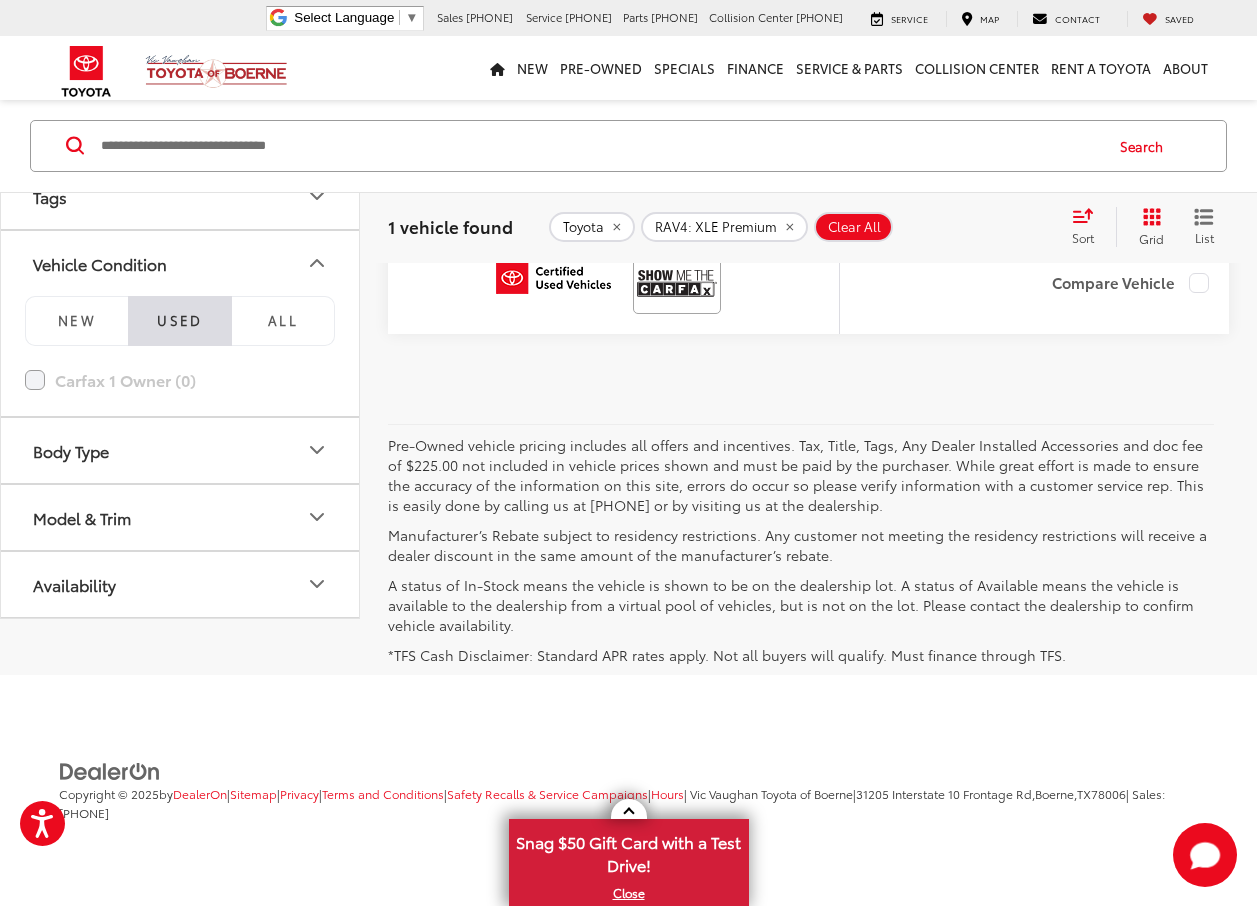 click on "Availability" at bounding box center (181, 584) 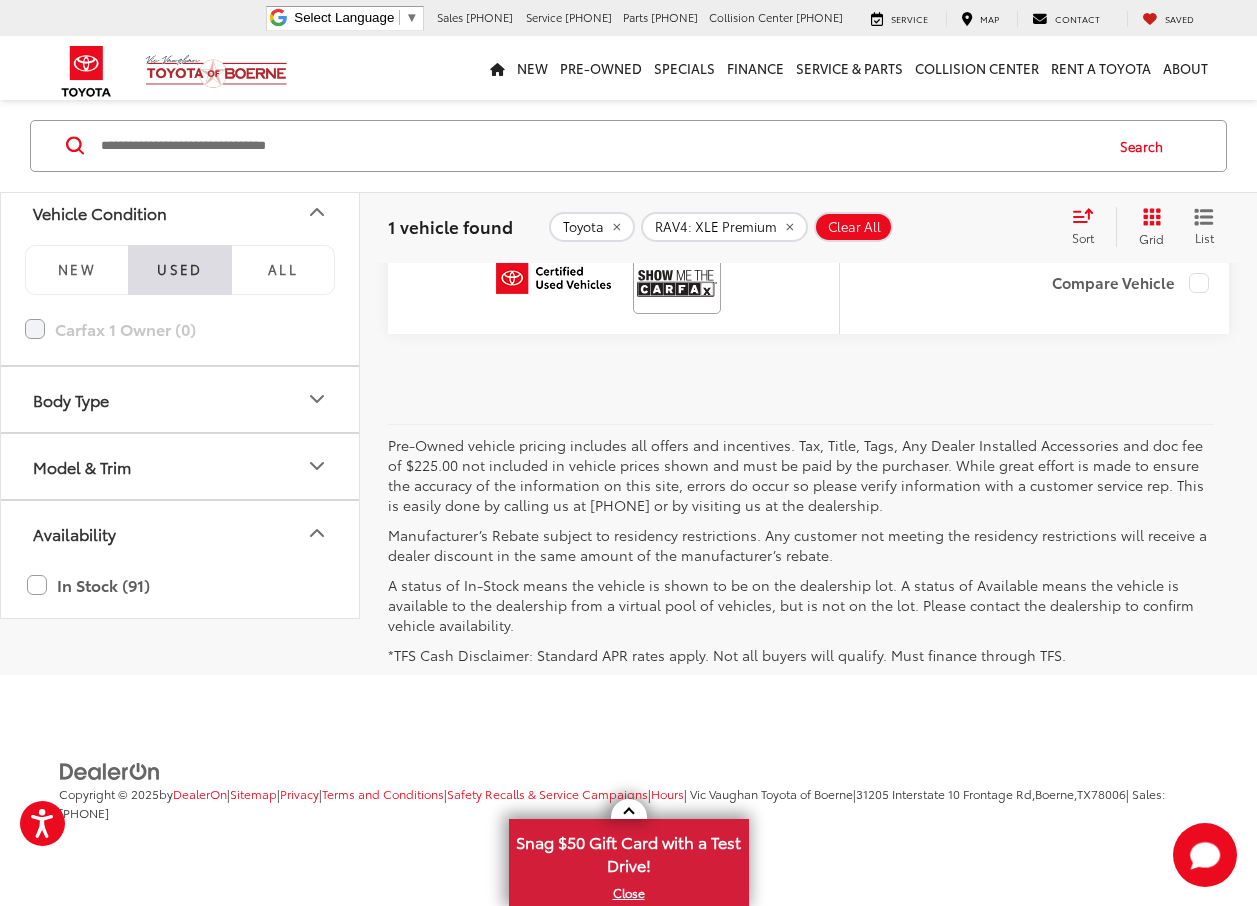 scroll, scrollTop: 1343, scrollLeft: 0, axis: vertical 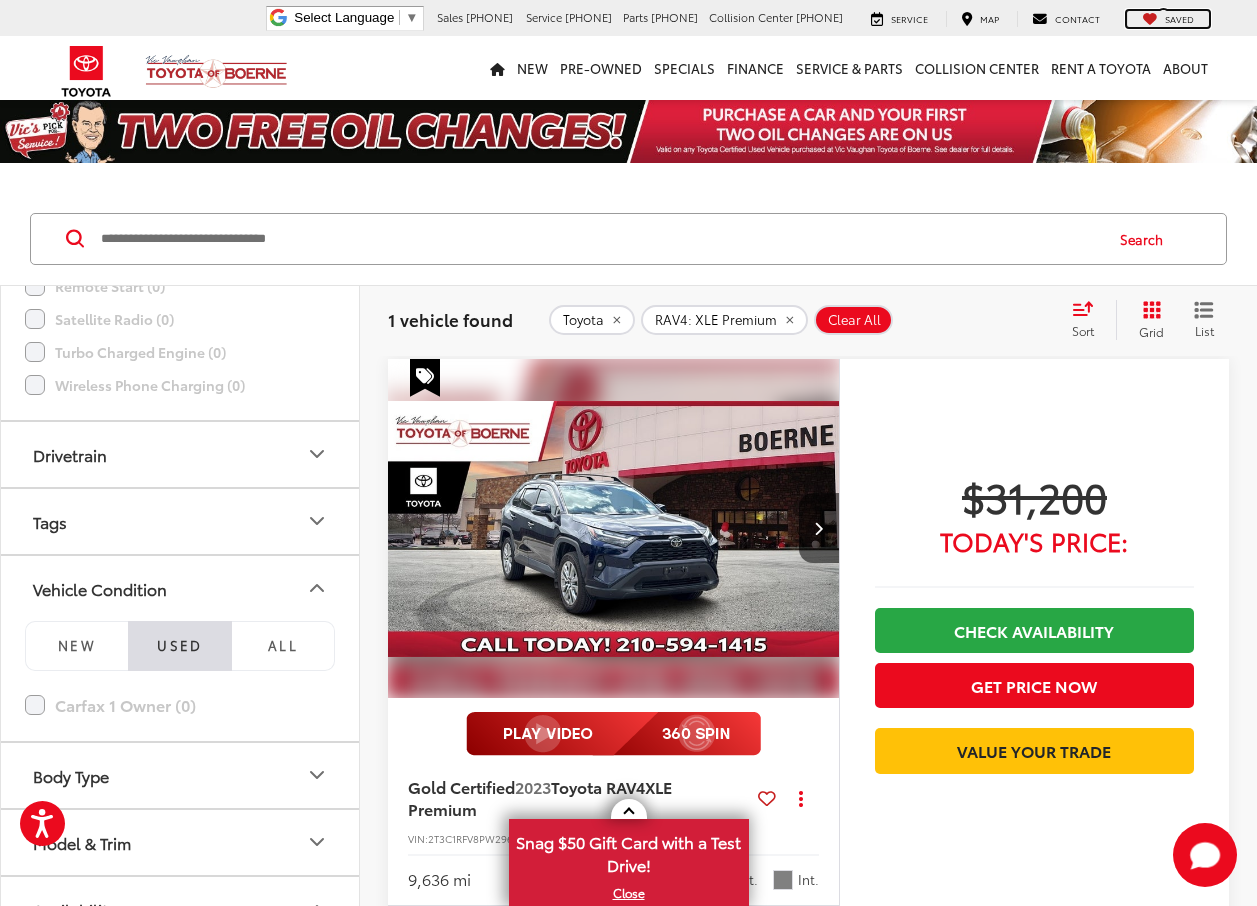 click on "Saved" at bounding box center (1168, 19) 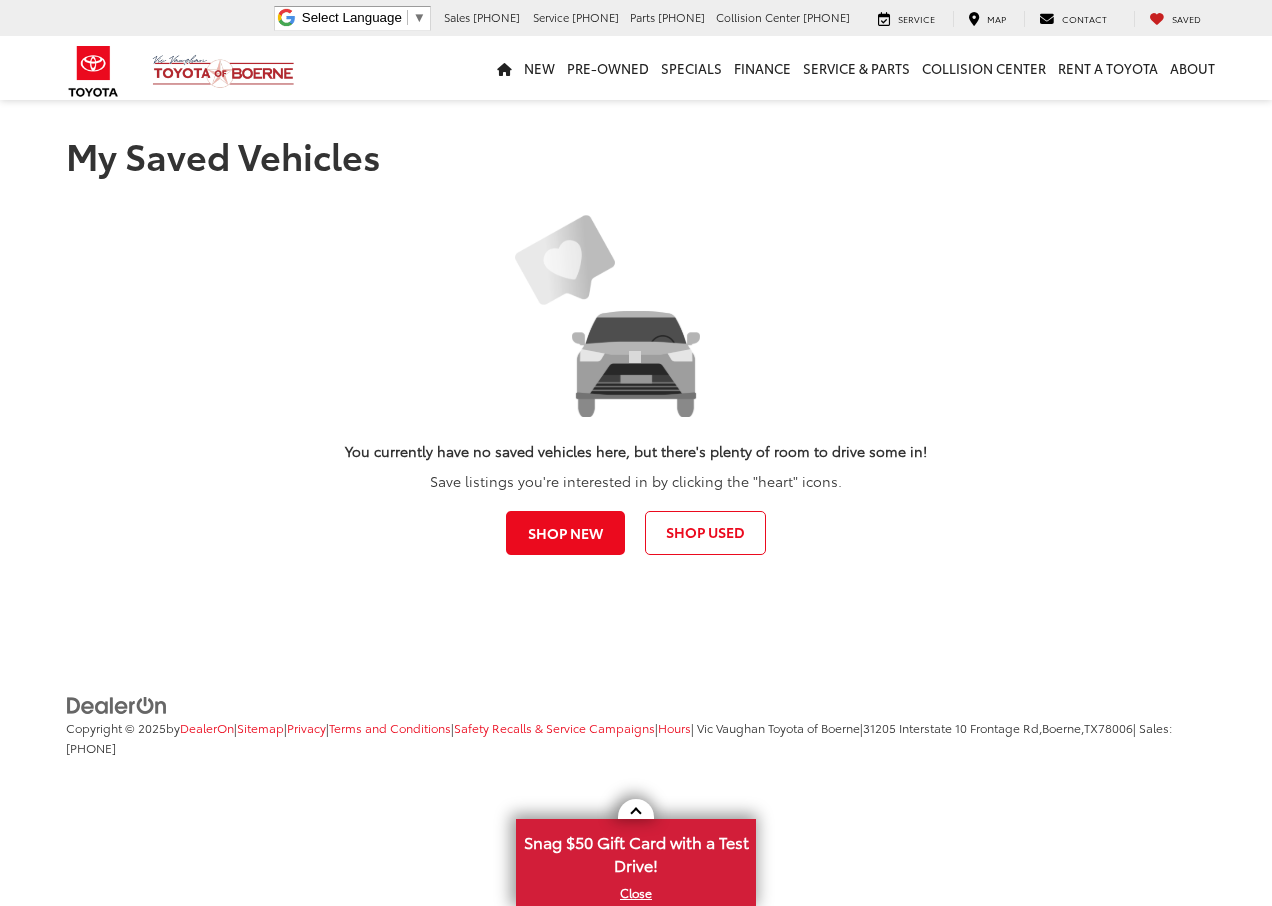 scroll, scrollTop: 0, scrollLeft: 0, axis: both 